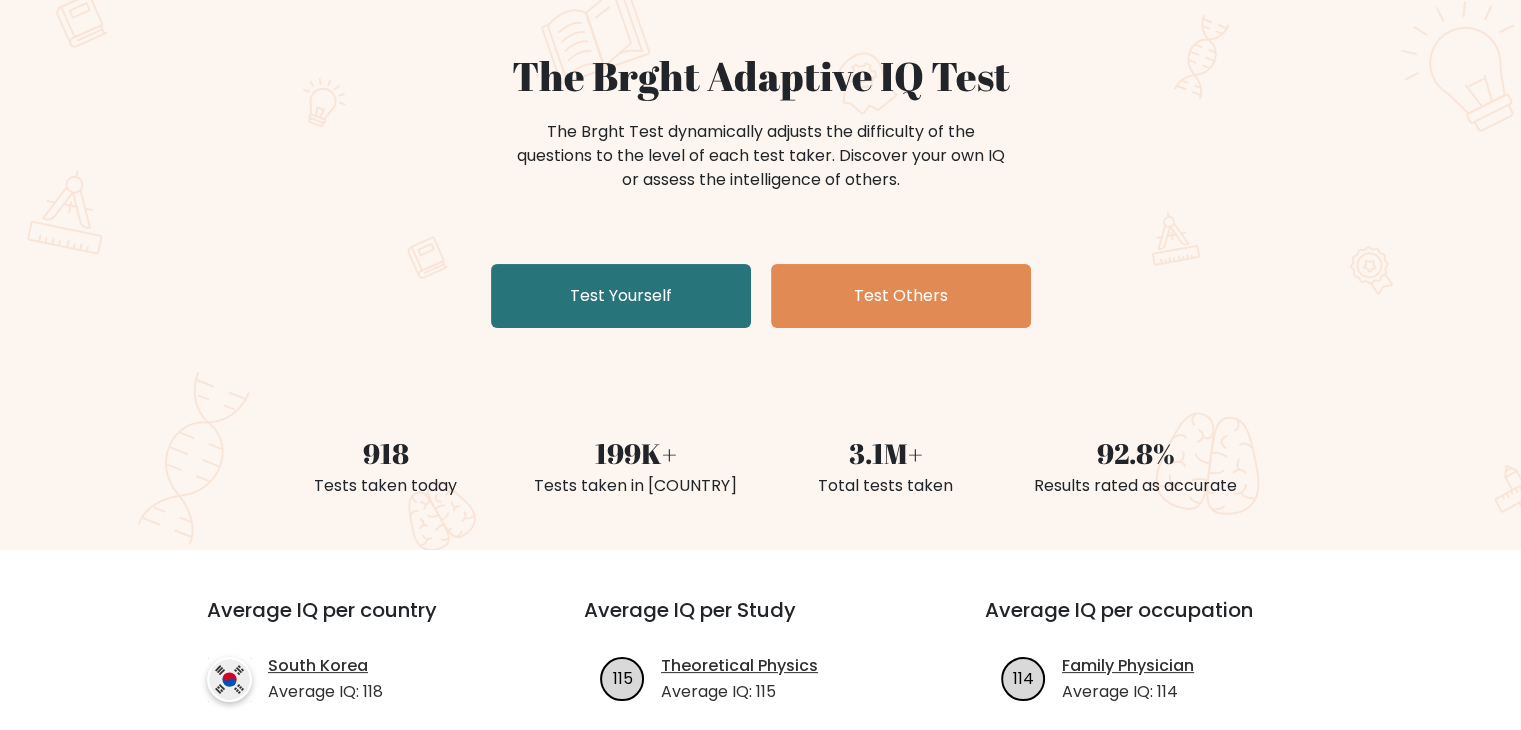 scroll, scrollTop: 0, scrollLeft: 0, axis: both 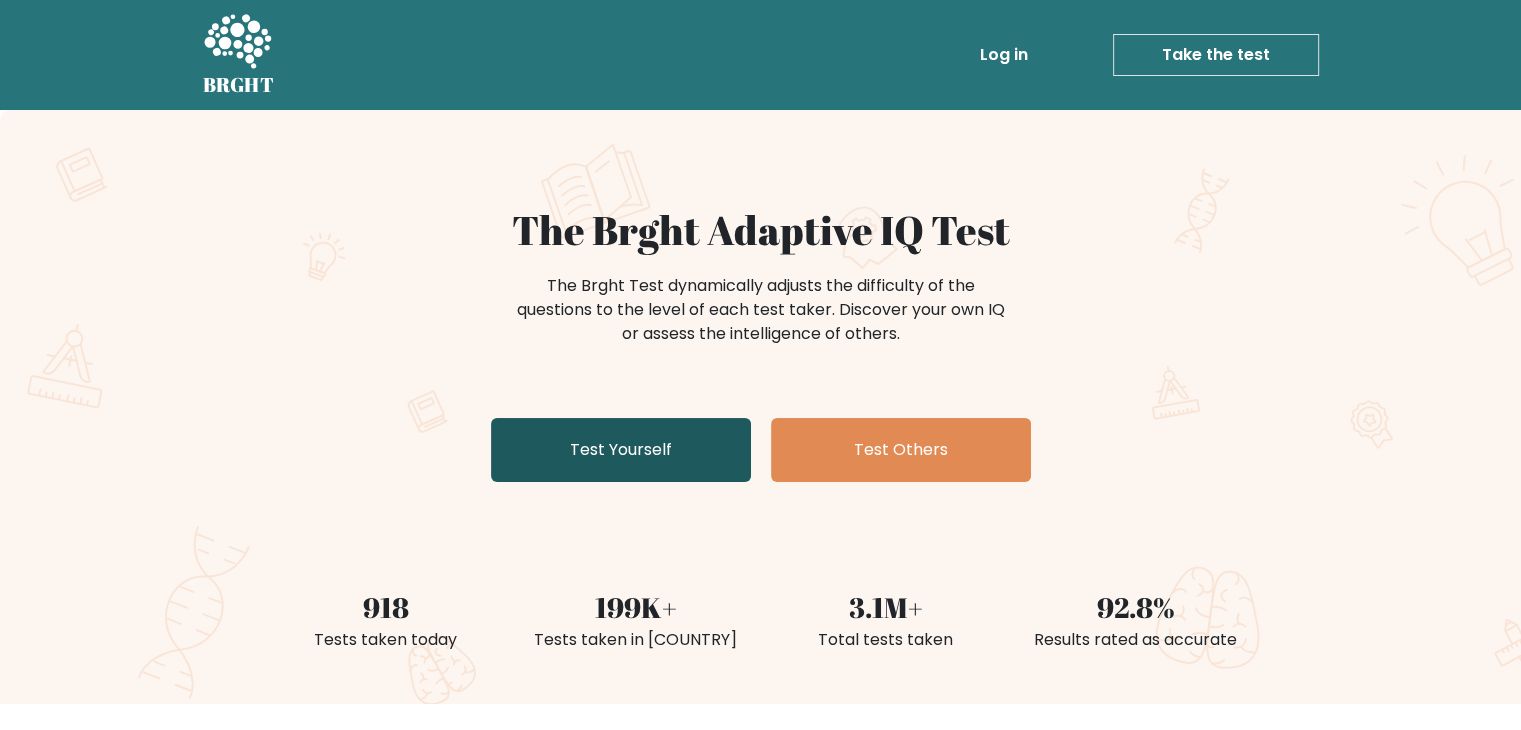 click on "Test Yourself" at bounding box center [621, 450] 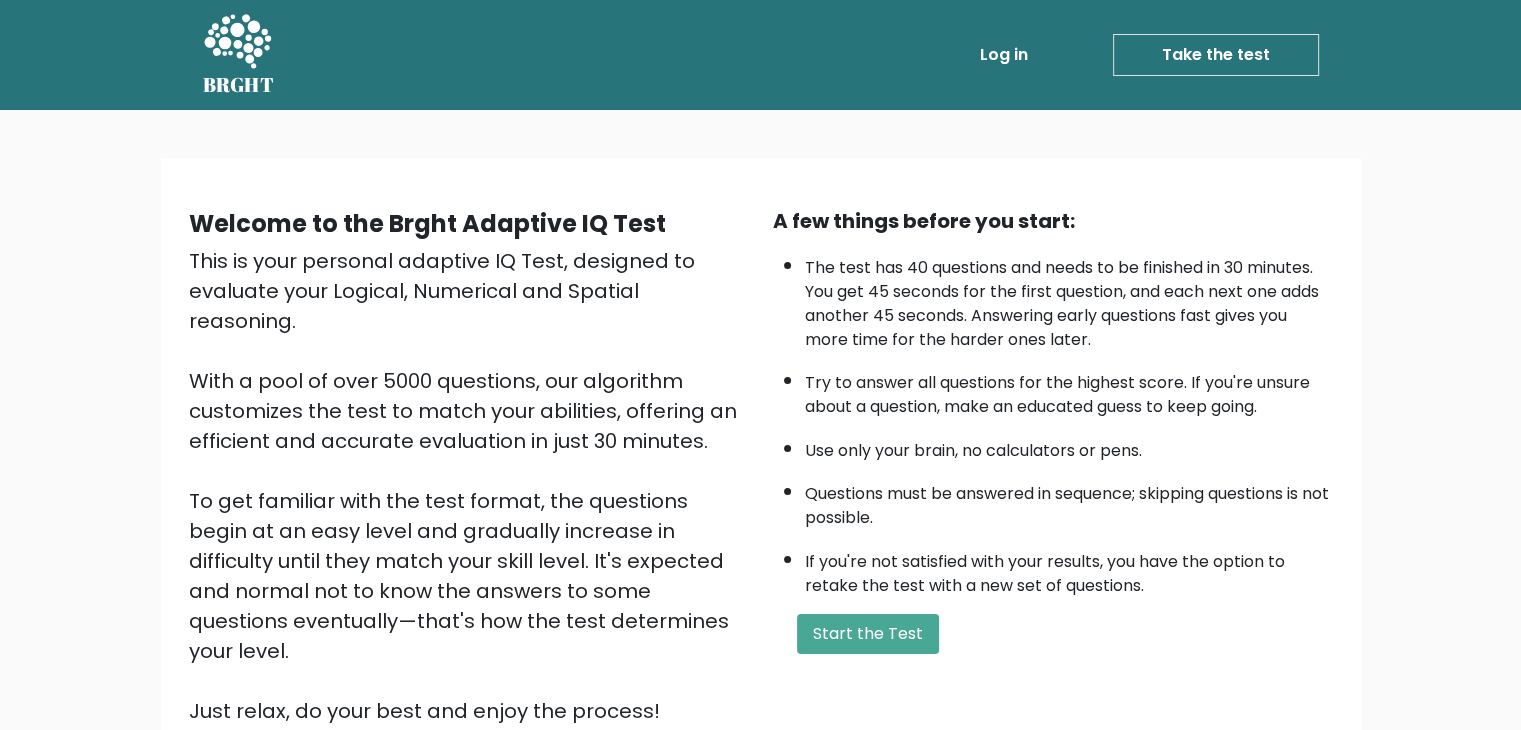 scroll, scrollTop: 100, scrollLeft: 0, axis: vertical 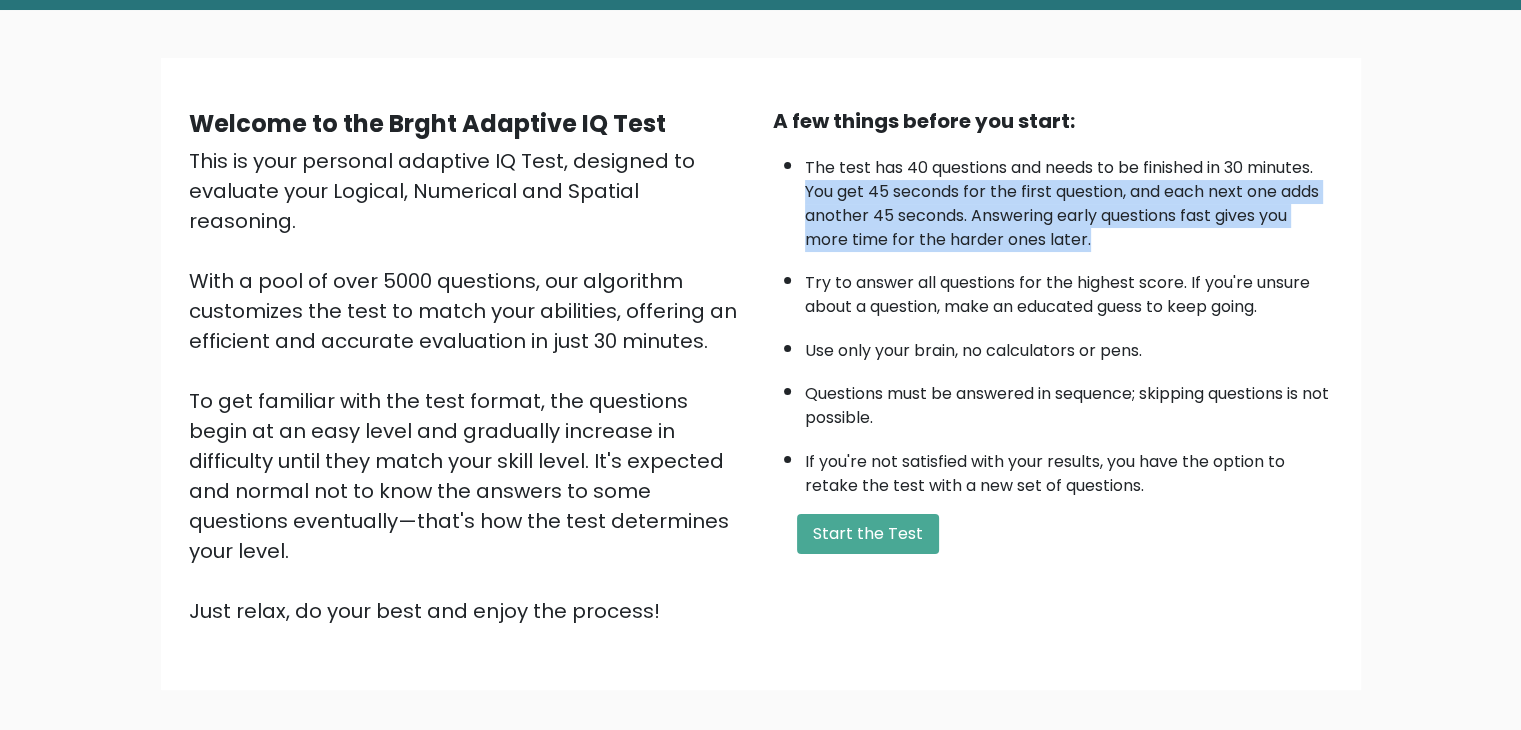 drag, startPoint x: 800, startPoint y: 193, endPoint x: 1209, endPoint y: 239, distance: 411.57867 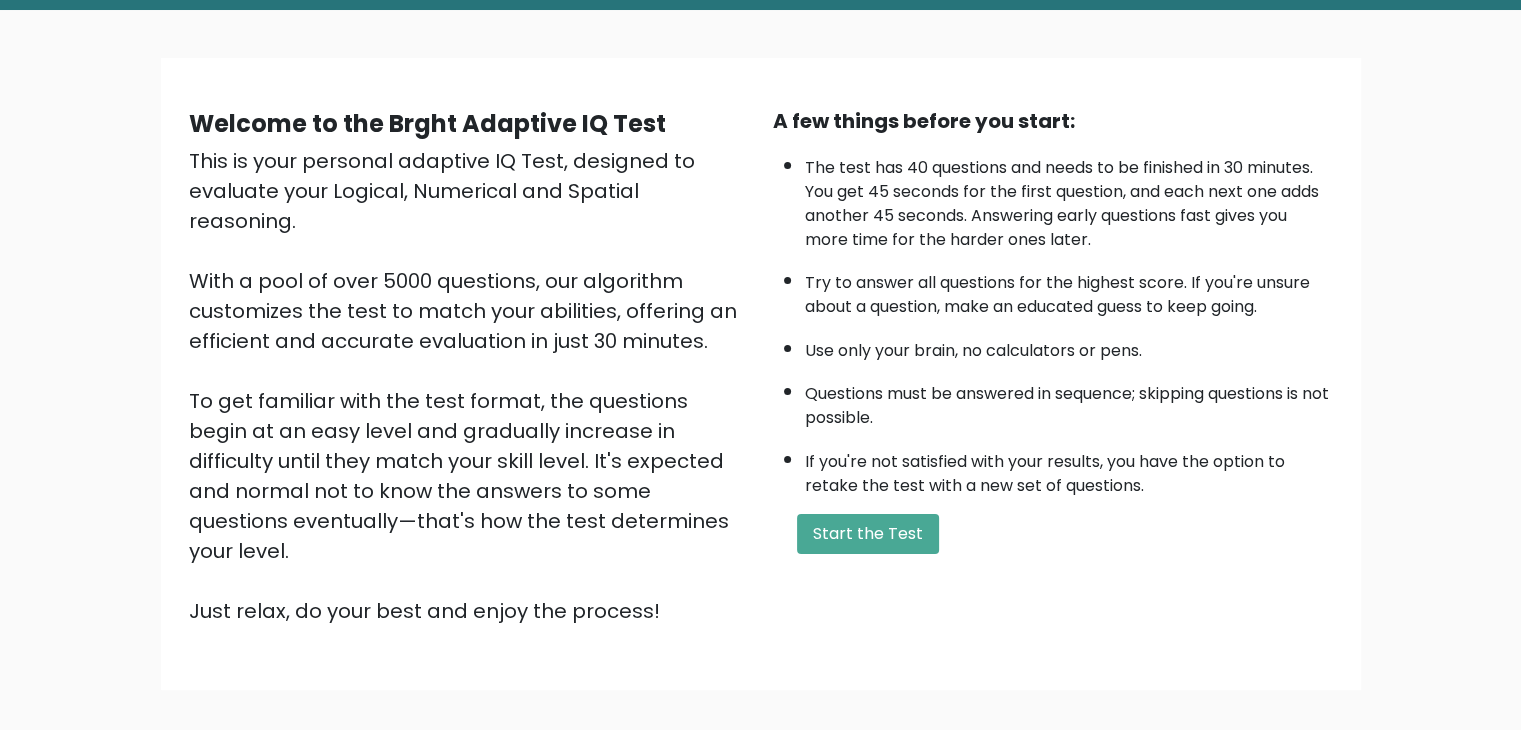 click on "Try to answer all questions for the highest score. If you're unsure about a question, make an educated guess to keep going." at bounding box center [1069, 290] 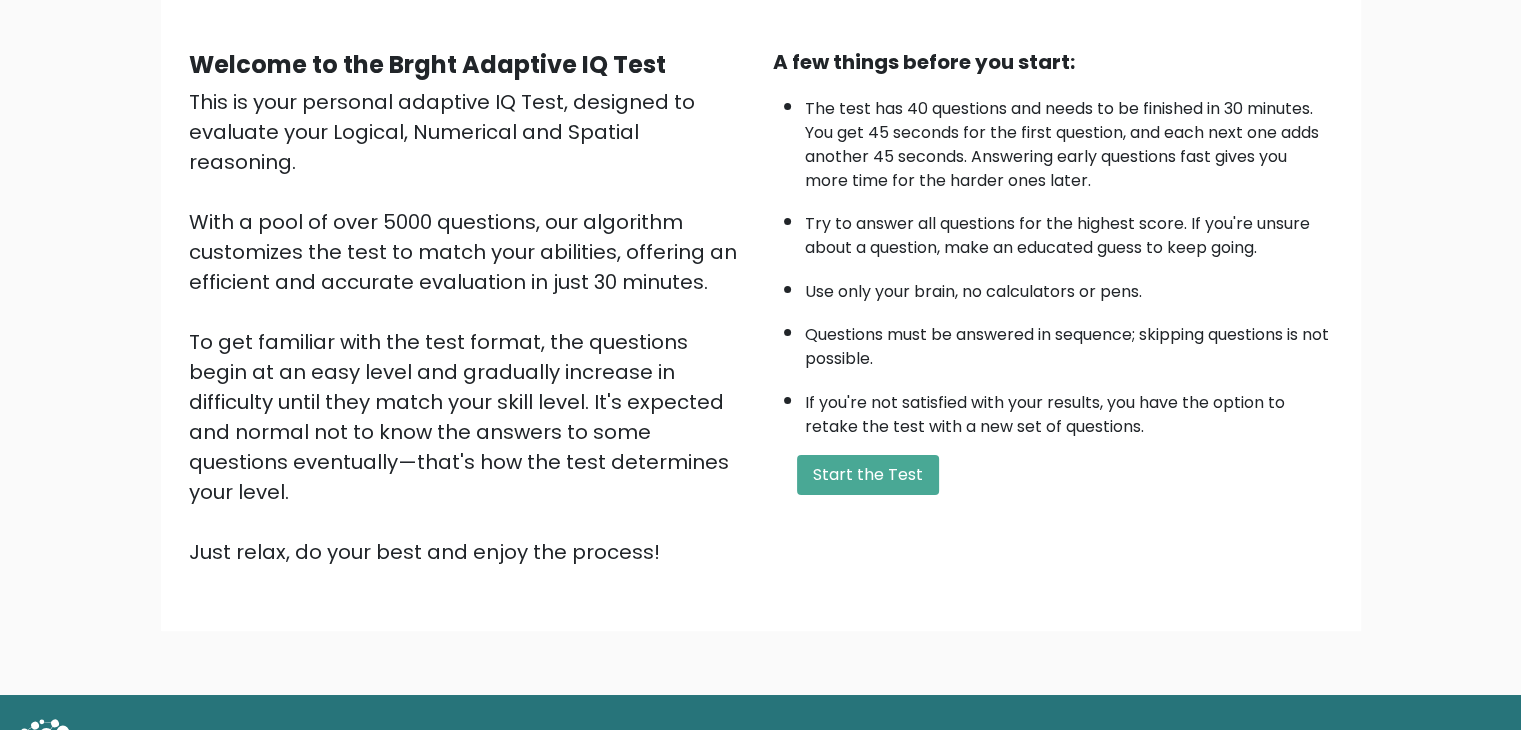 scroll, scrollTop: 186, scrollLeft: 0, axis: vertical 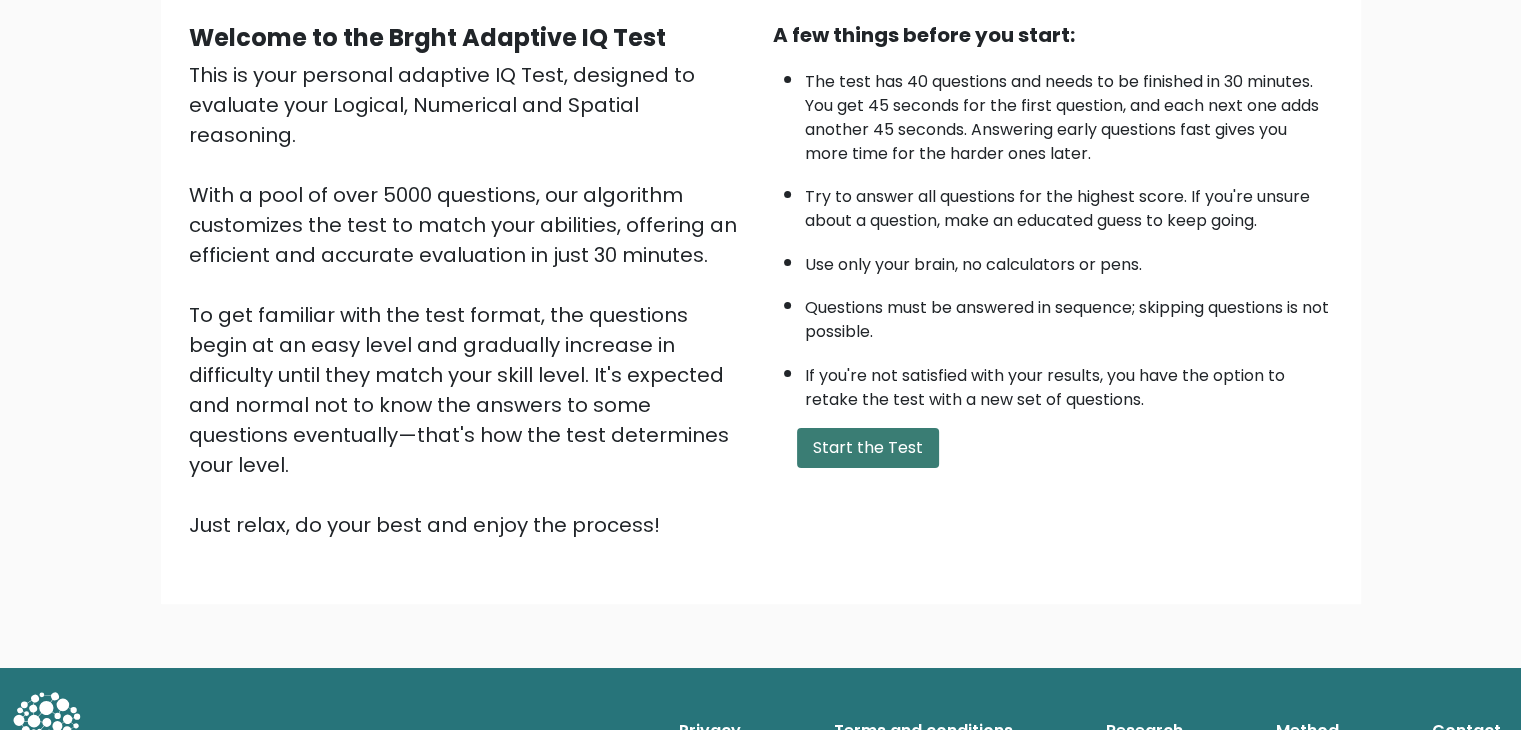 click on "Start the Test" at bounding box center [868, 448] 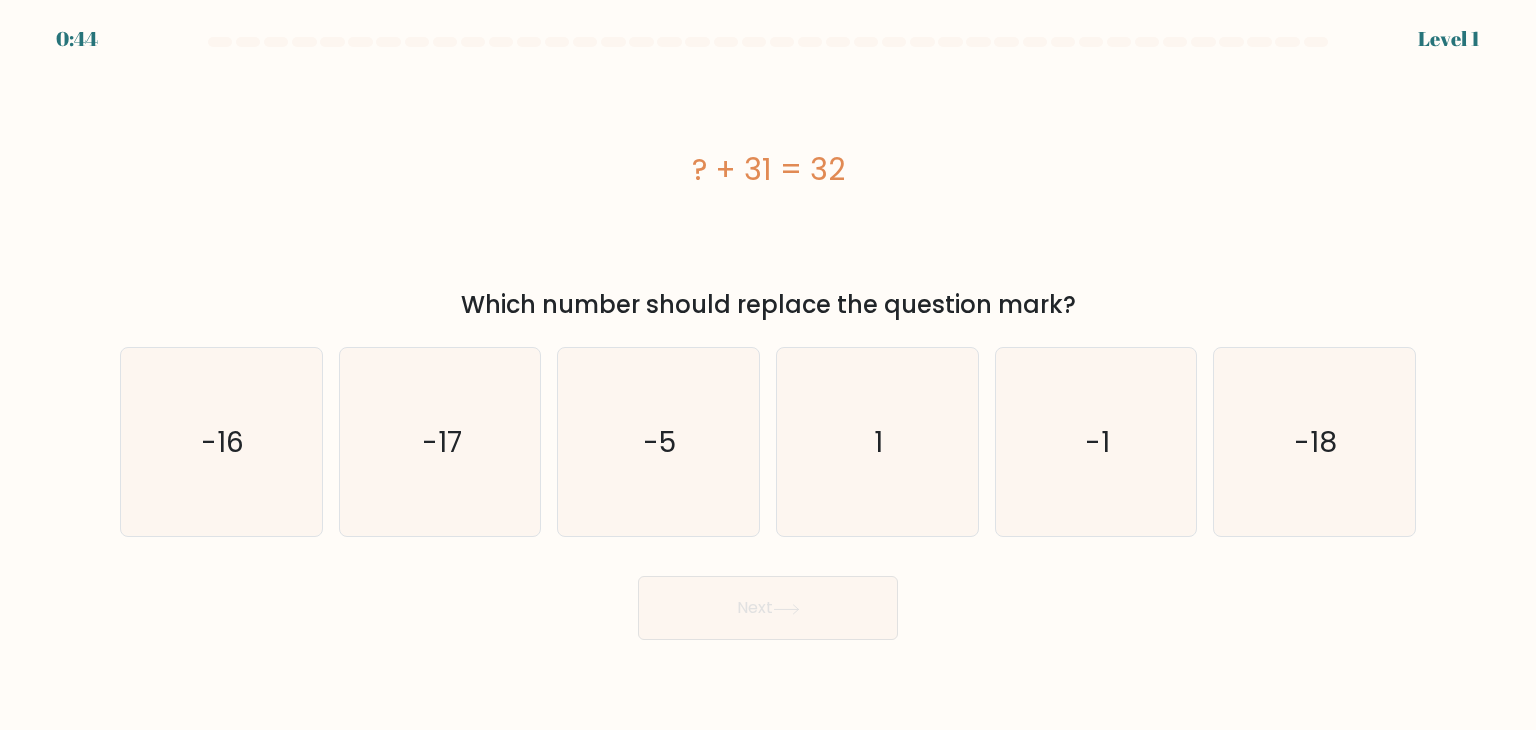 scroll, scrollTop: 0, scrollLeft: 0, axis: both 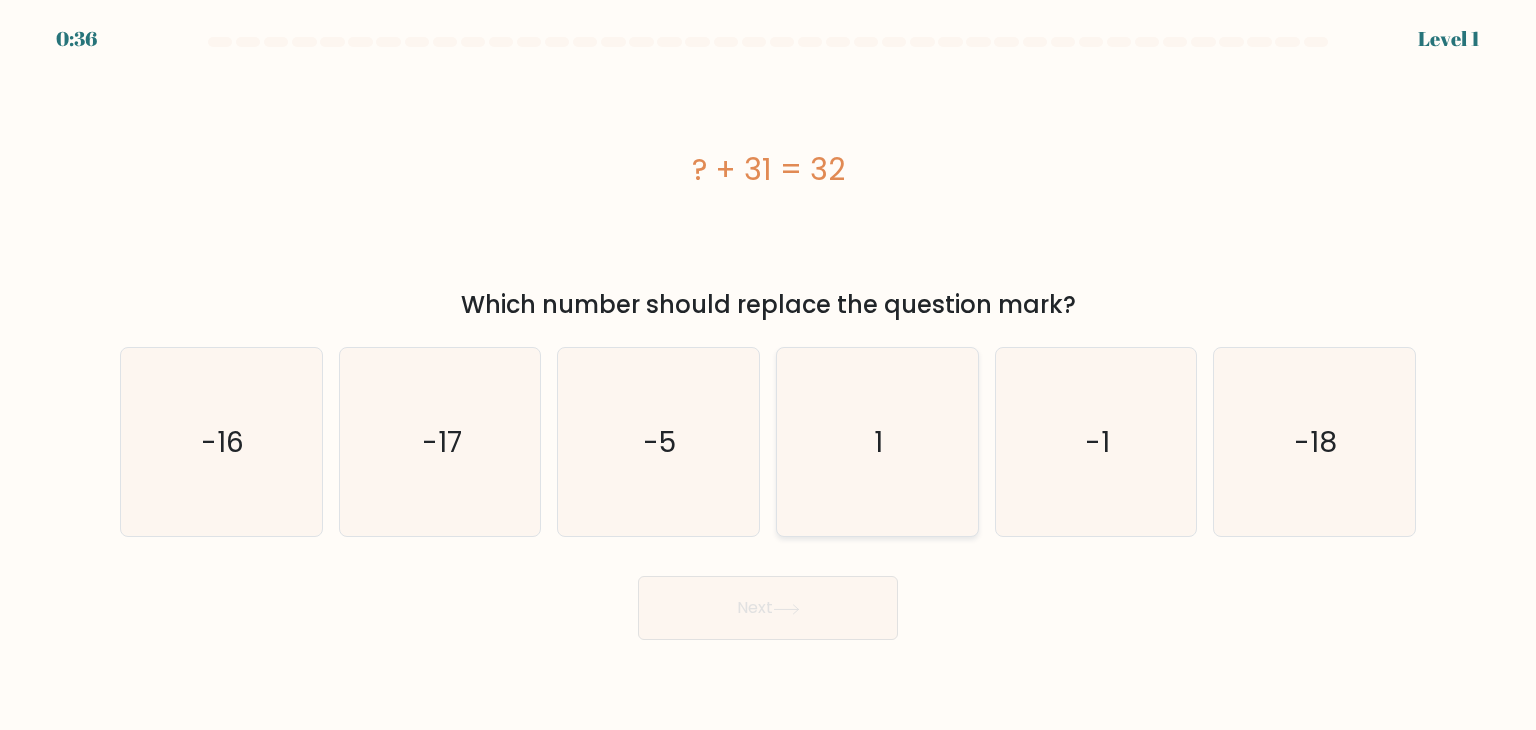click on "1" 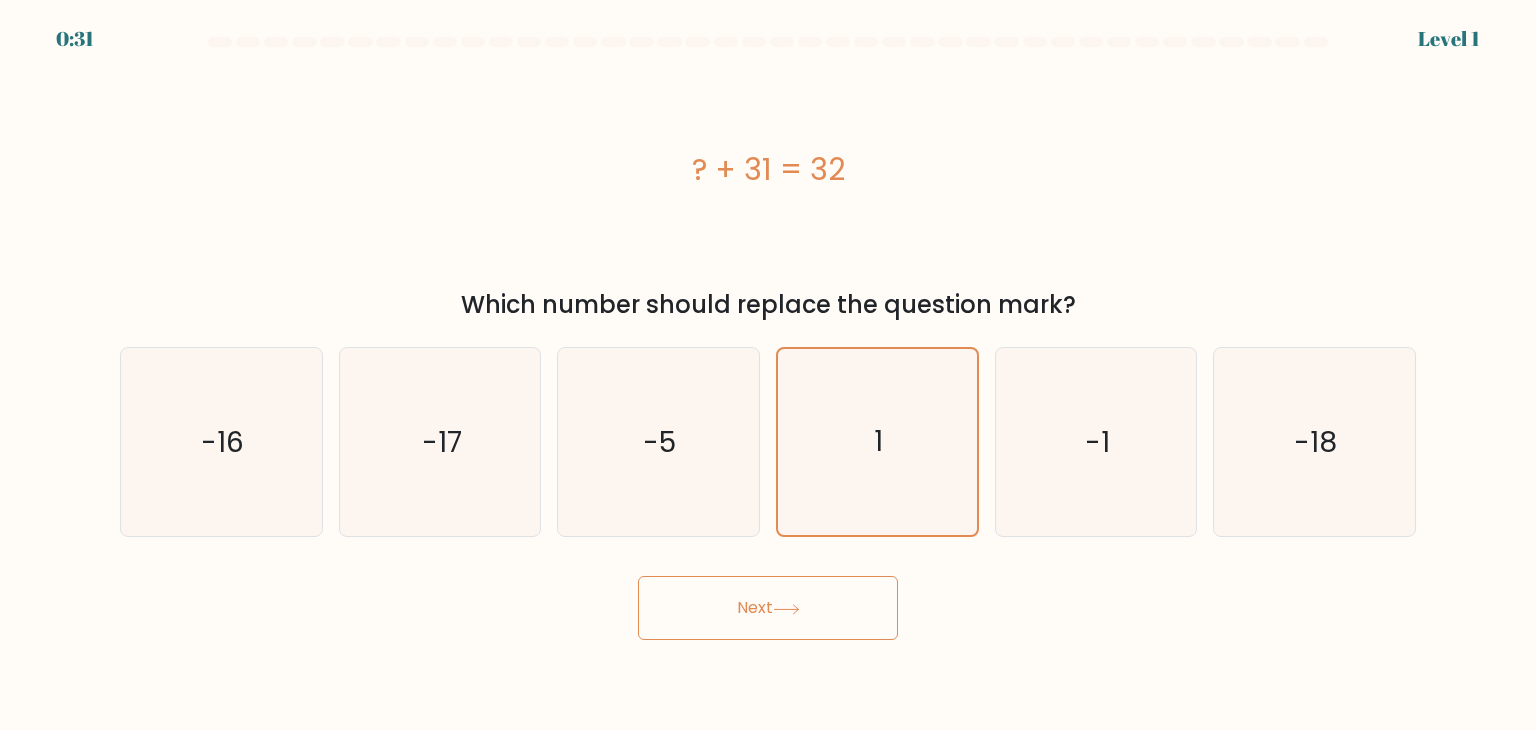 click on "Next" at bounding box center [768, 608] 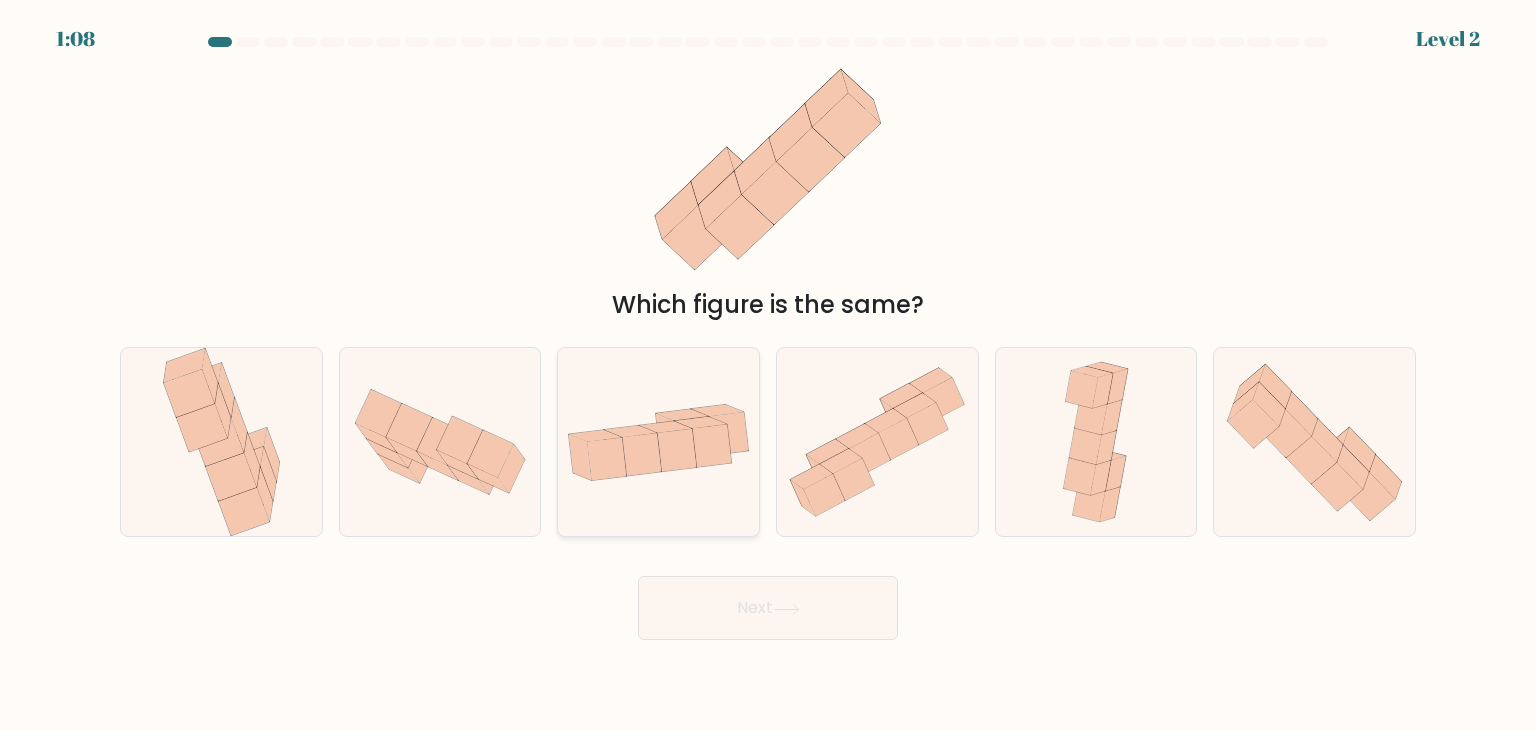 click 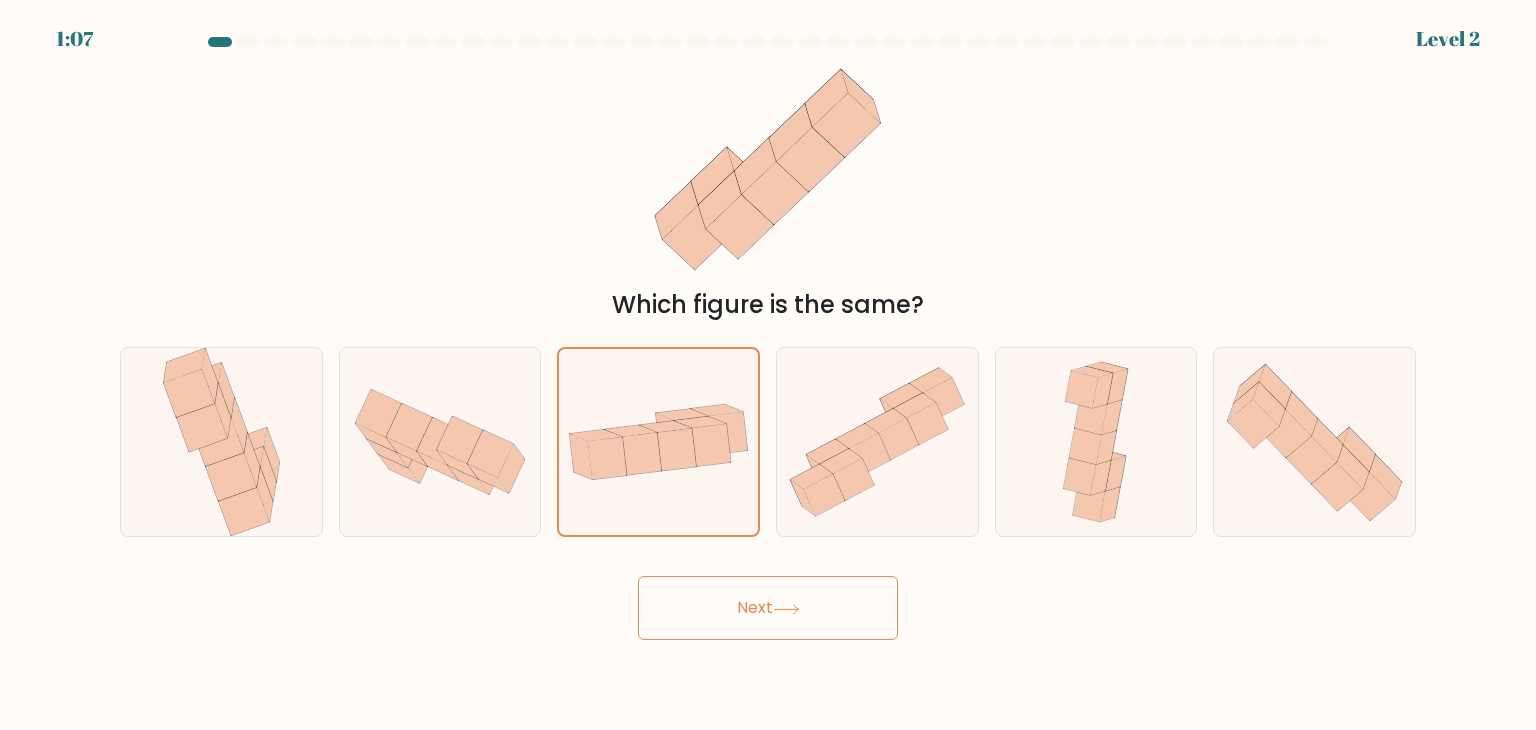 click 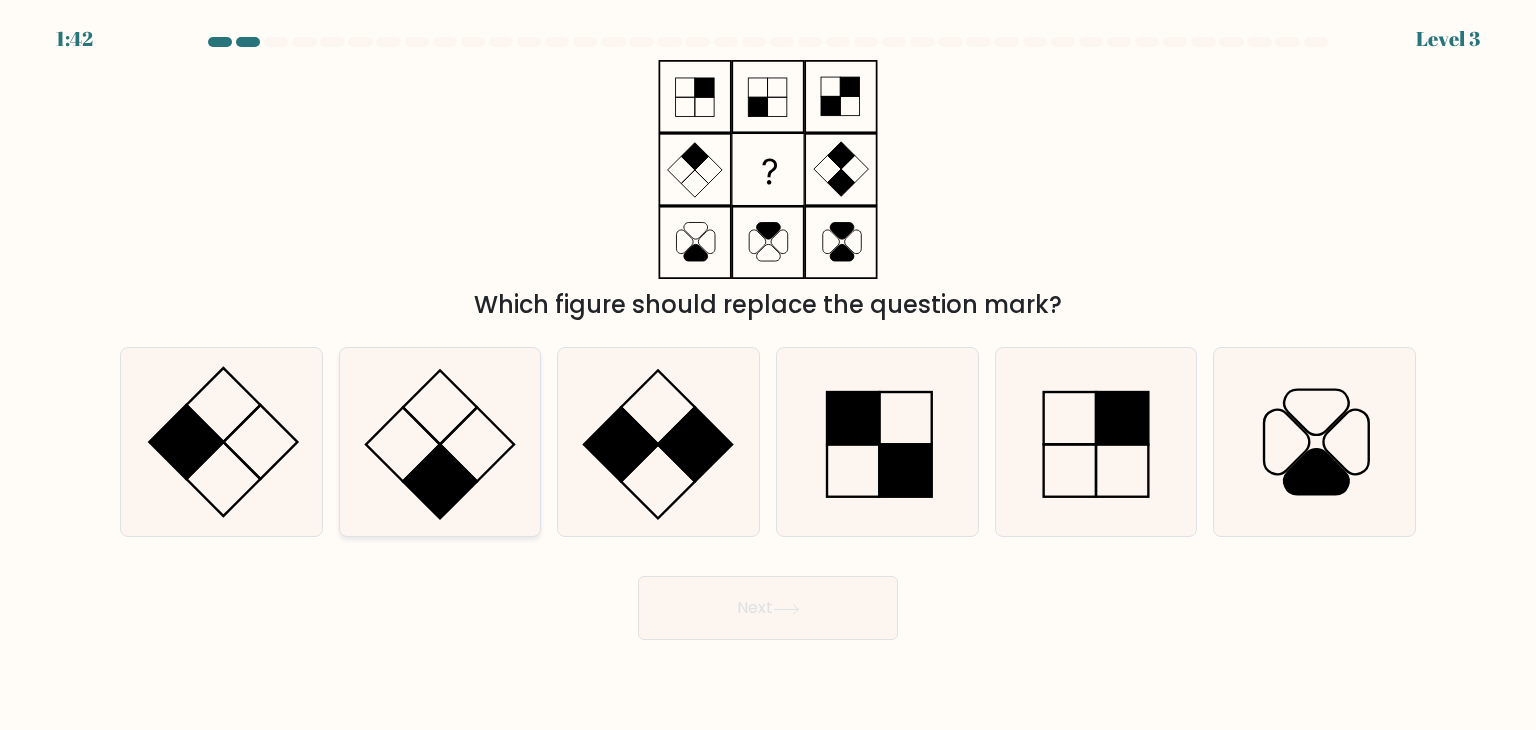 click 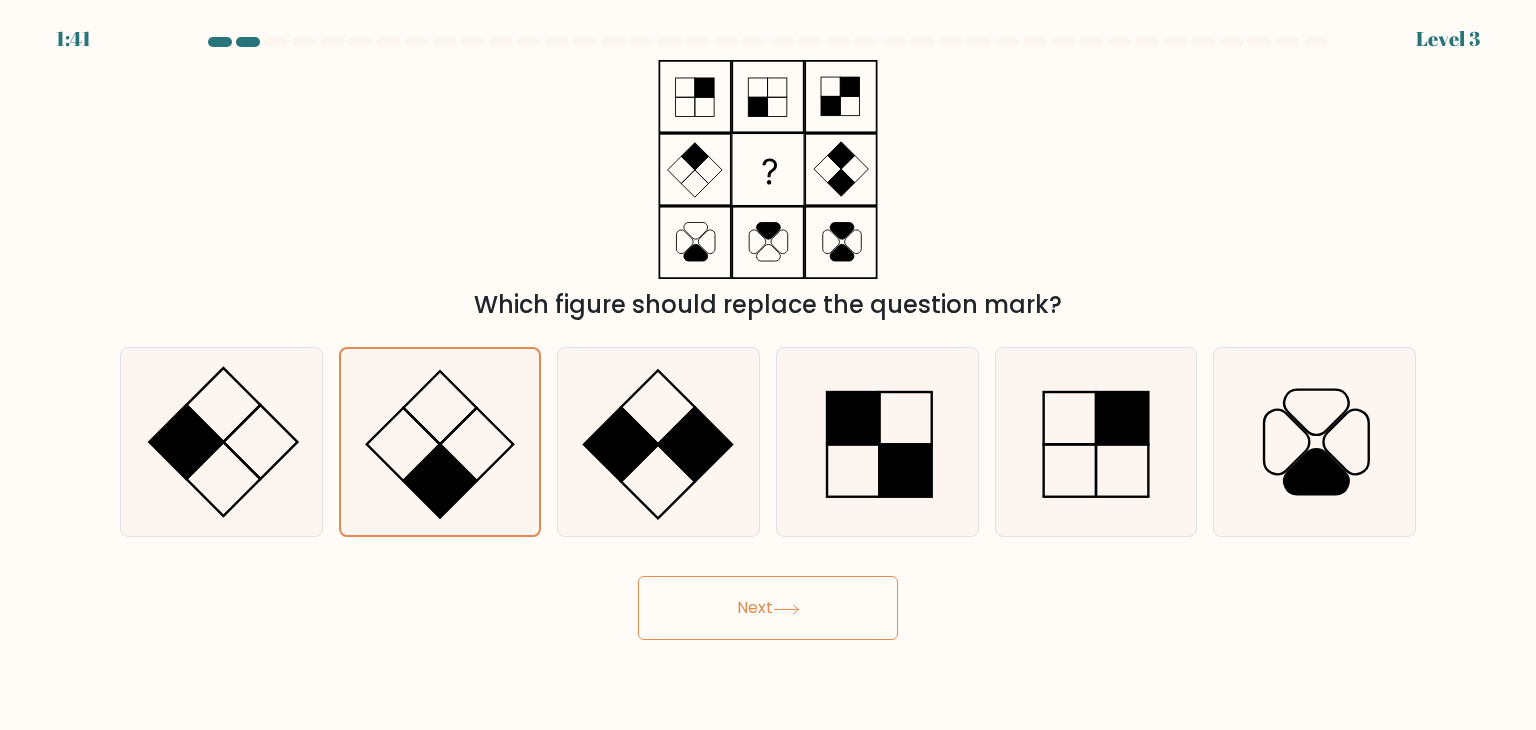click on "Next" at bounding box center [768, 608] 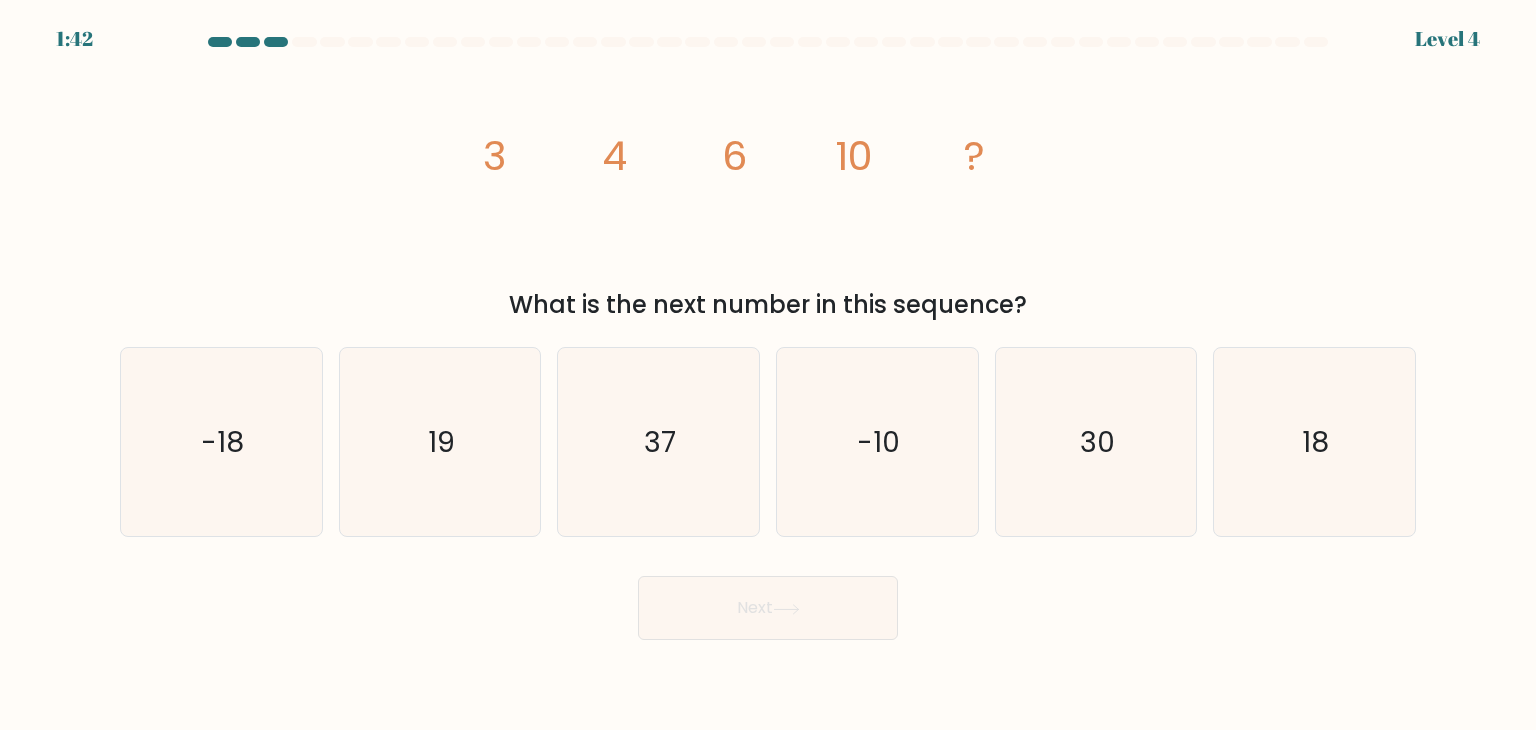 type 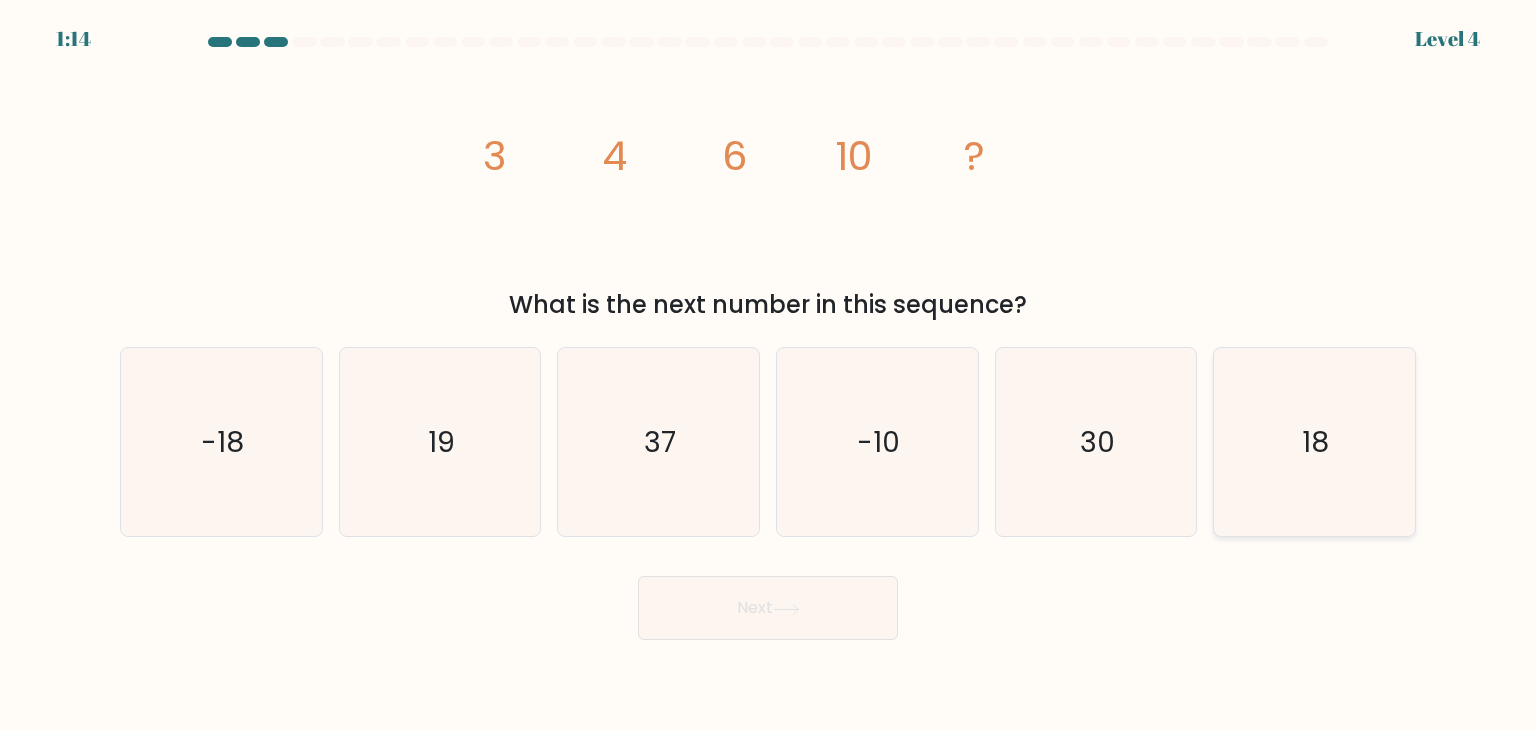 click on "18" 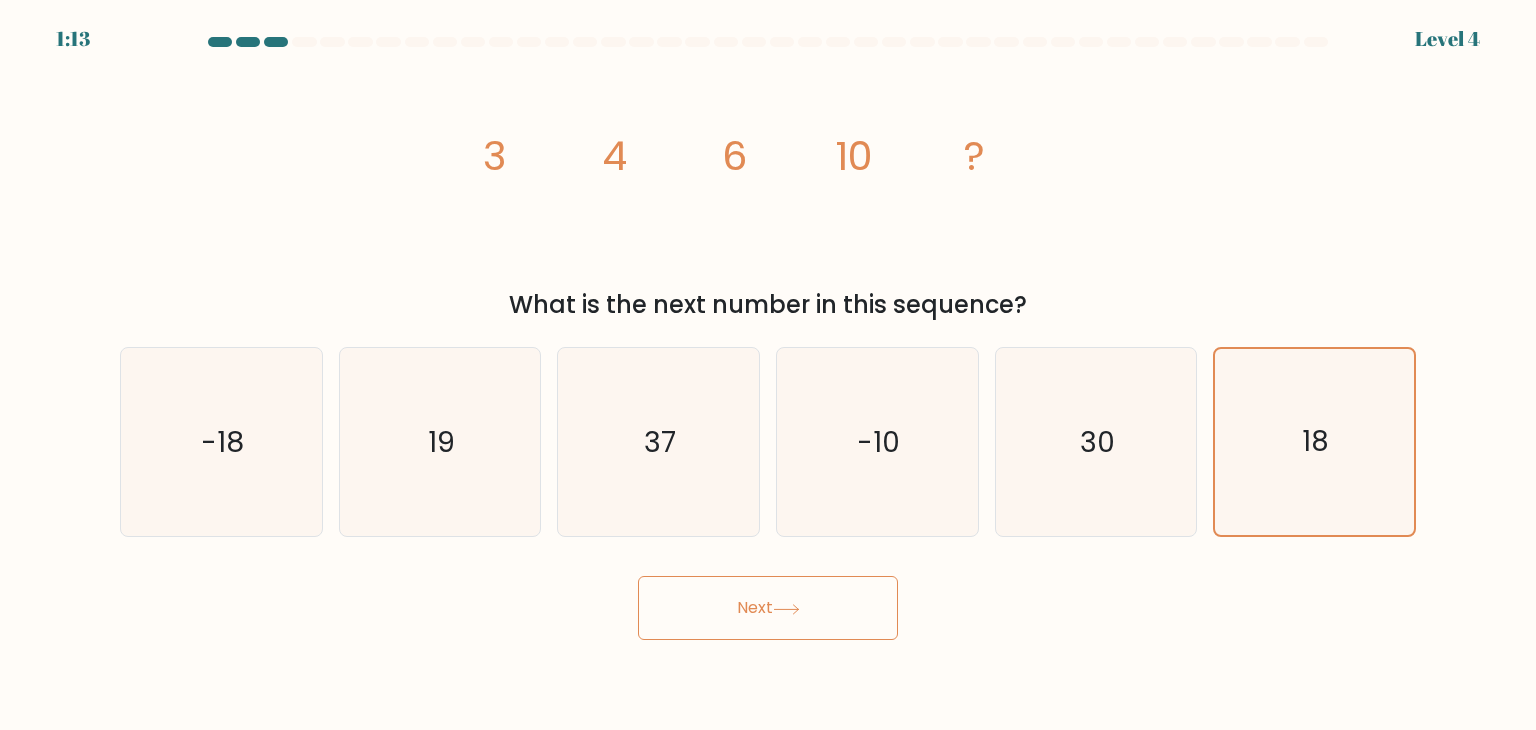 click on "Next" at bounding box center (768, 608) 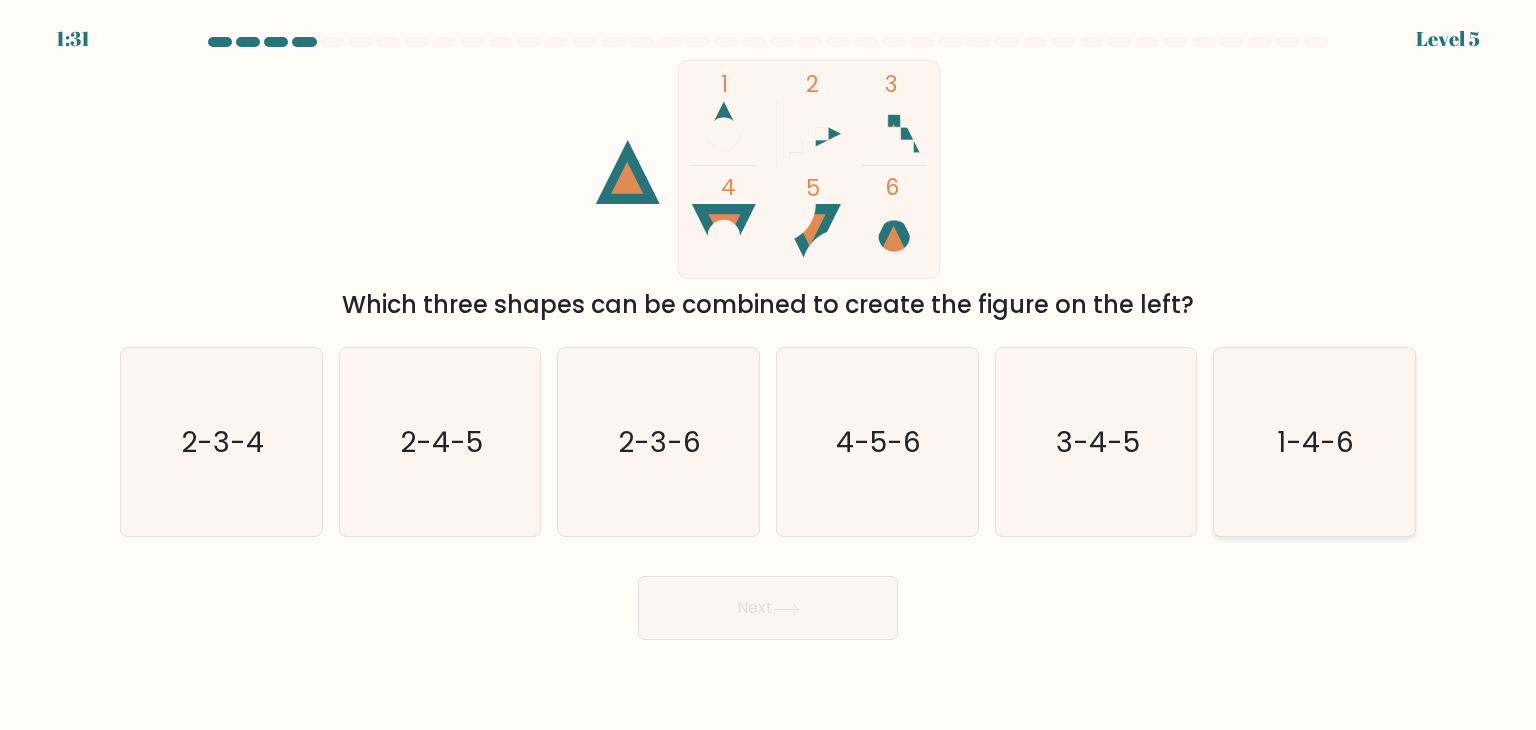 click on "1-4-6" 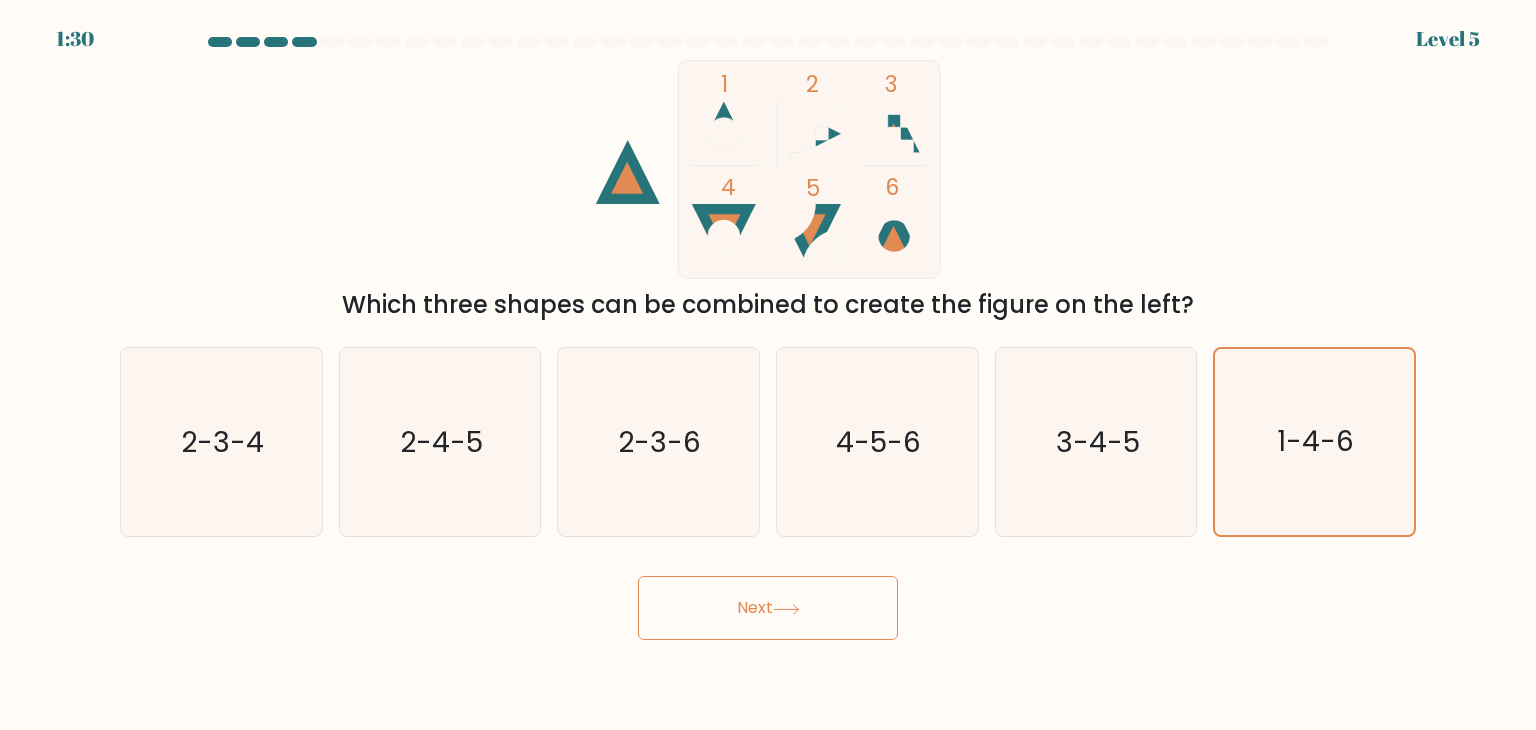 click on "Next" at bounding box center [768, 608] 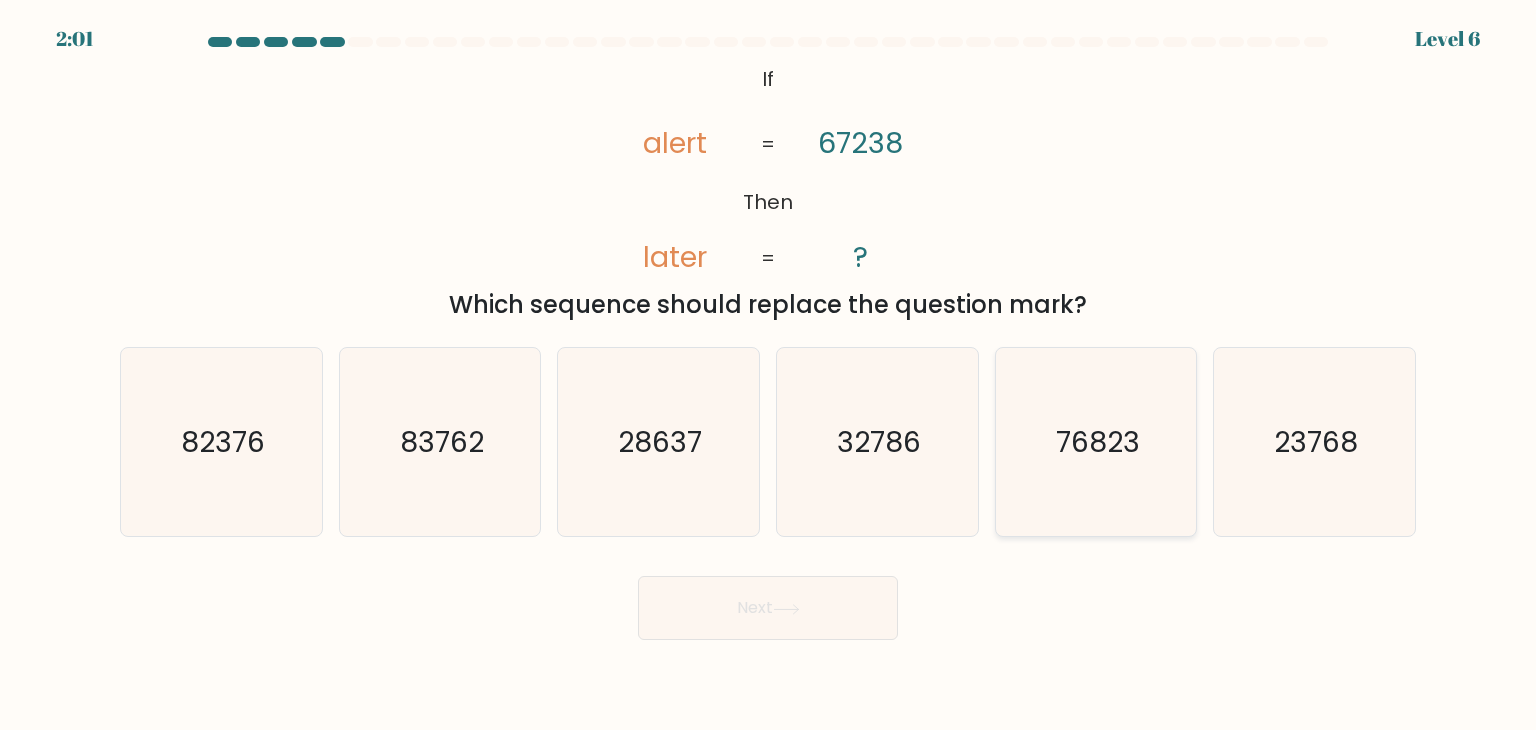 click on "76823" 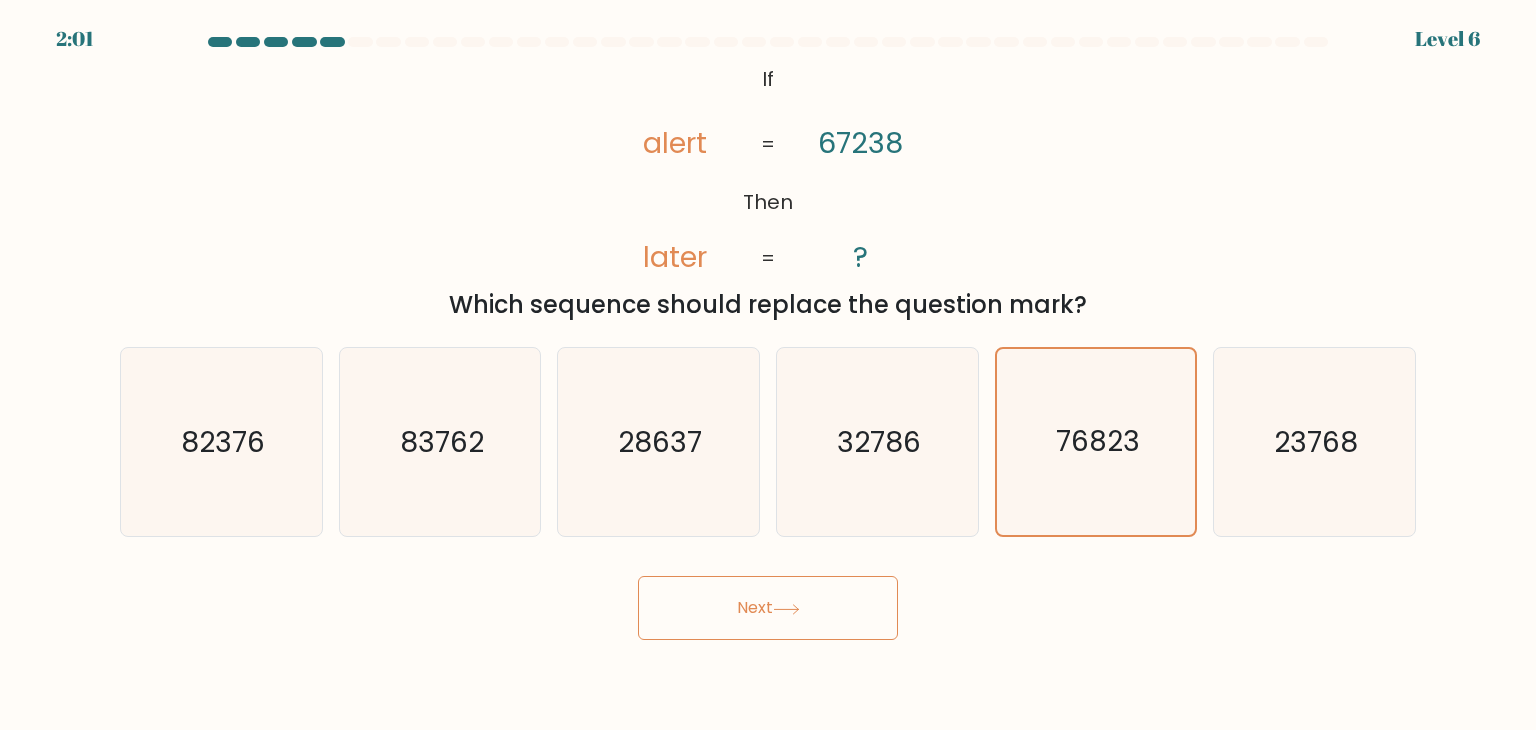 click on "Next" at bounding box center (768, 608) 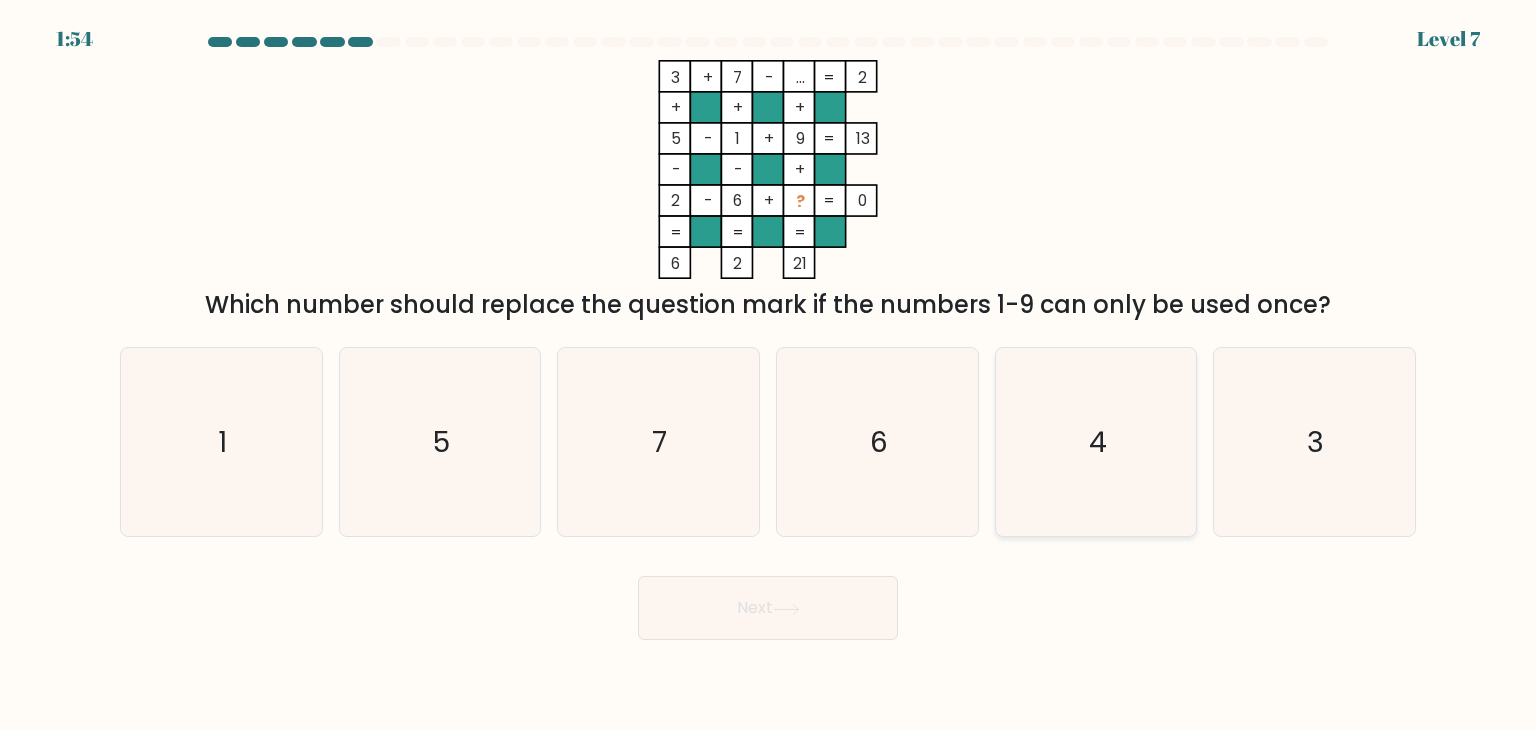 click on "4" 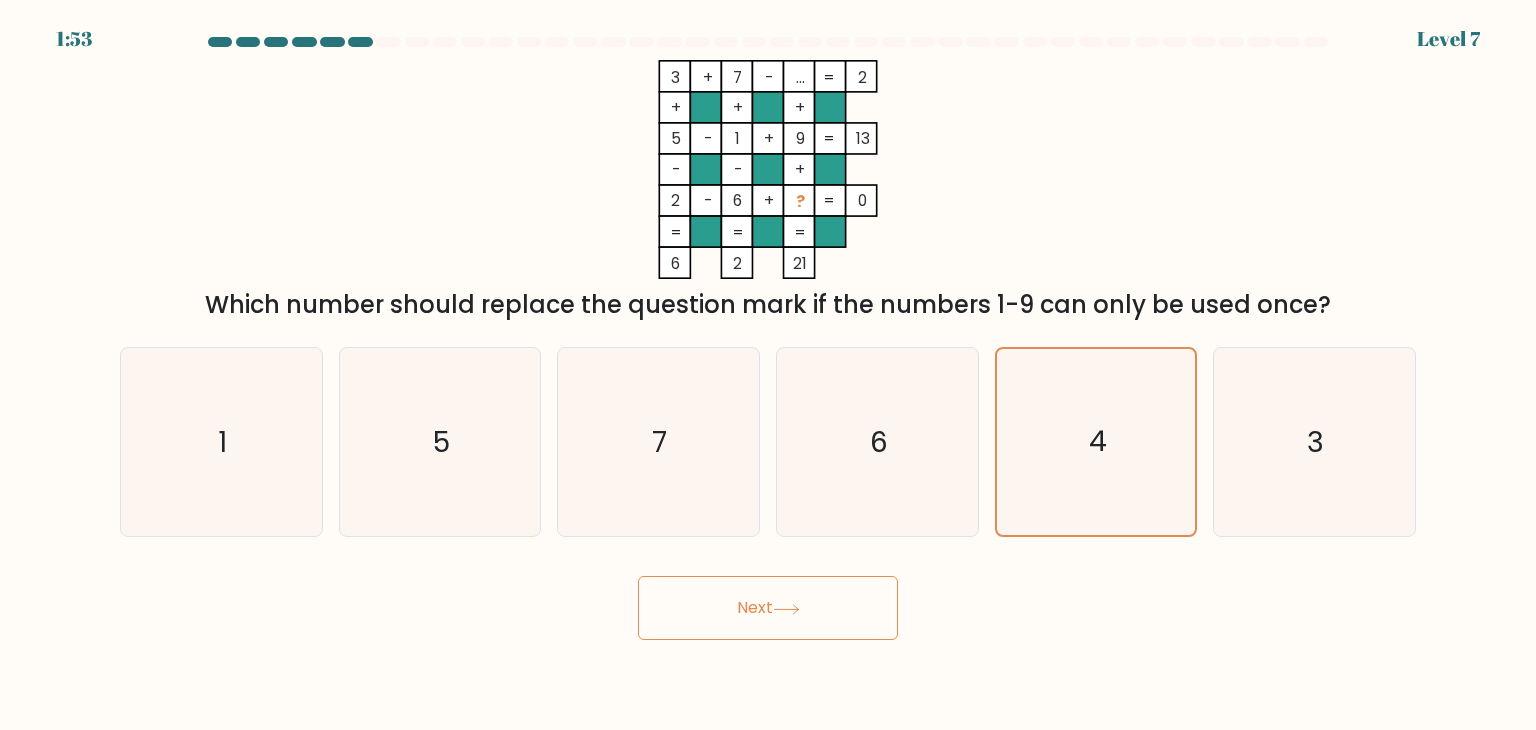 click 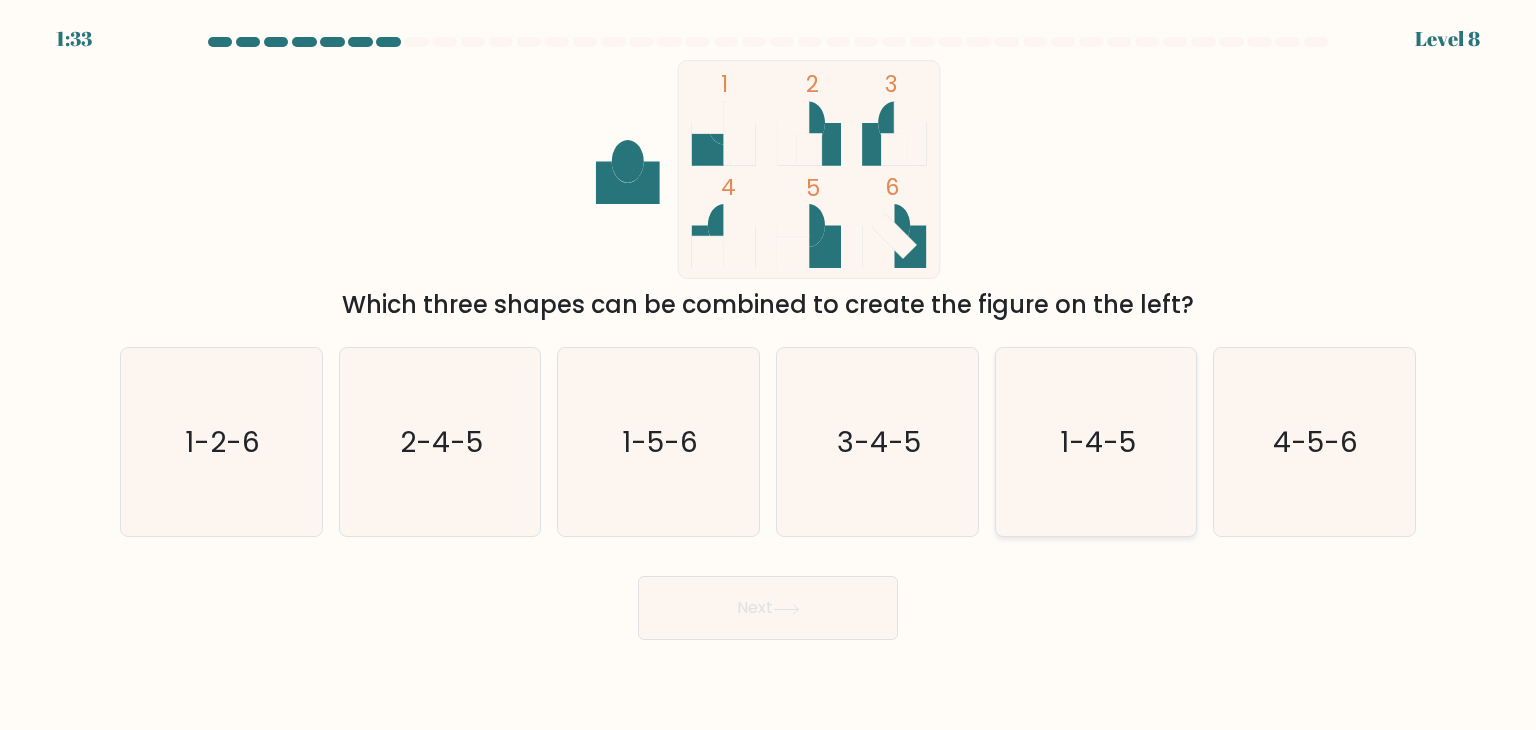 click on "1-4-5" 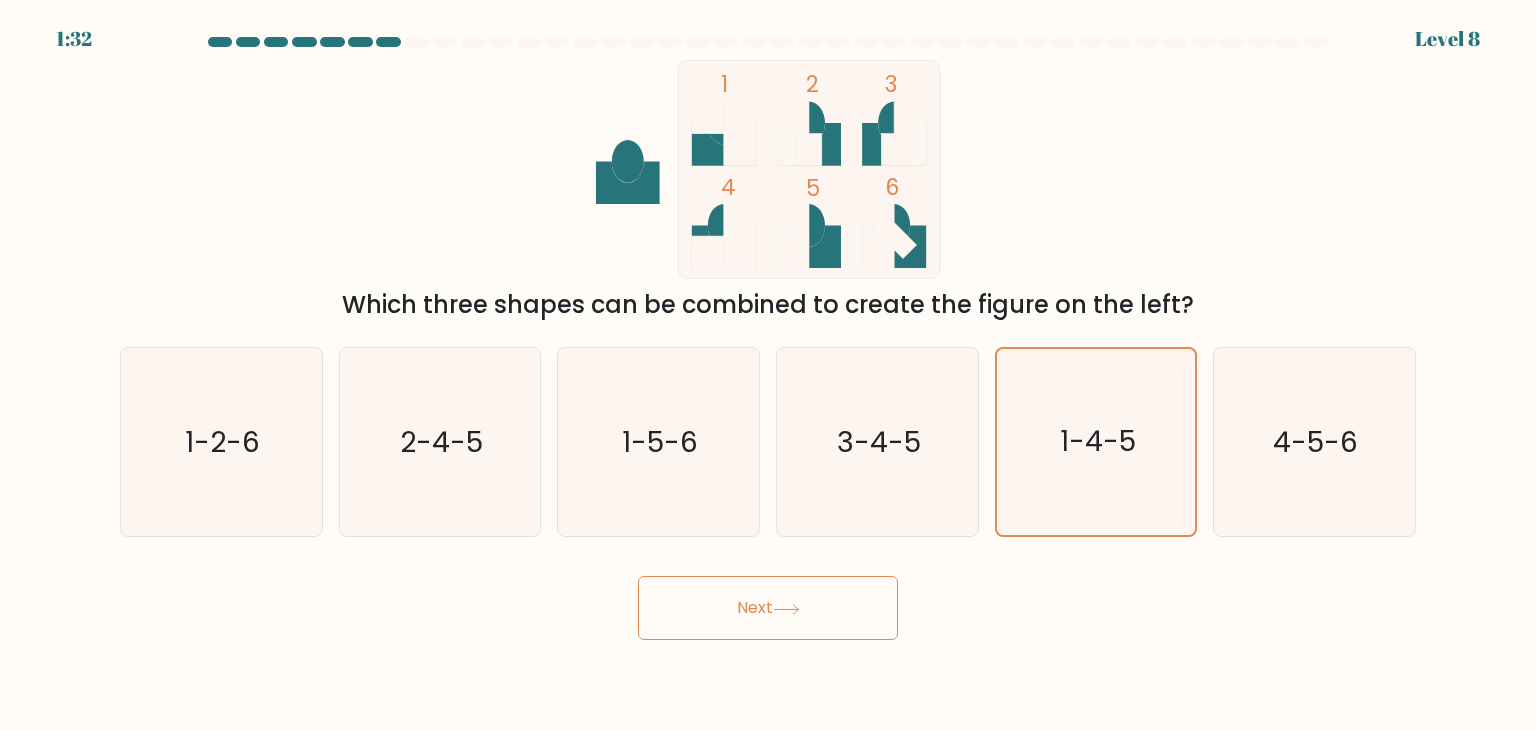 click on "Next" at bounding box center (768, 608) 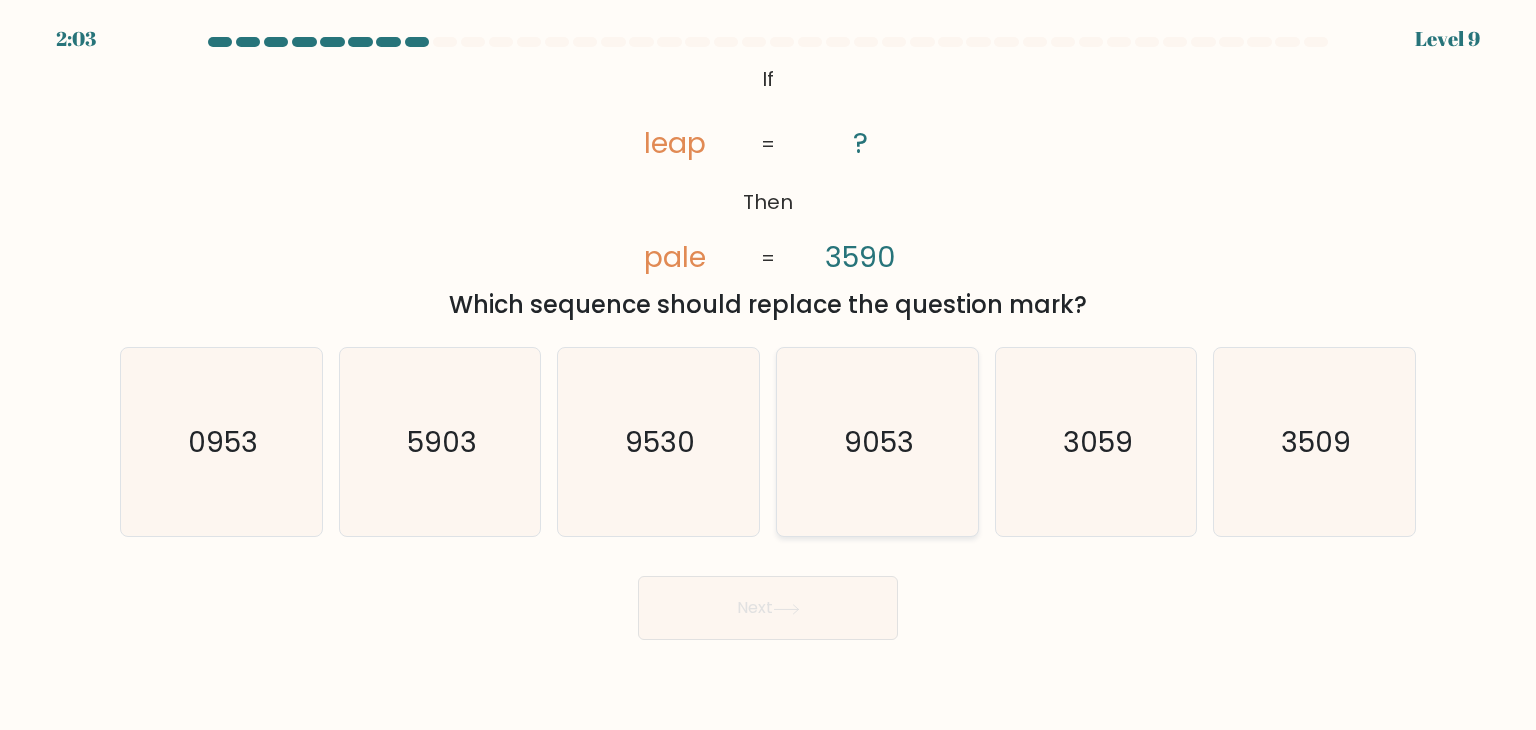 click on "9053" 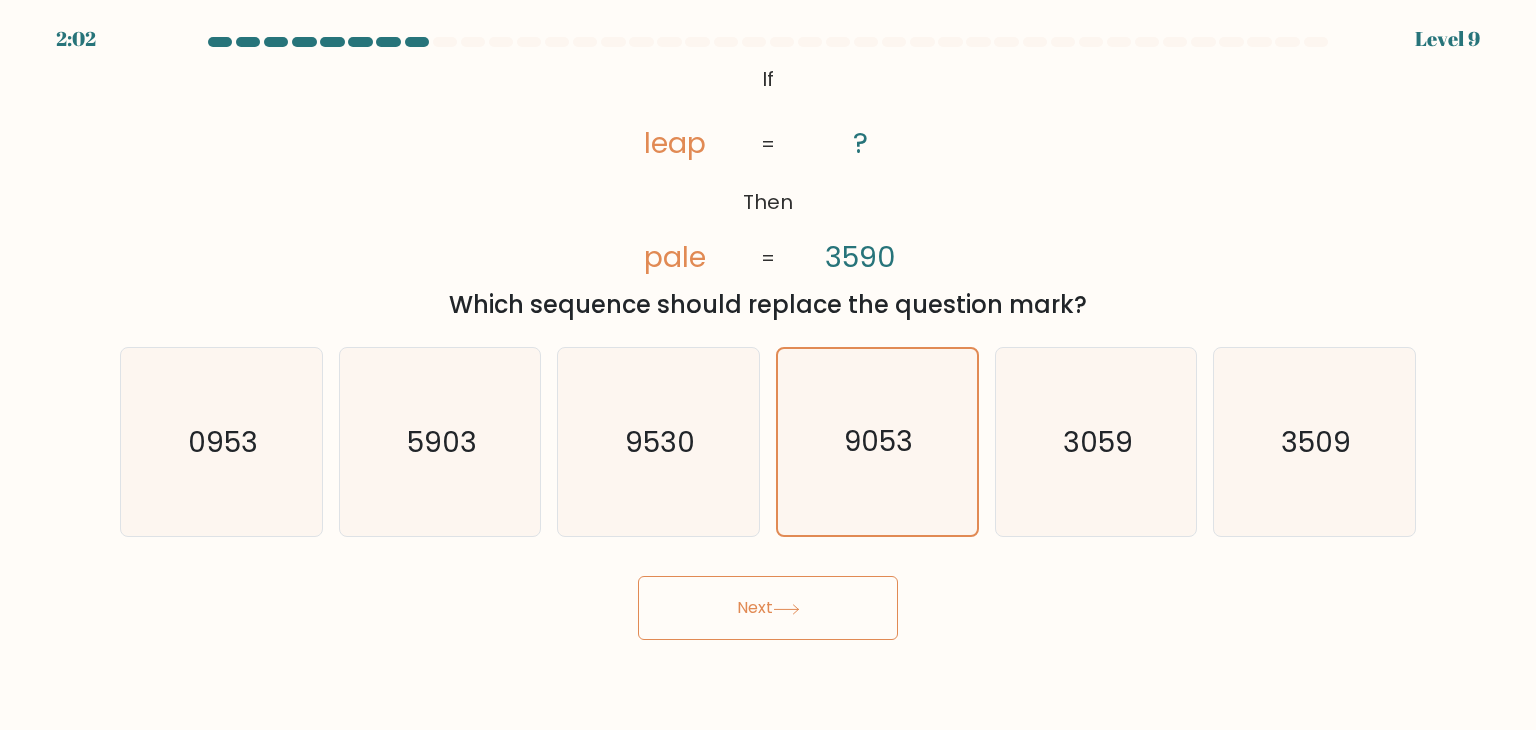 click on "Next" at bounding box center [768, 608] 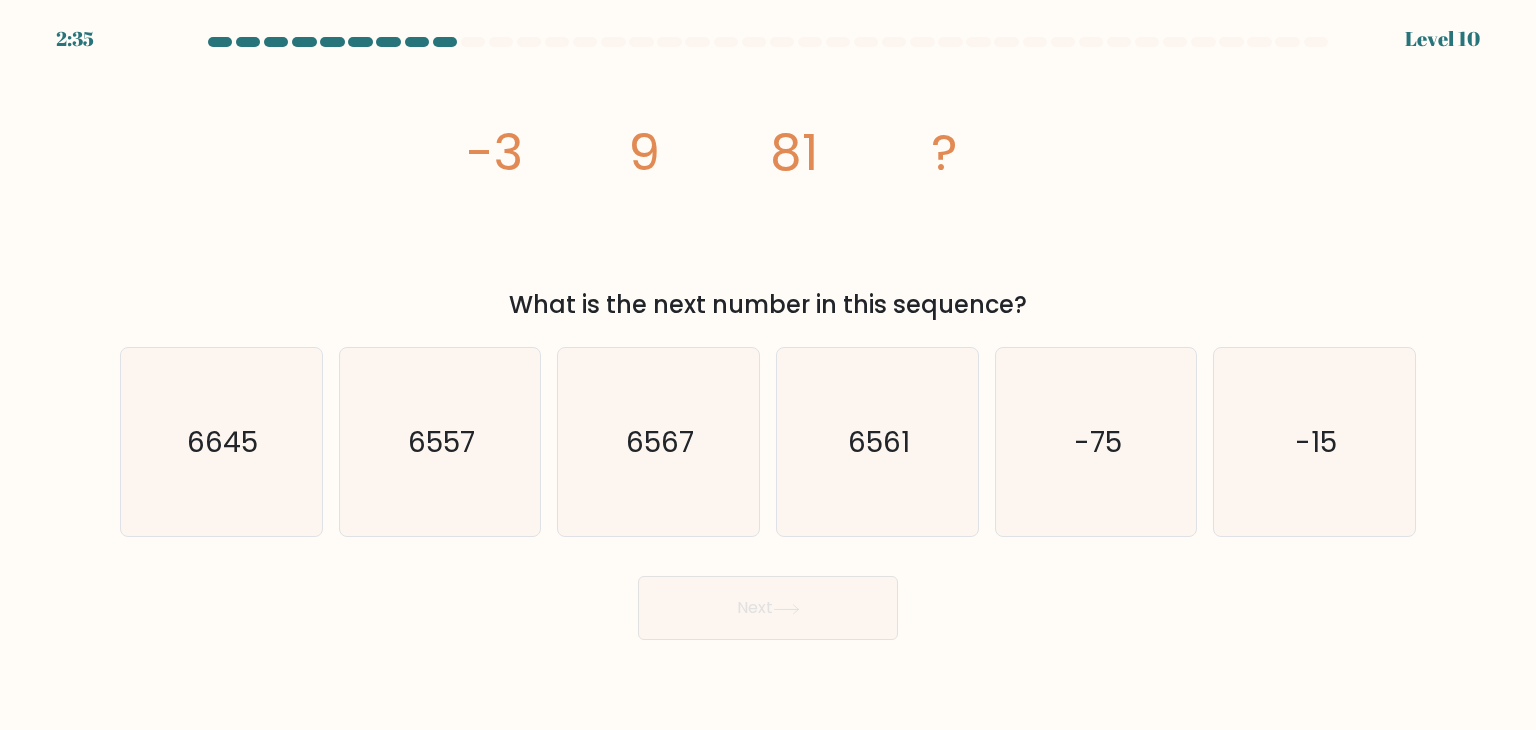 type 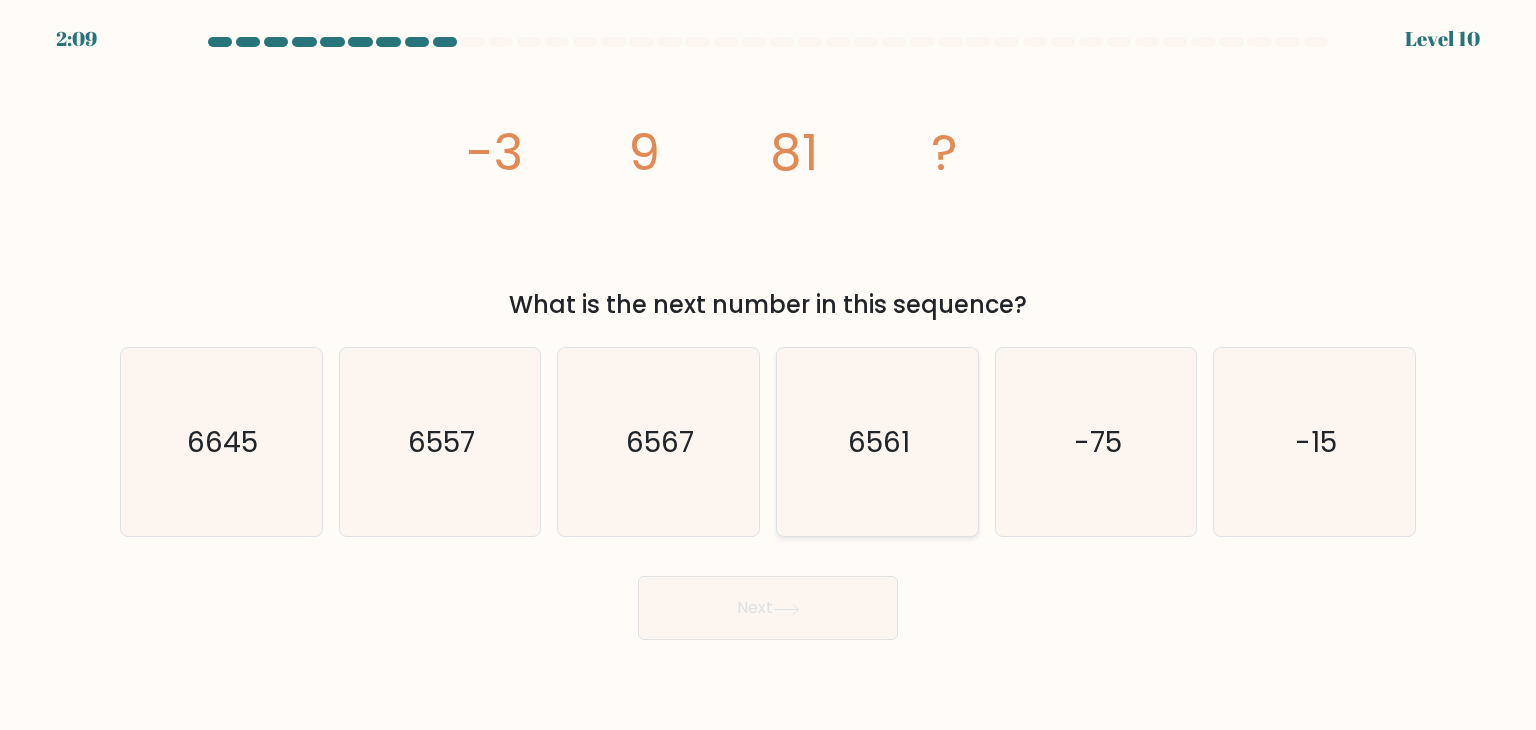click on "6561" 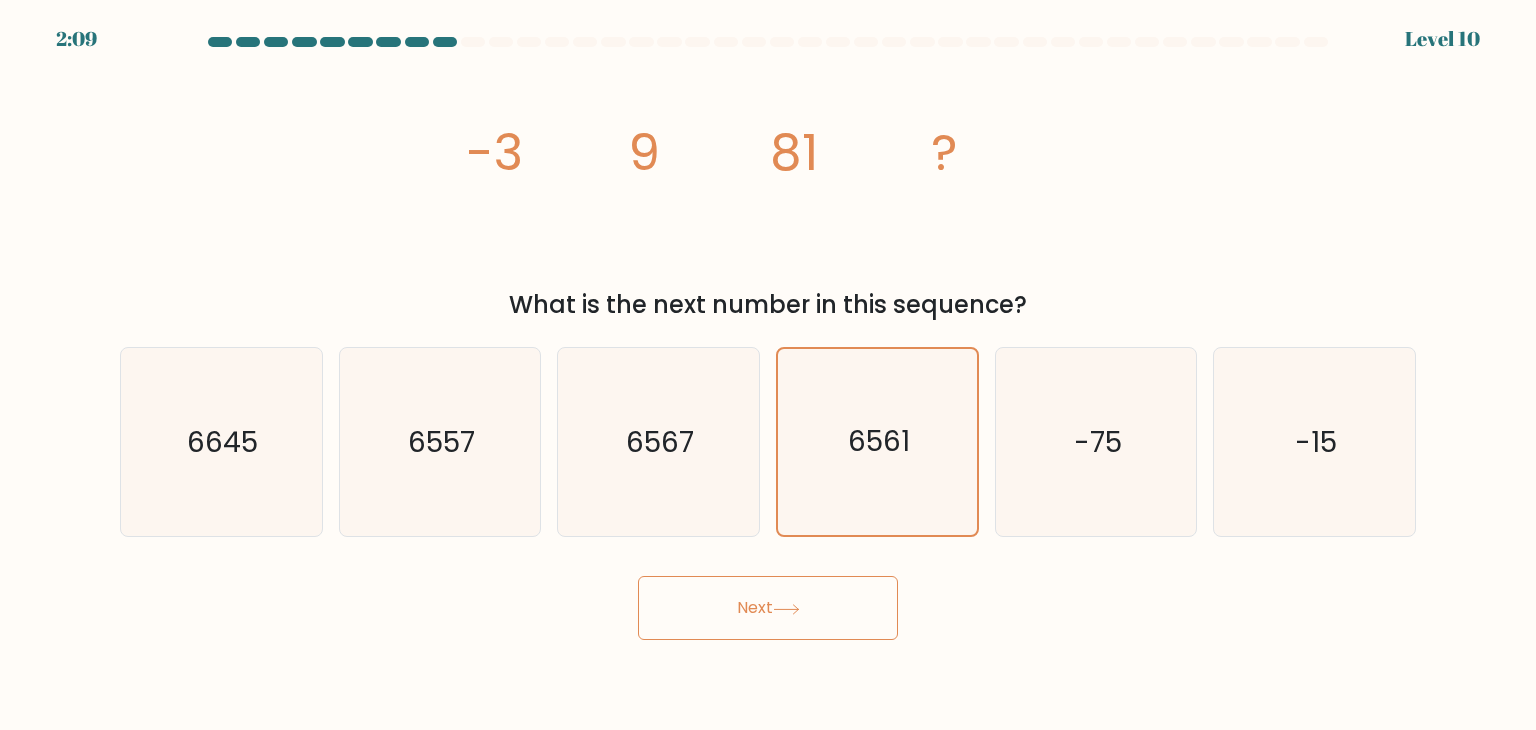 click on "Next" at bounding box center (768, 608) 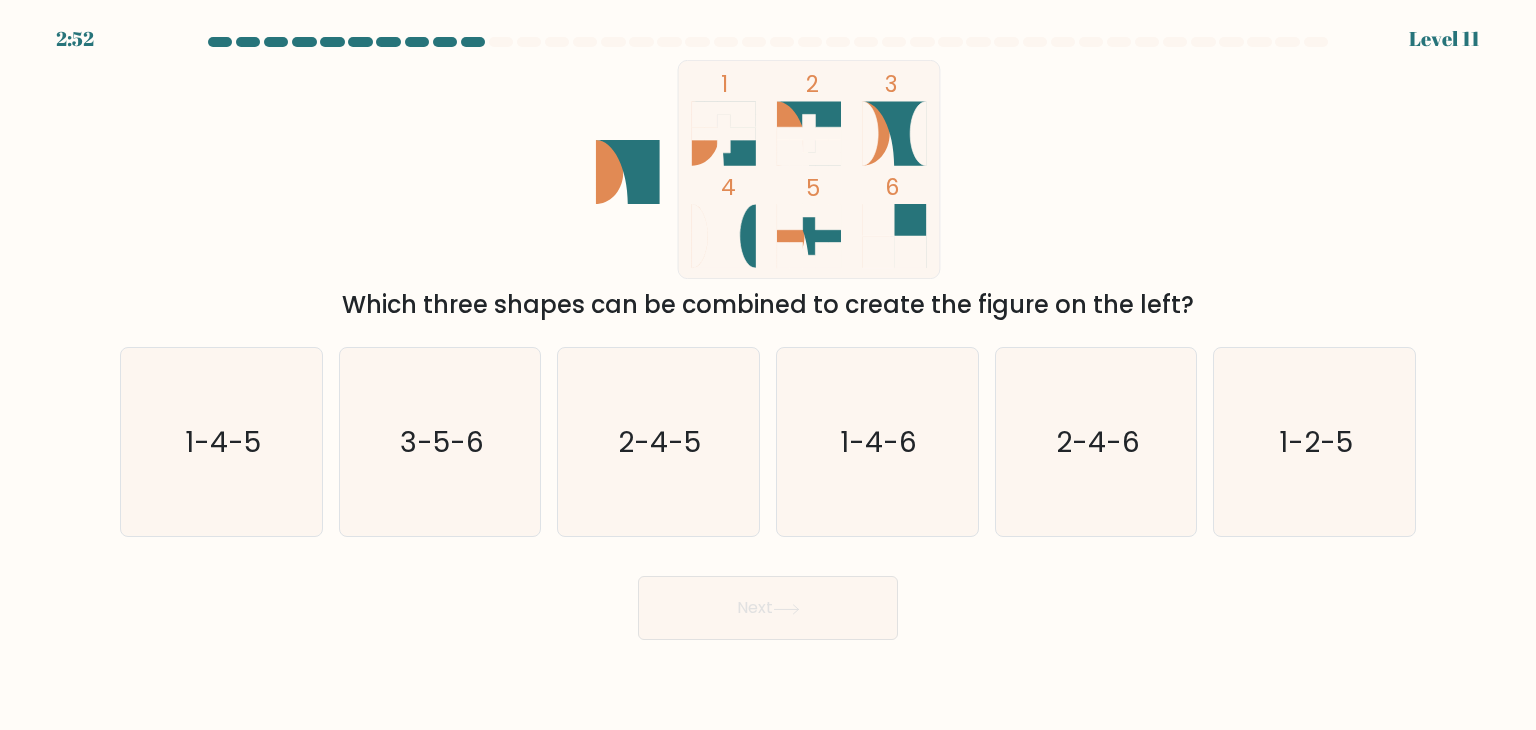drag, startPoint x: 343, startPoint y: 307, endPoint x: 1336, endPoint y: 289, distance: 993.16315 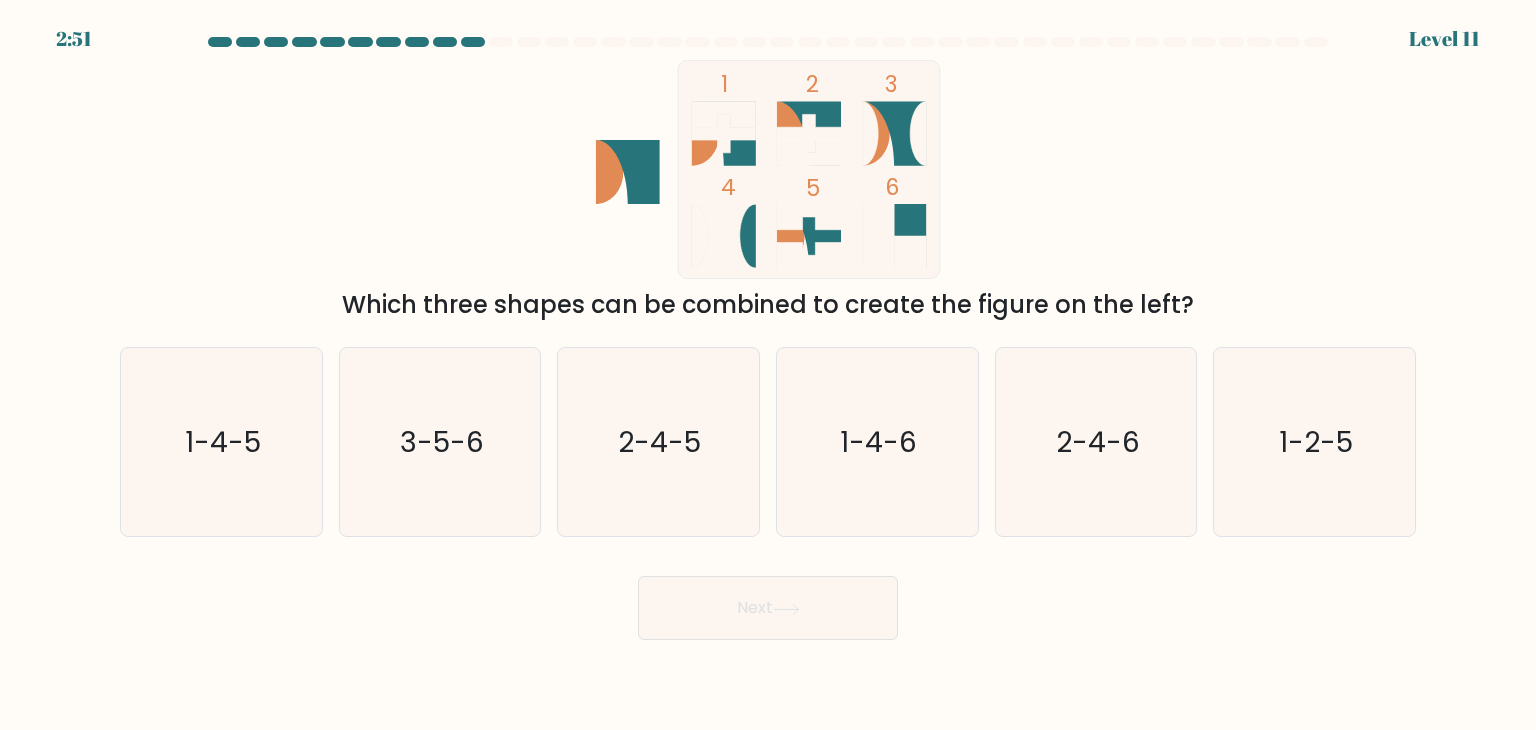 click on "Which three shapes can be combined to create the figure on the left?" at bounding box center [768, 305] 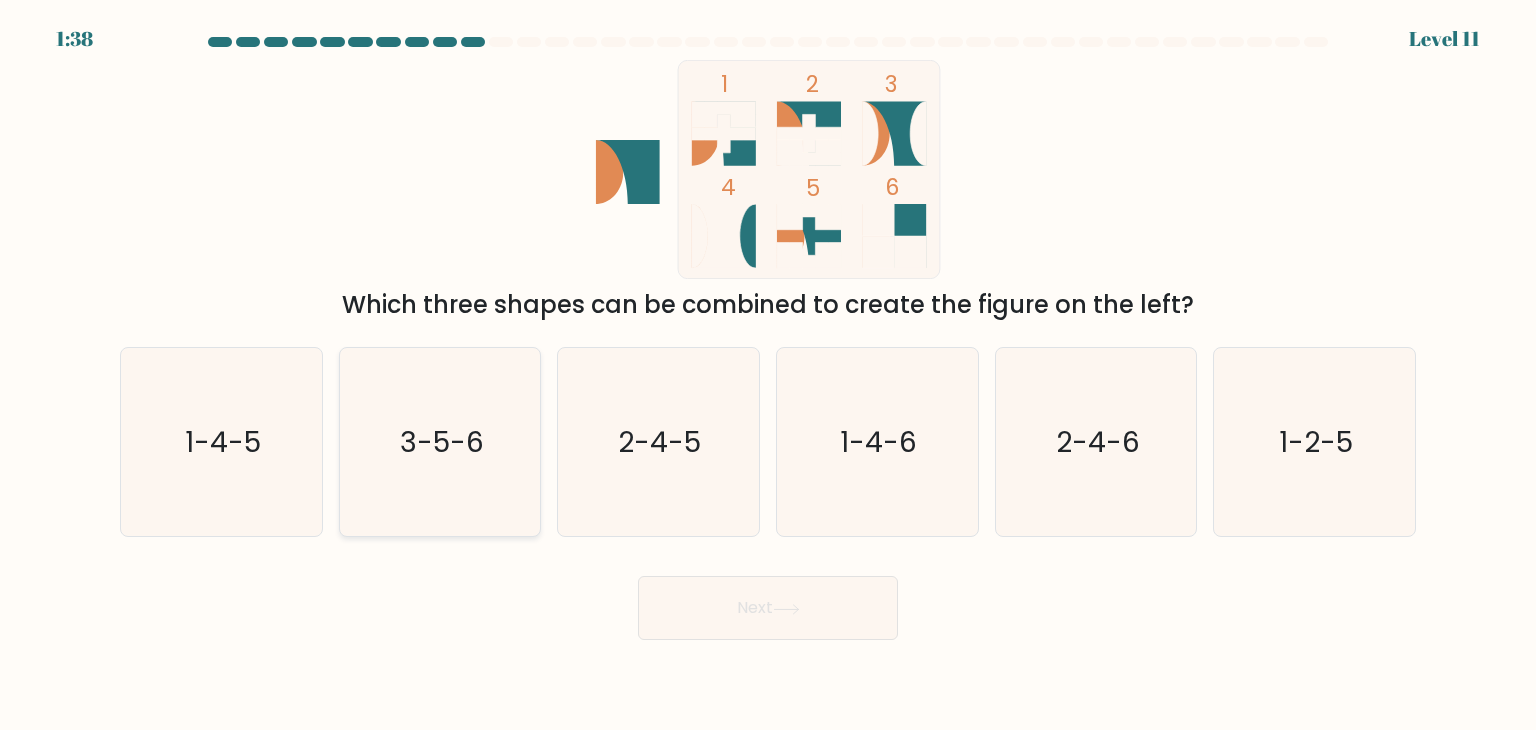 click on "3-5-6" 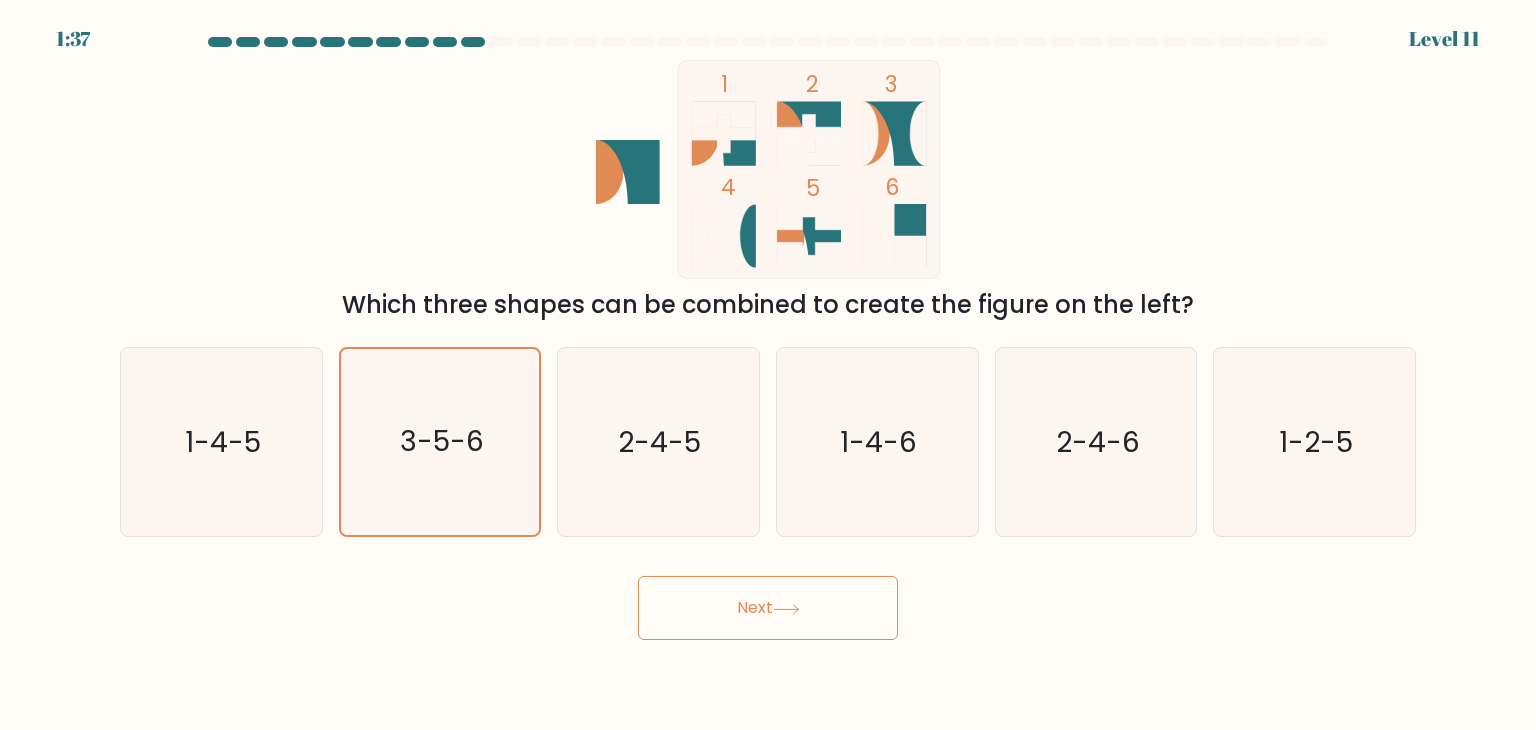 click on "Next" at bounding box center [768, 608] 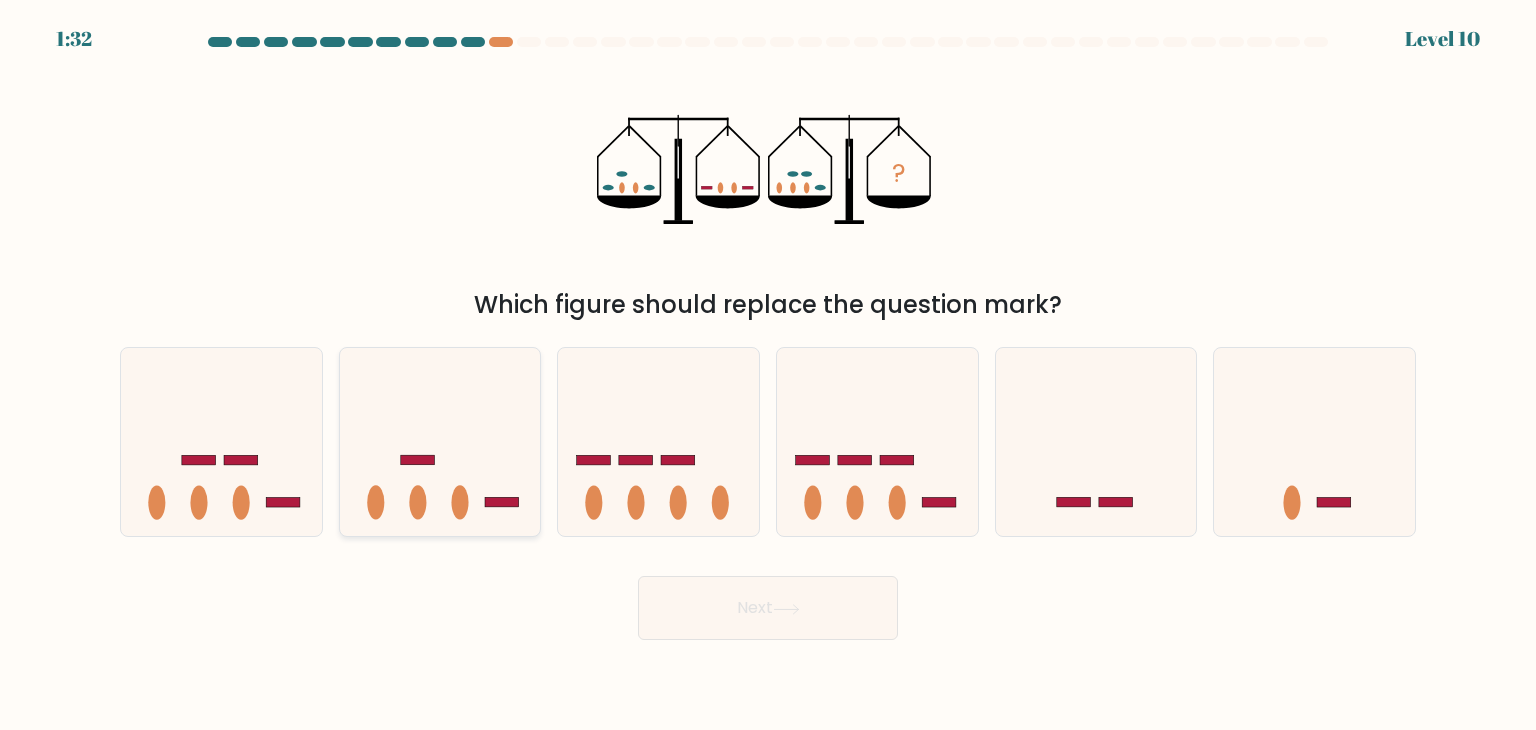click 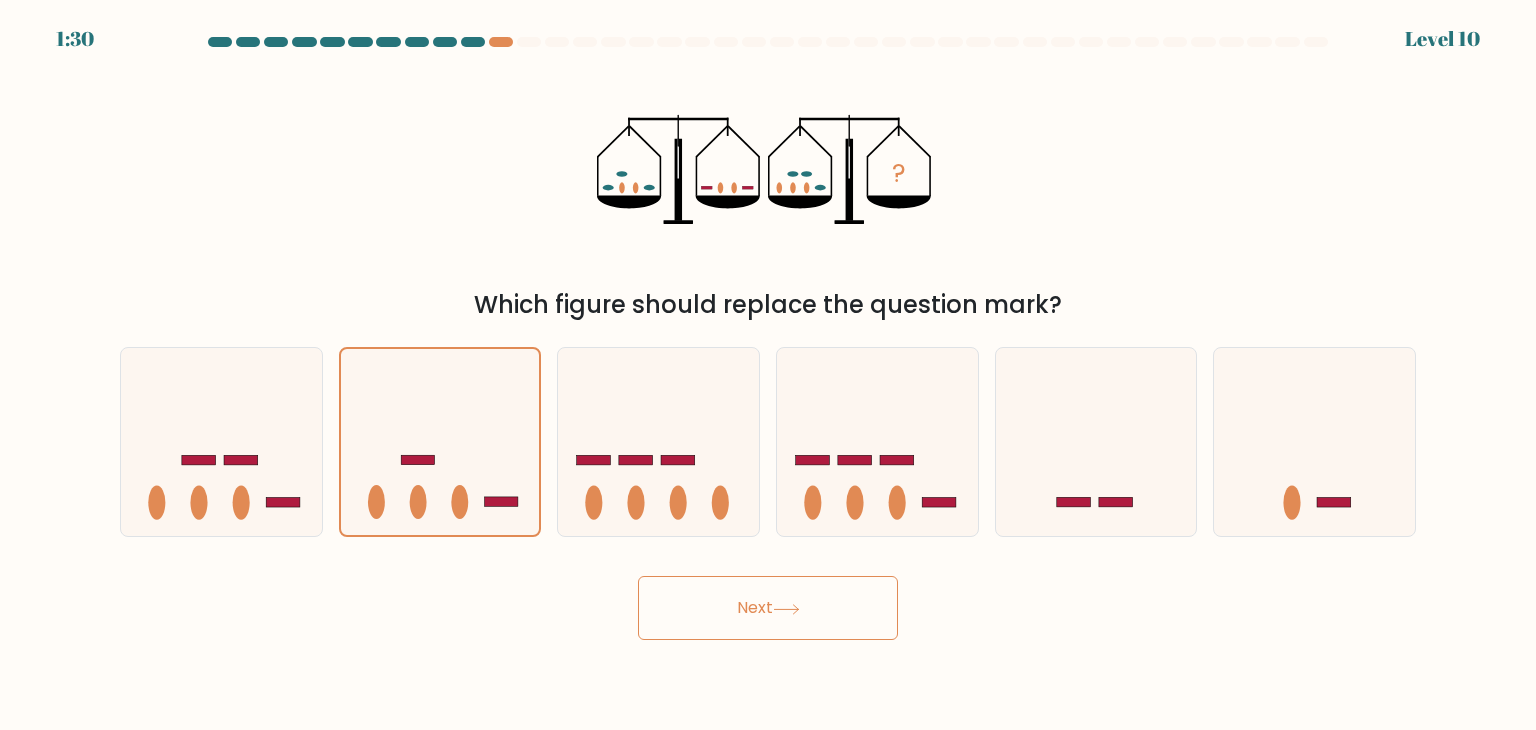 click on "Next" at bounding box center [768, 608] 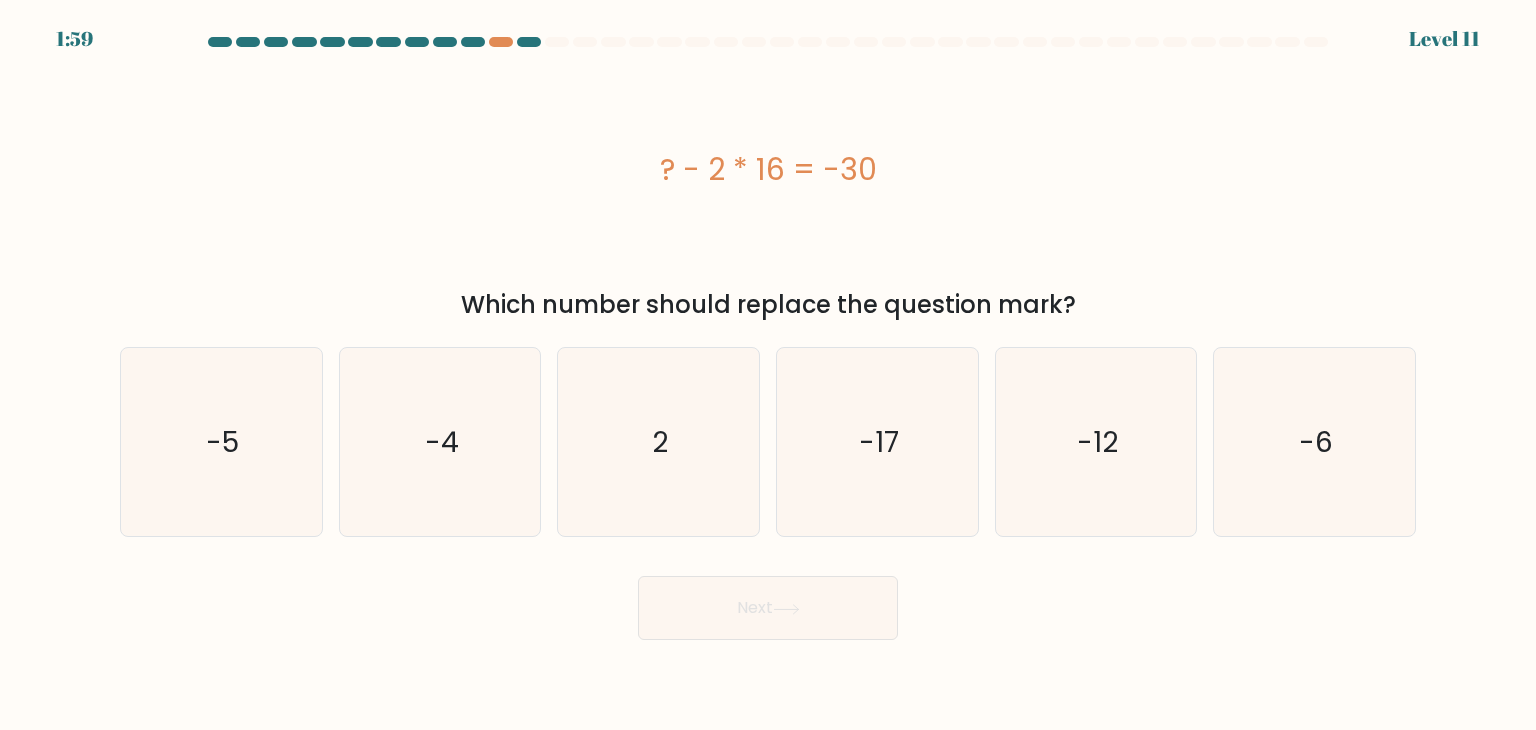 type 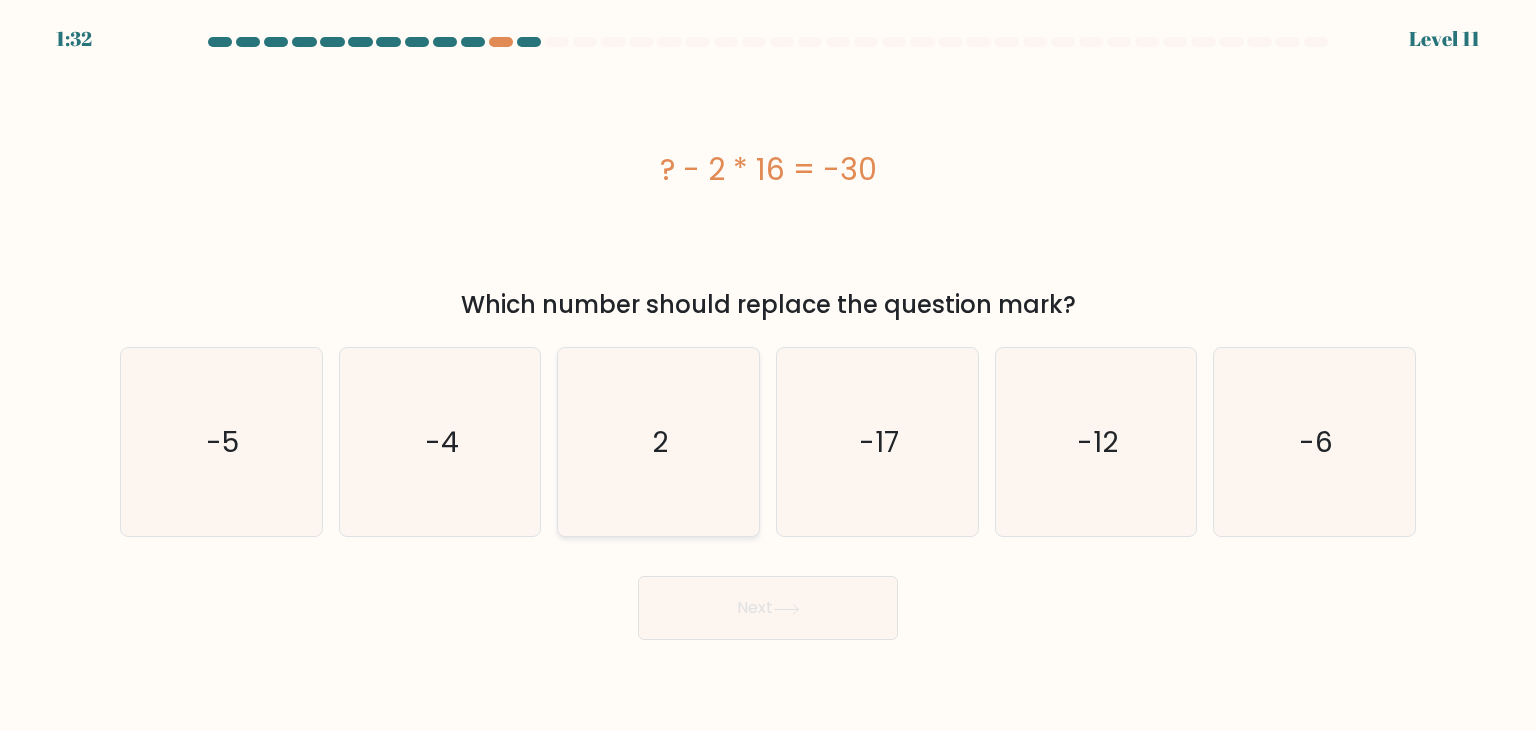 drag, startPoint x: 648, startPoint y: 435, endPoint x: 658, endPoint y: 447, distance: 15.6205 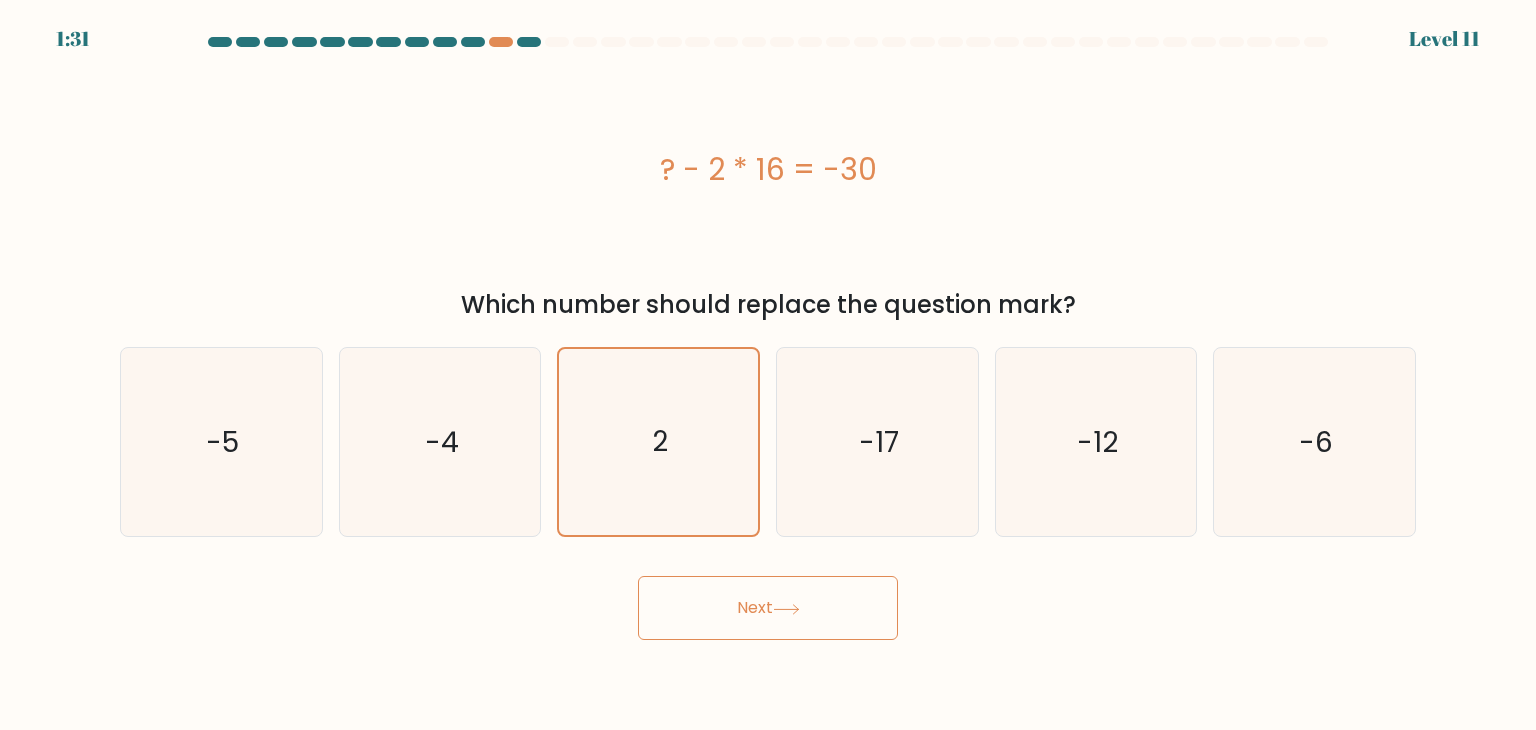 click on "Next" at bounding box center [768, 608] 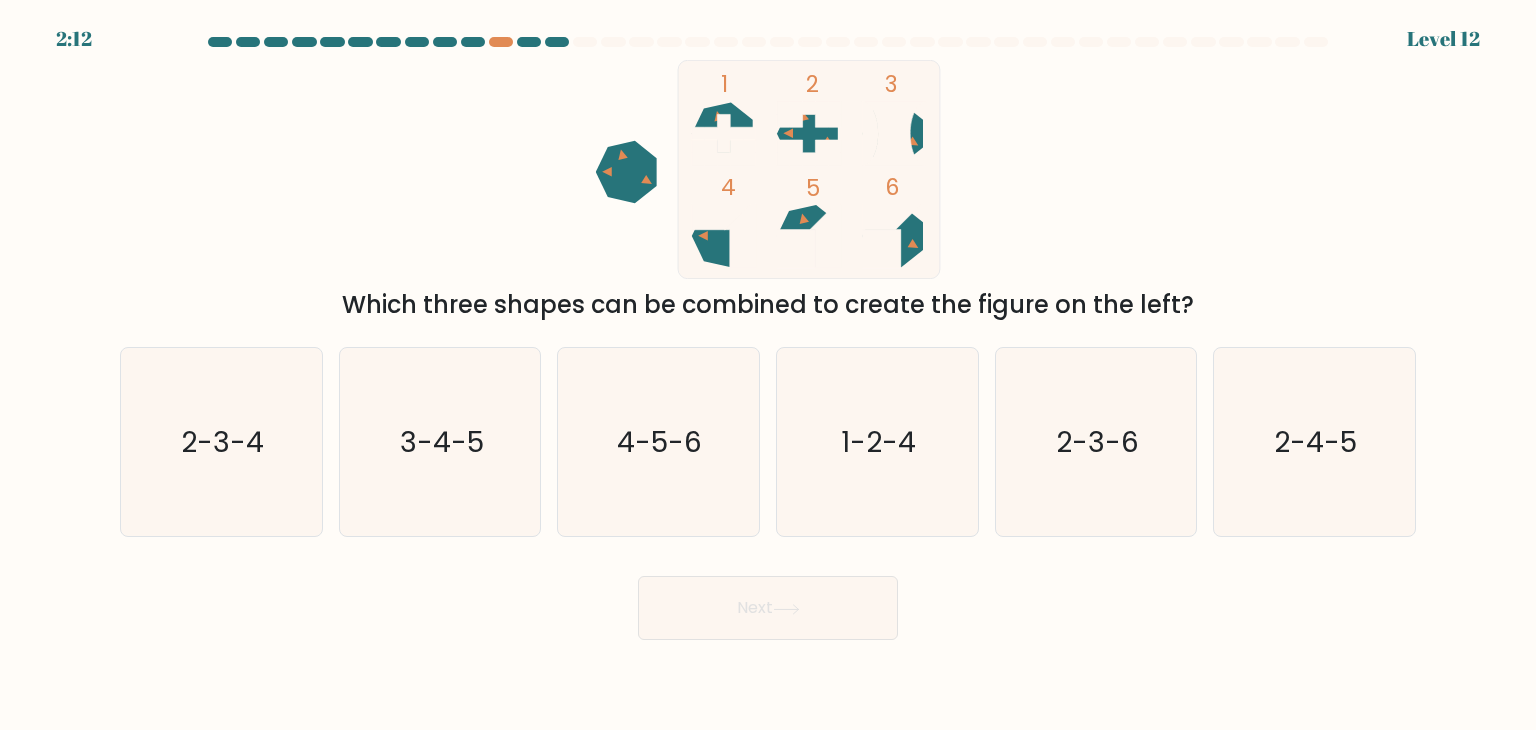 drag, startPoint x: 333, startPoint y: 297, endPoint x: 1264, endPoint y: 288, distance: 931.0435 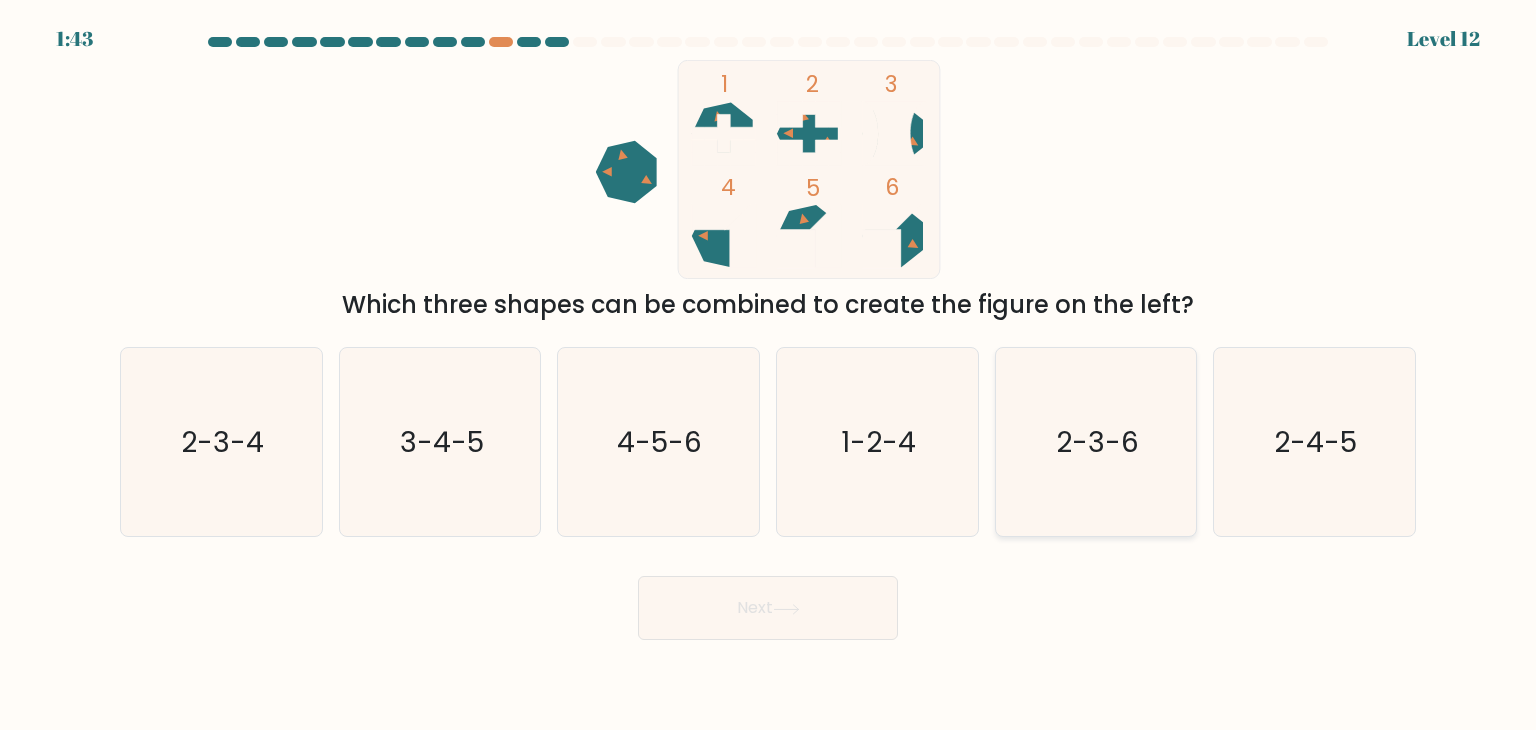 click on "2-3-6" 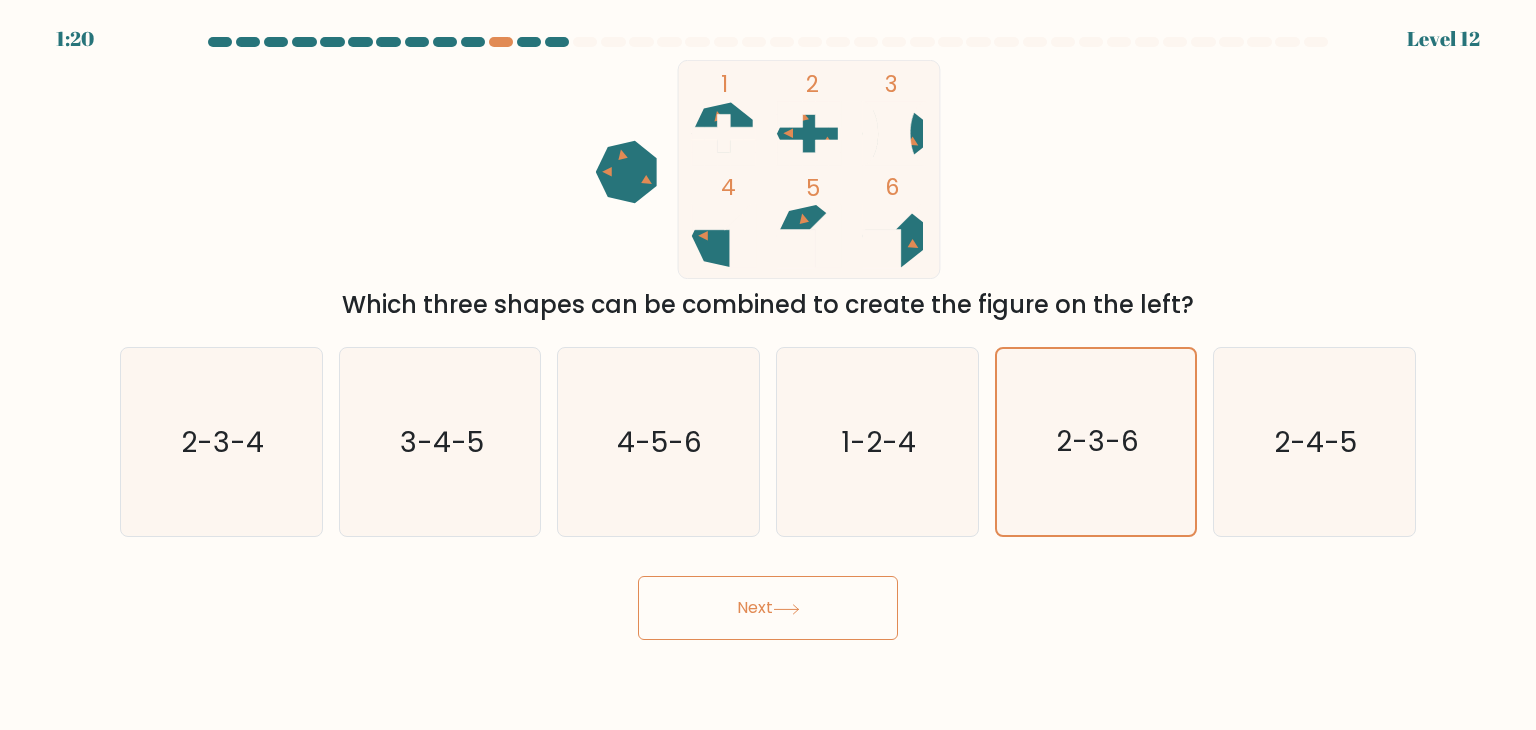 drag, startPoint x: 833, startPoint y: 601, endPoint x: 848, endPoint y: 622, distance: 25.806976 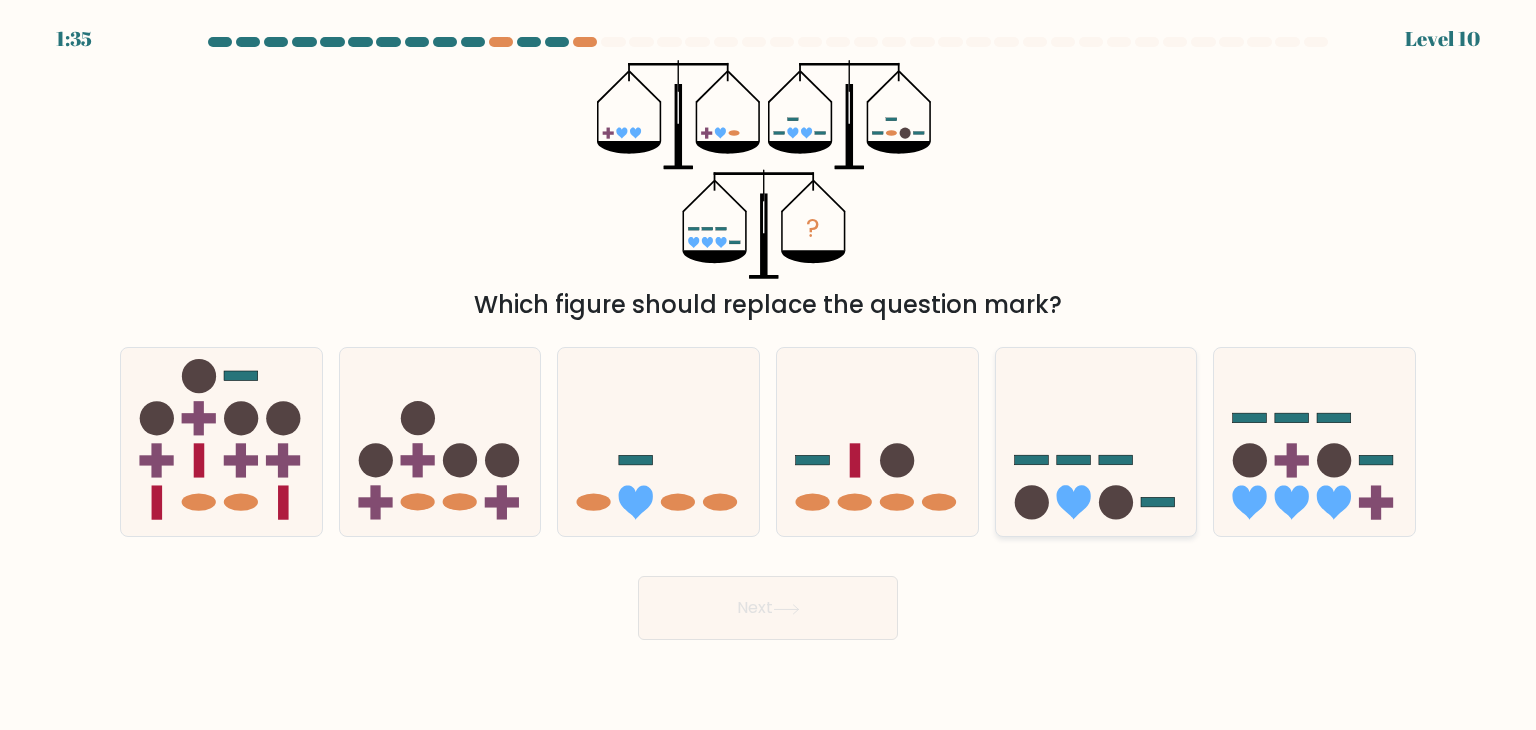 click 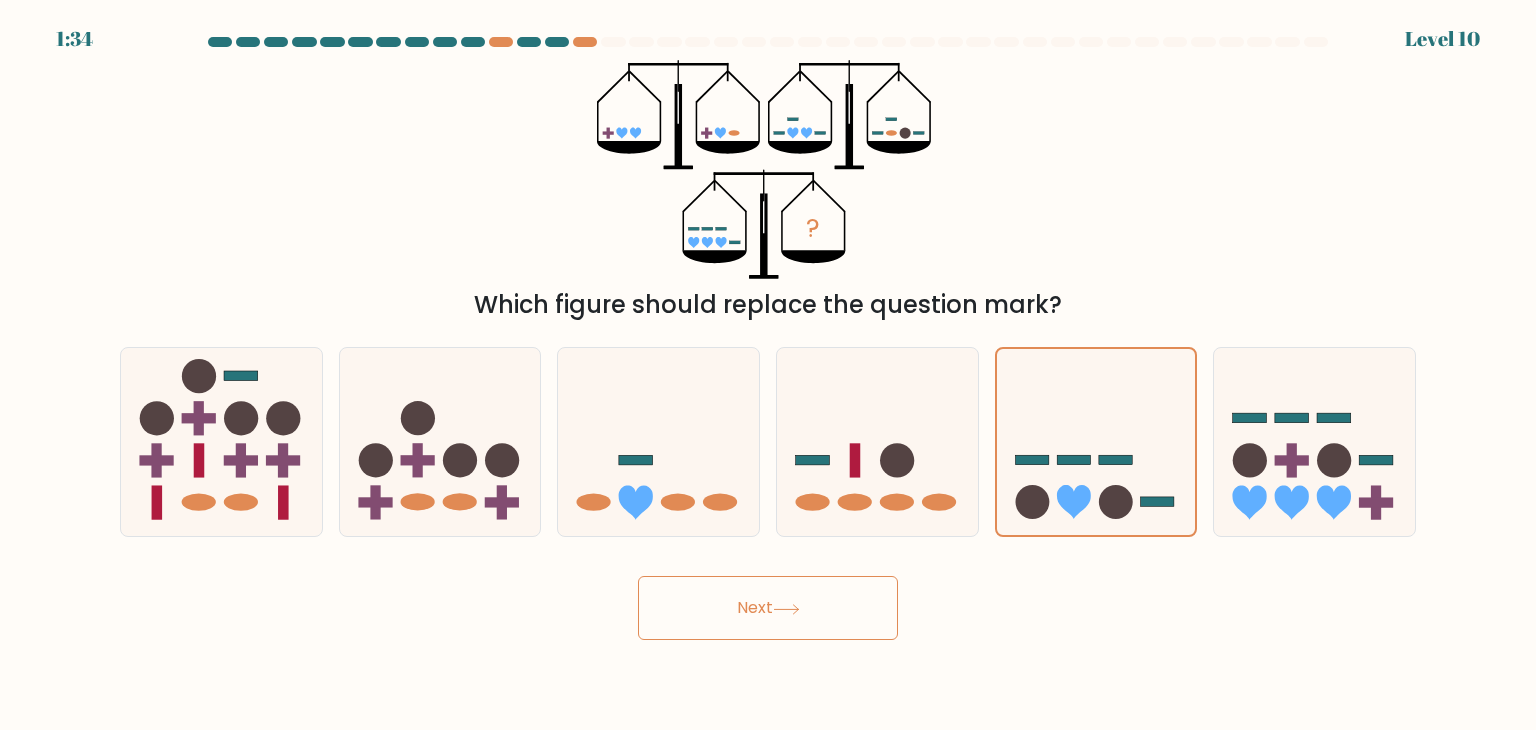 click on "Next" at bounding box center (768, 608) 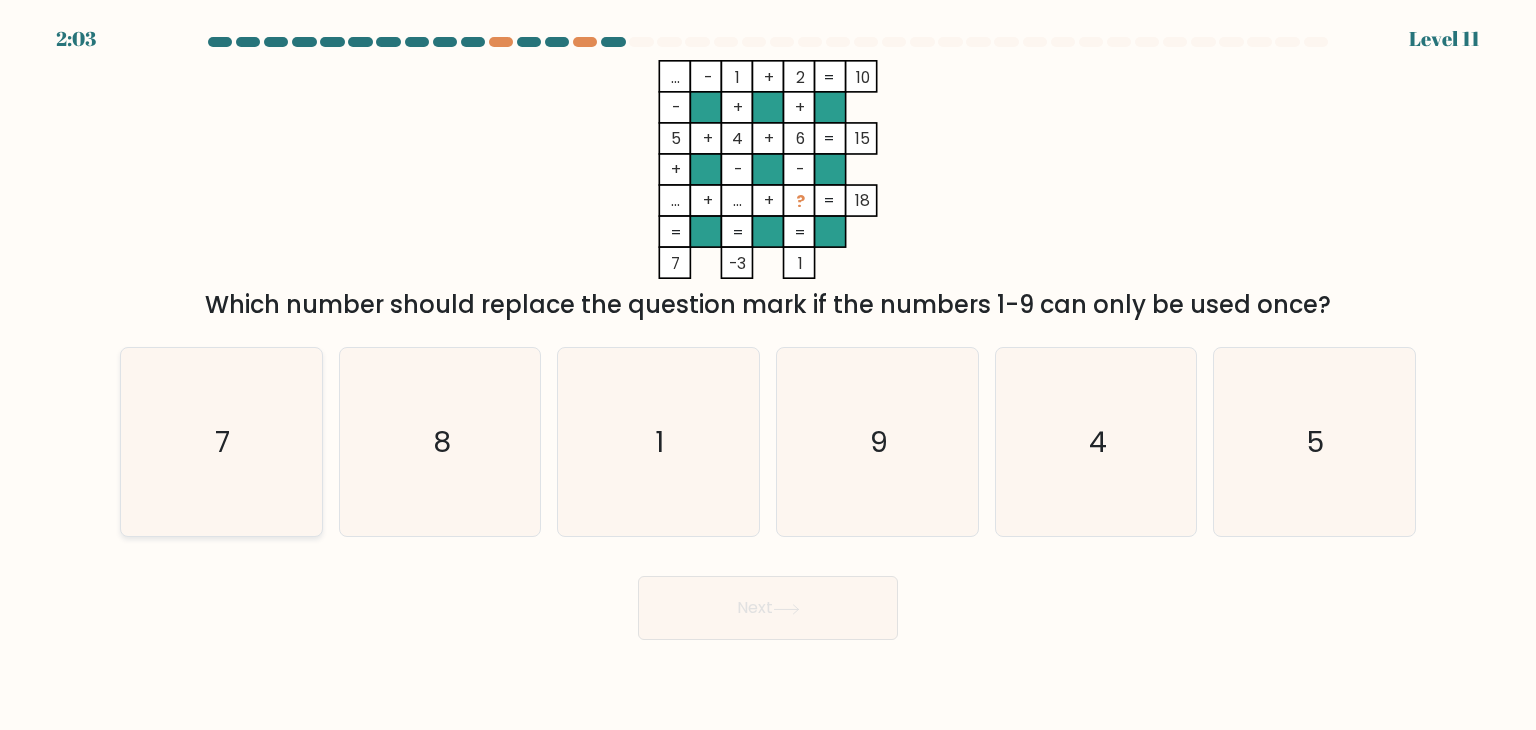 click on "7" 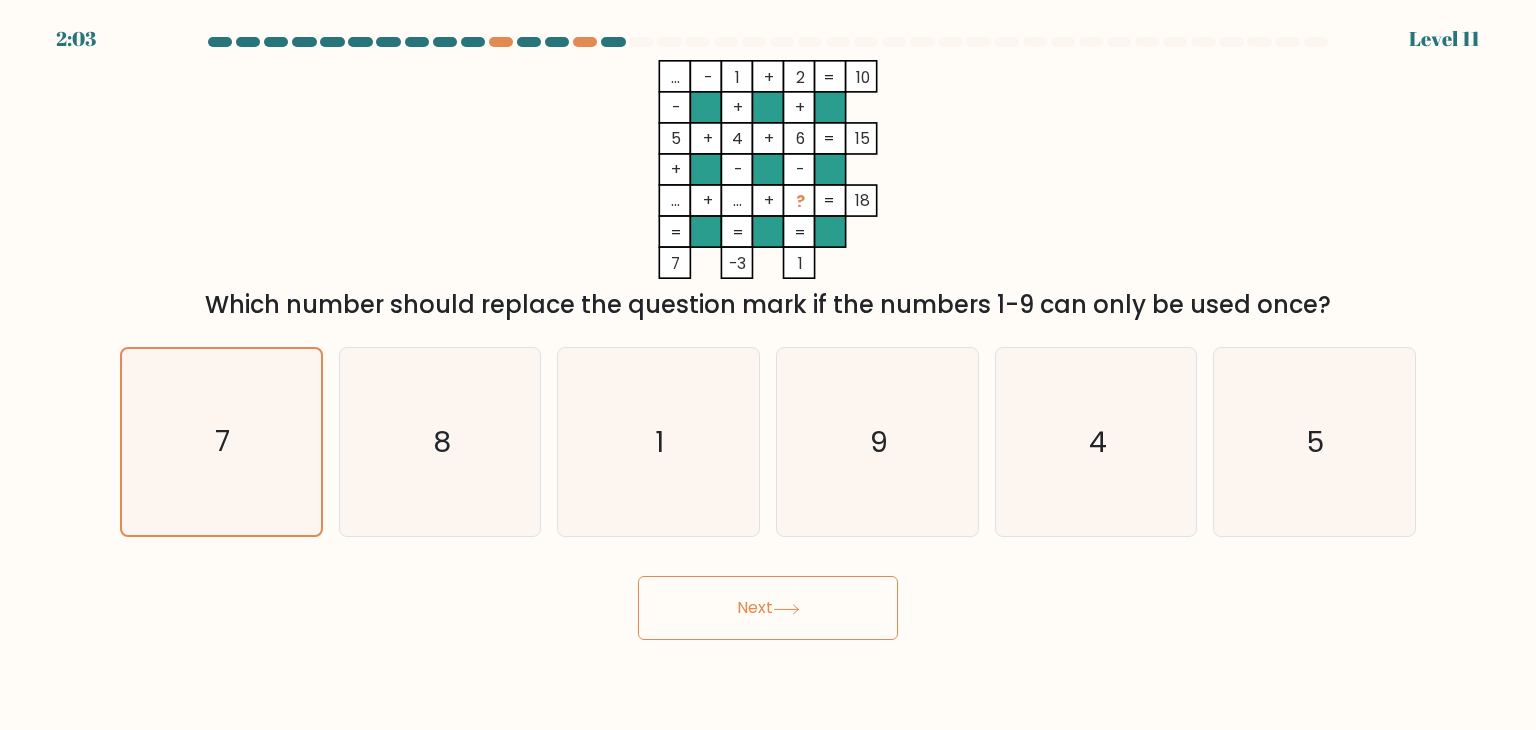 click on "Next" at bounding box center [768, 608] 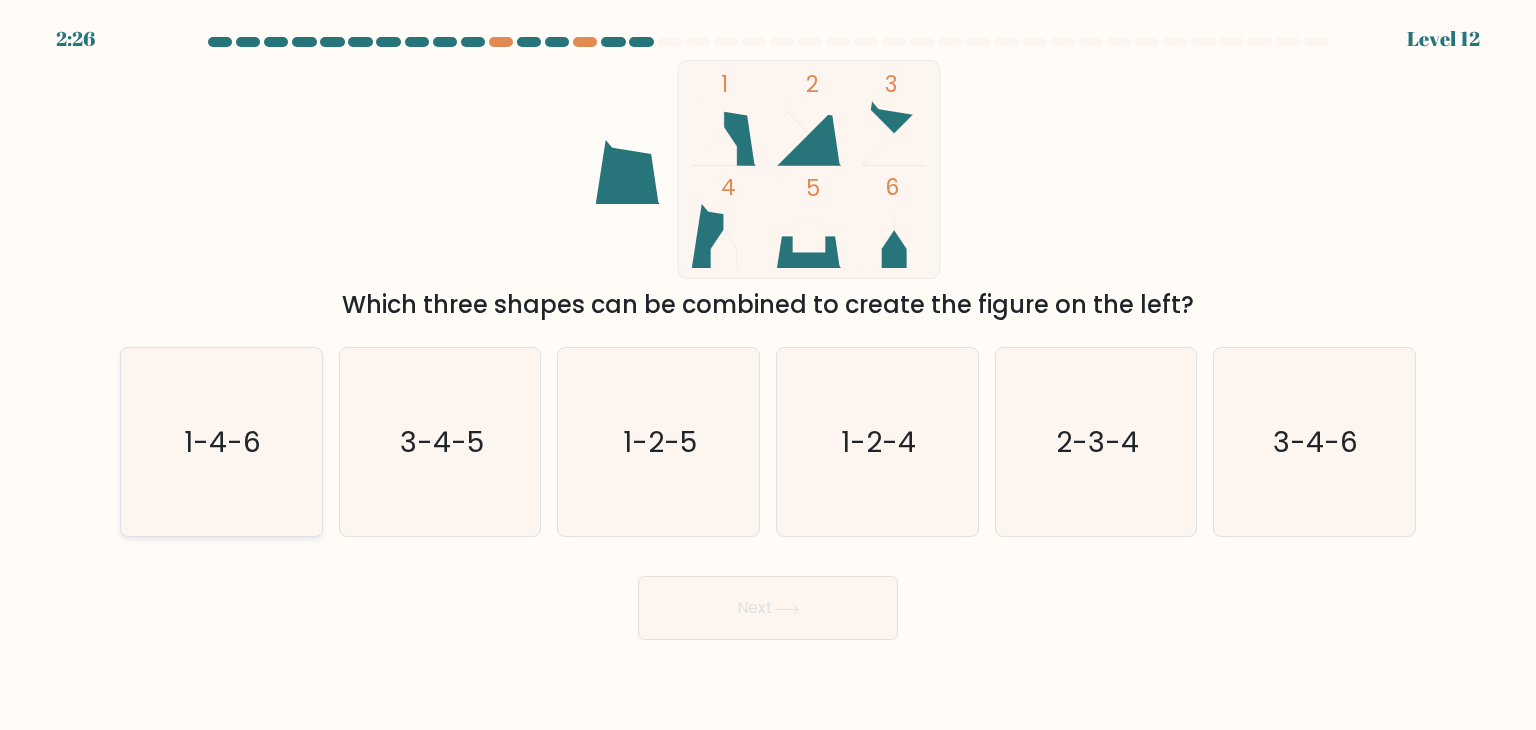 click on "1-4-6" 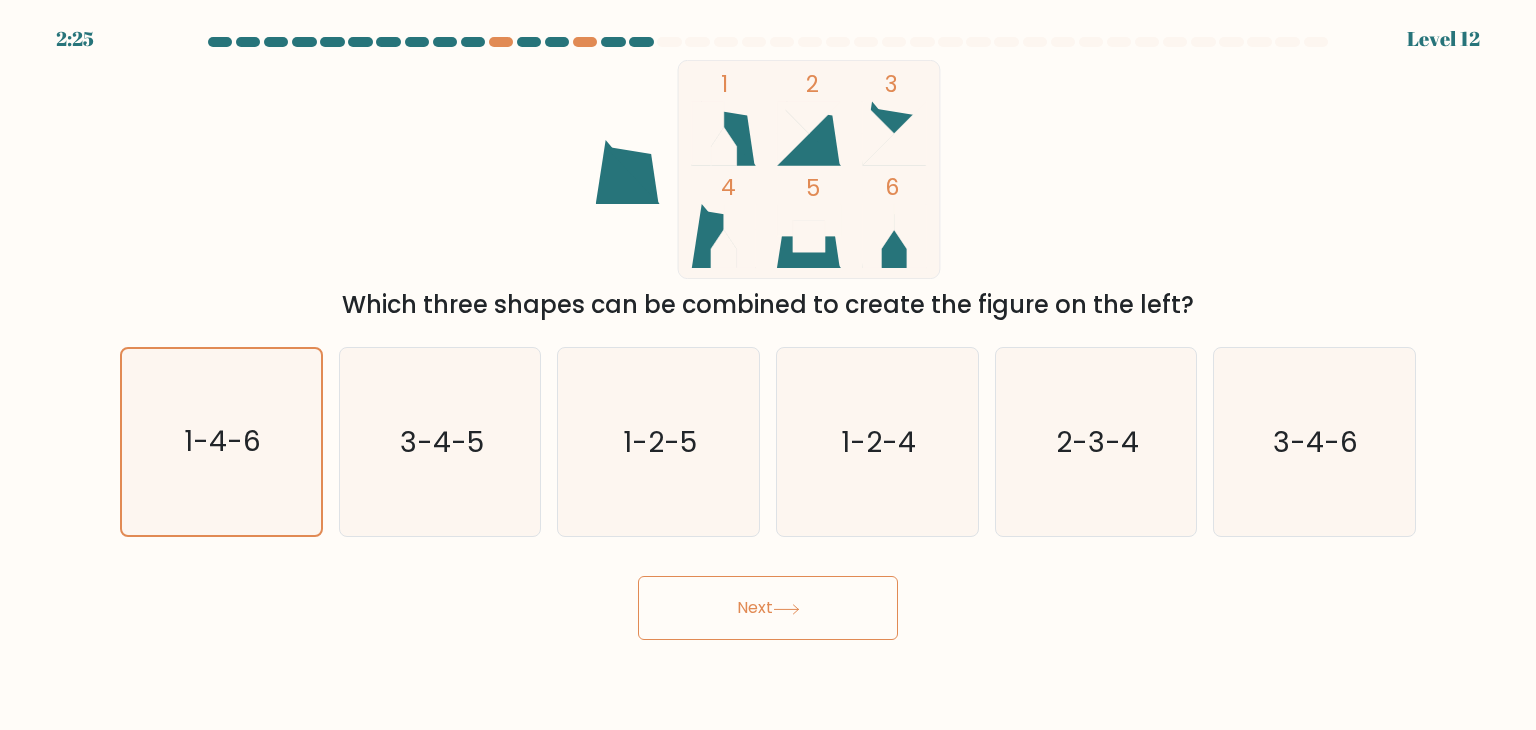 click on "Next" at bounding box center (768, 608) 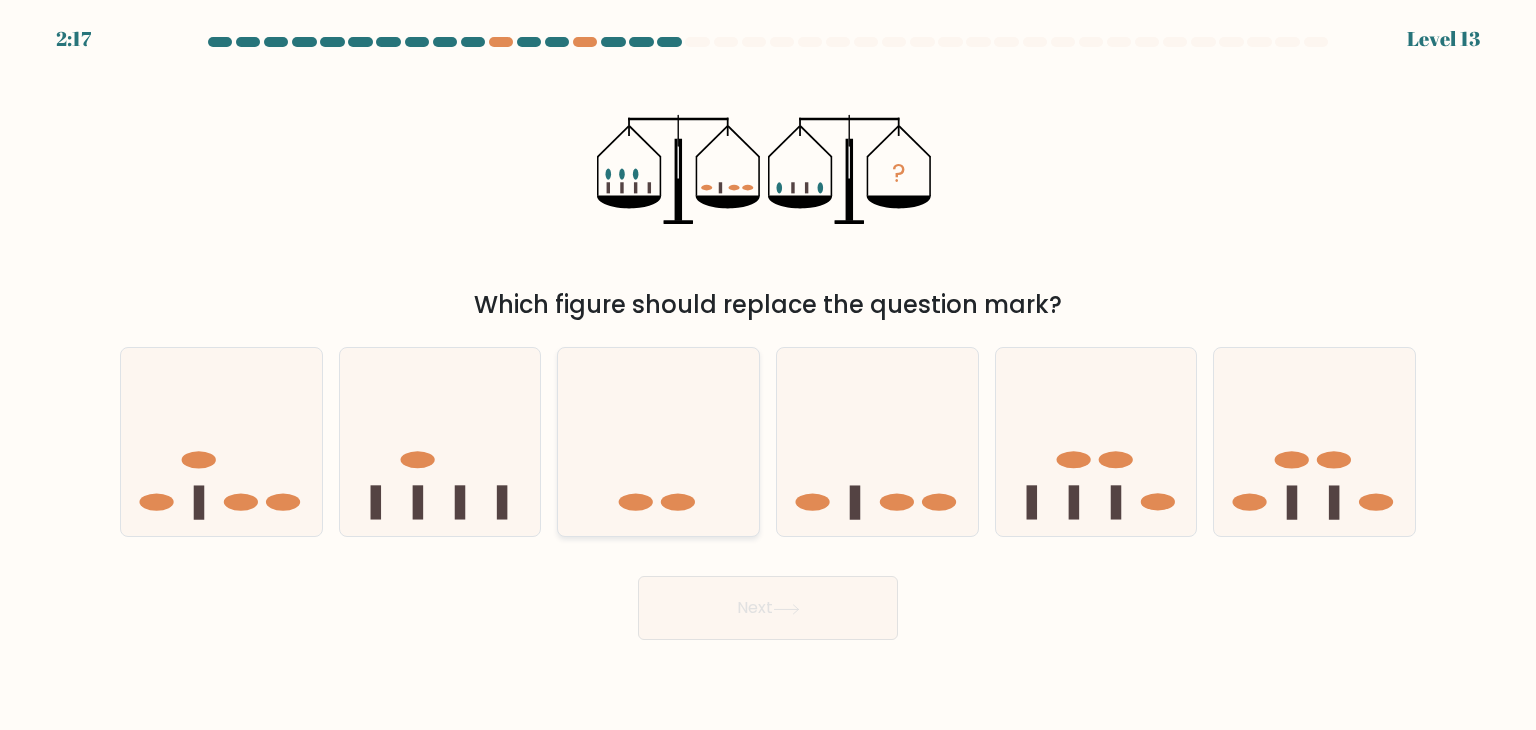 click 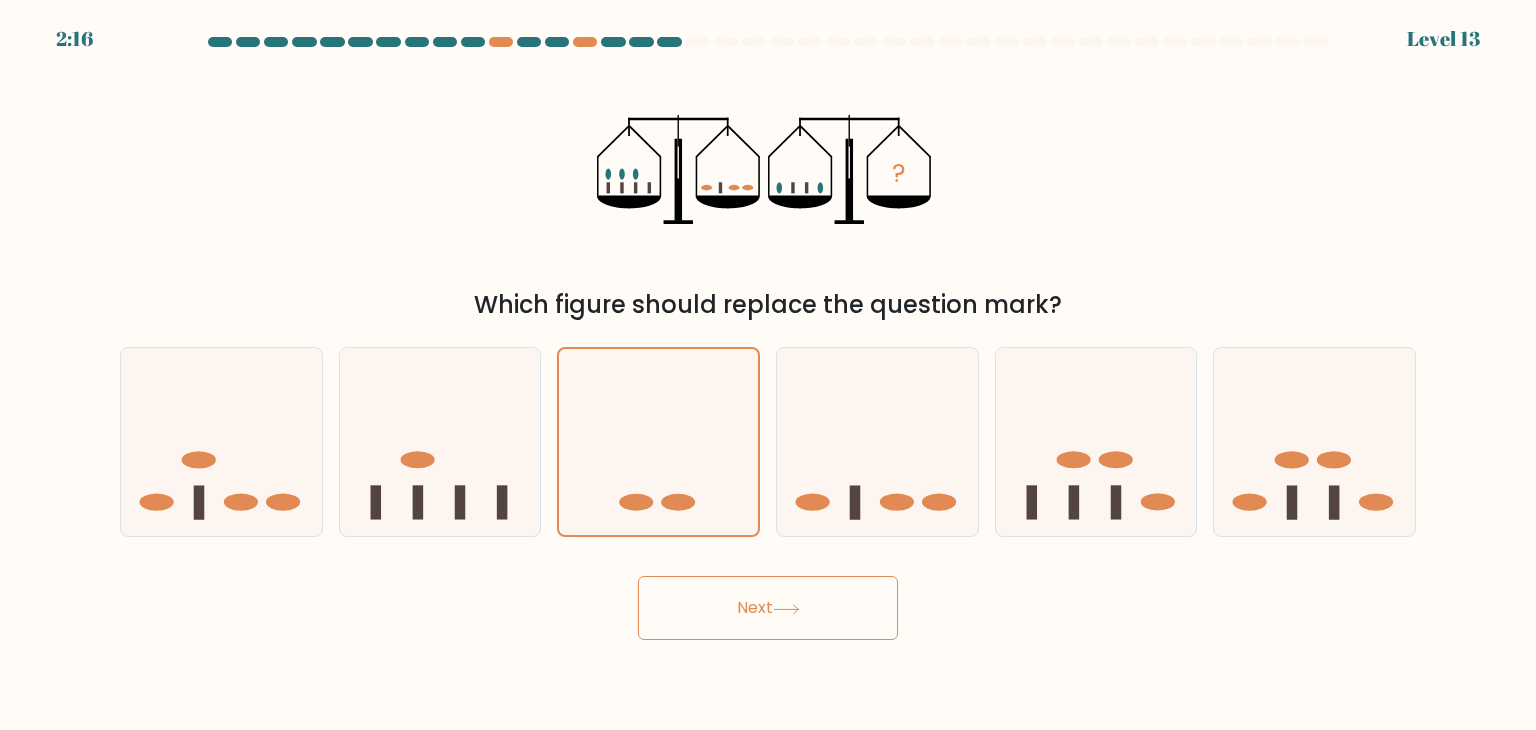click on "Next" at bounding box center [768, 608] 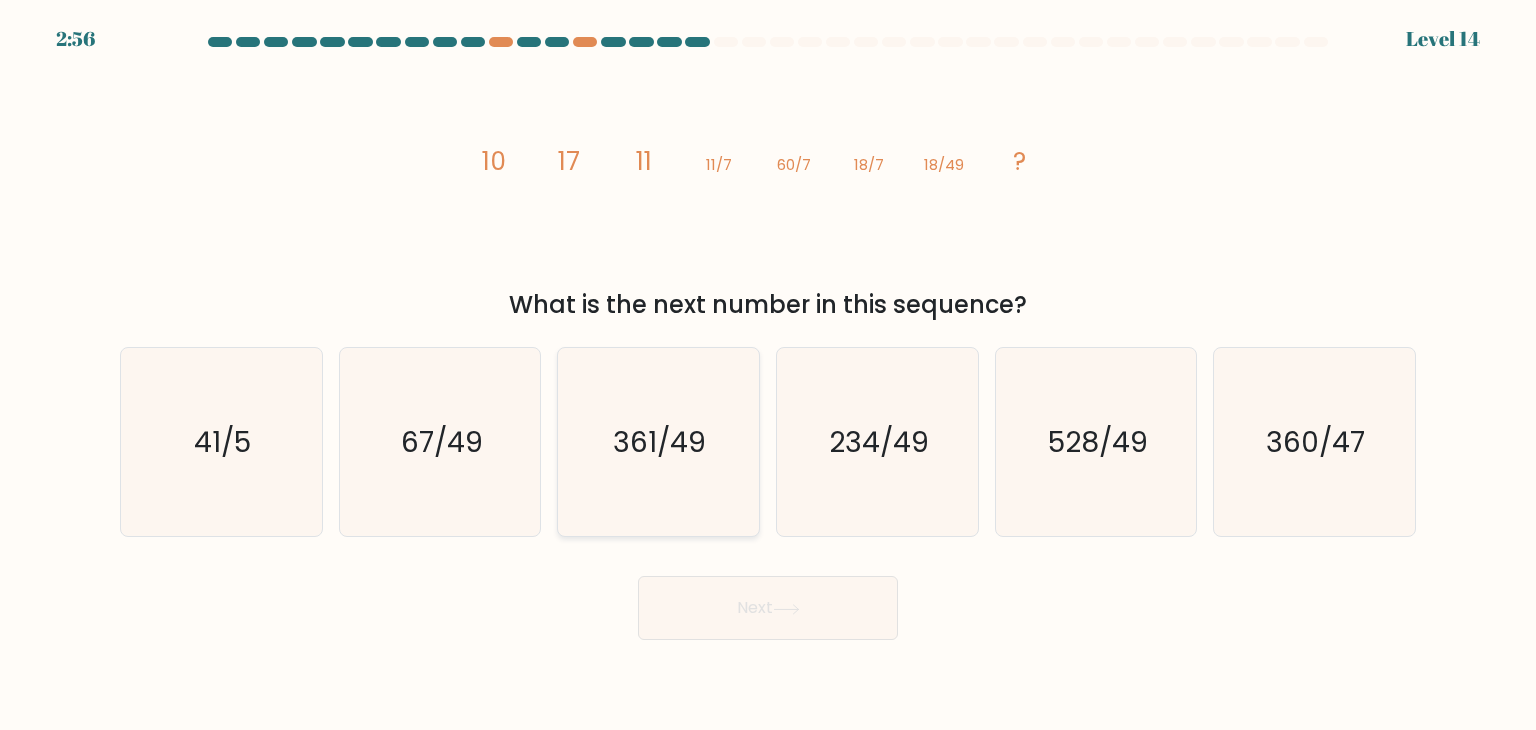 type 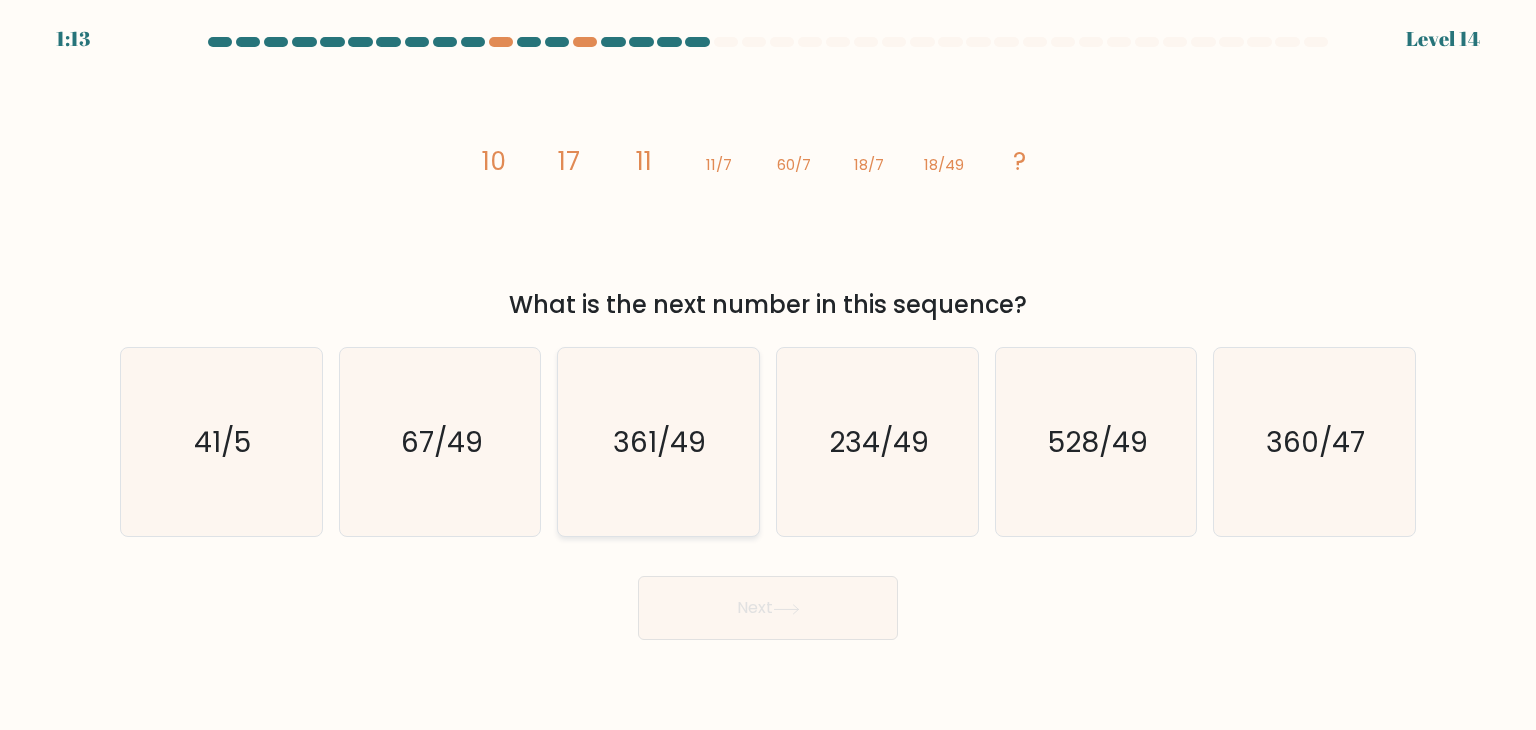 click on "361/49" 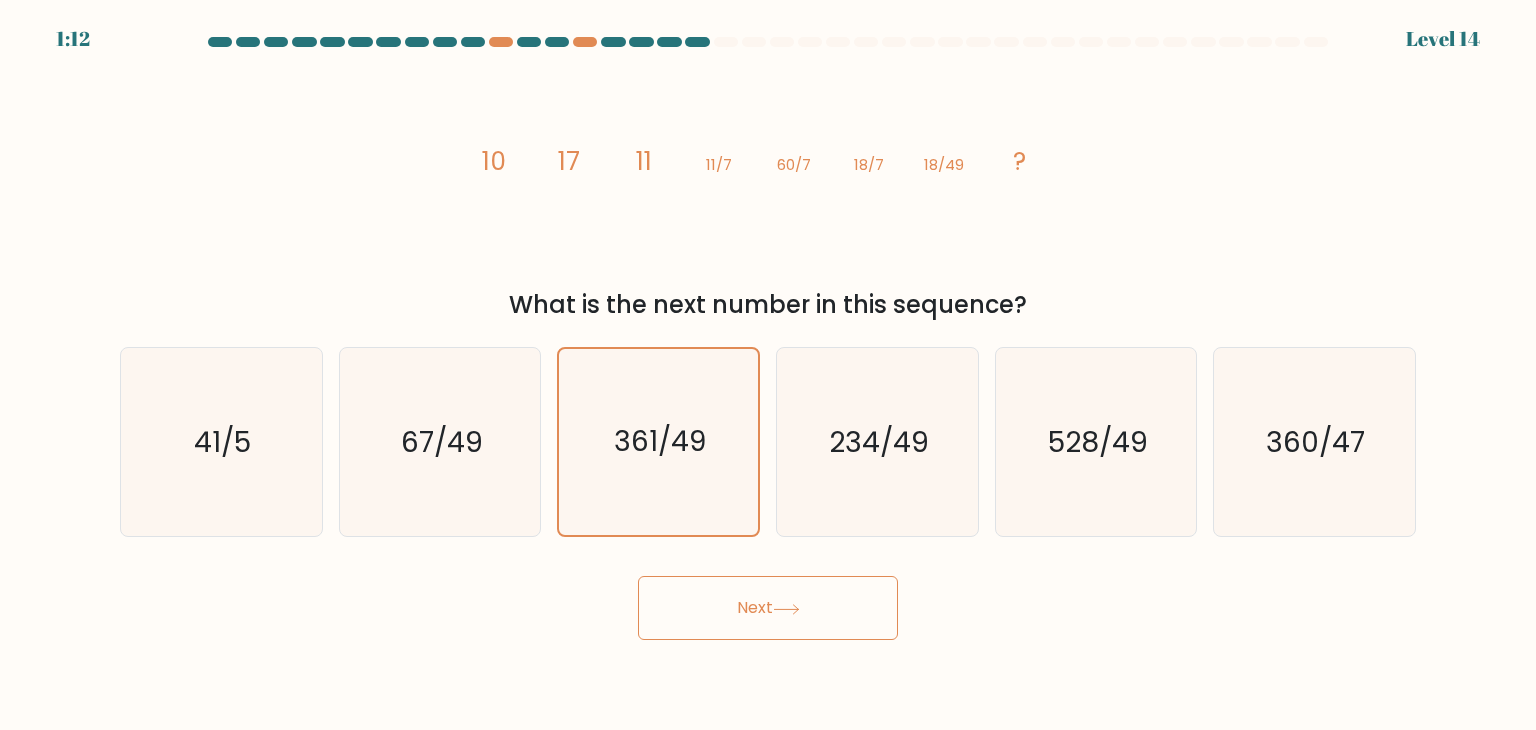 click 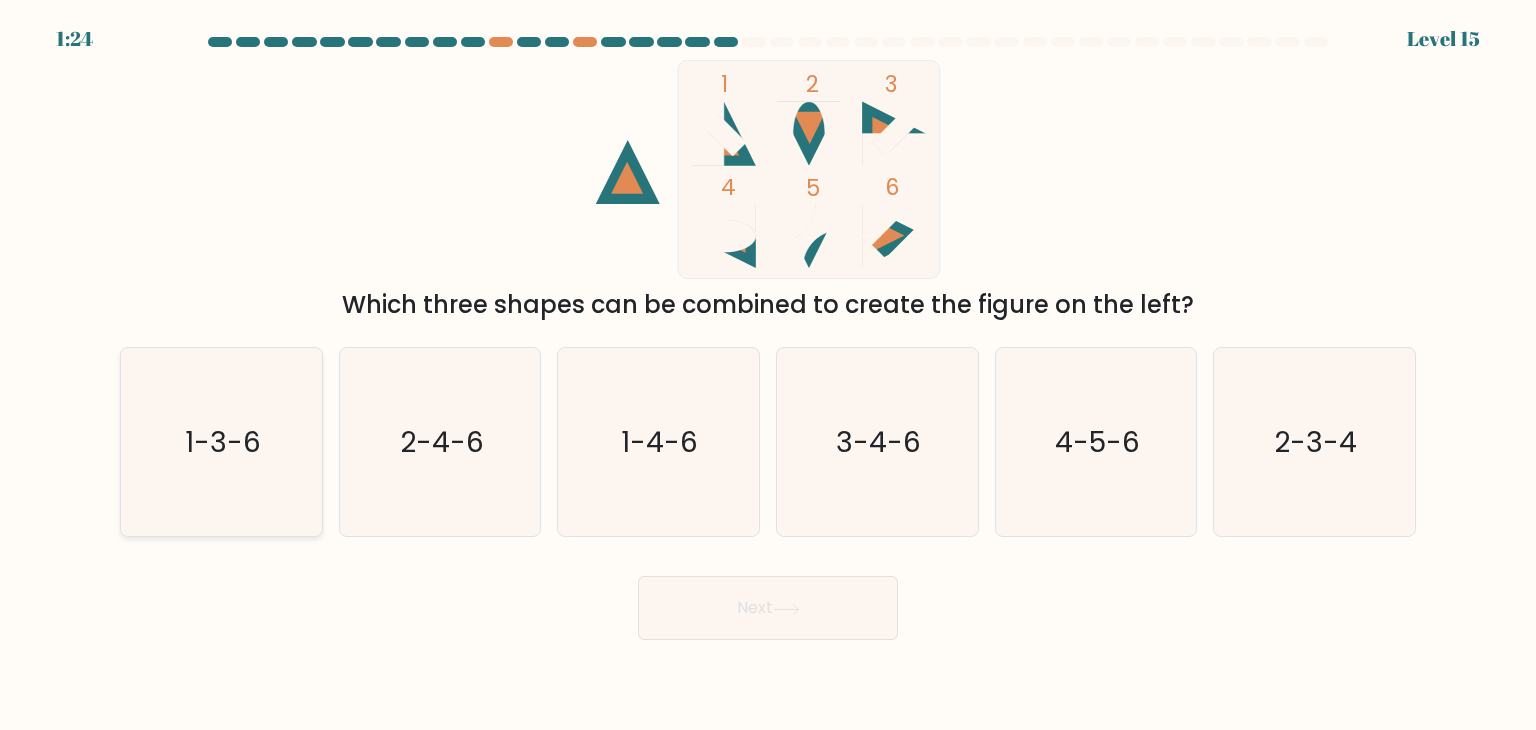 click on "1-3-6" 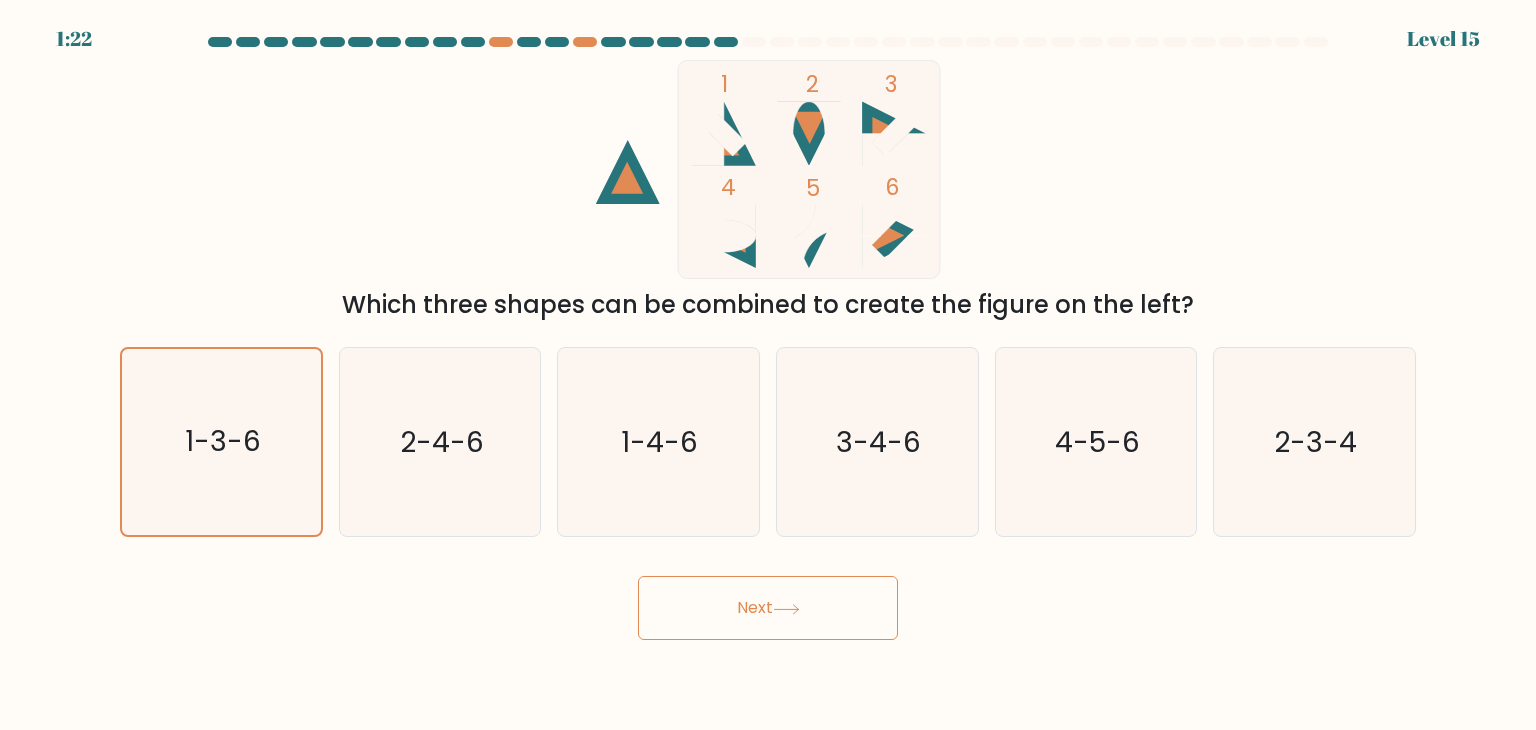 click on "Next" at bounding box center (768, 608) 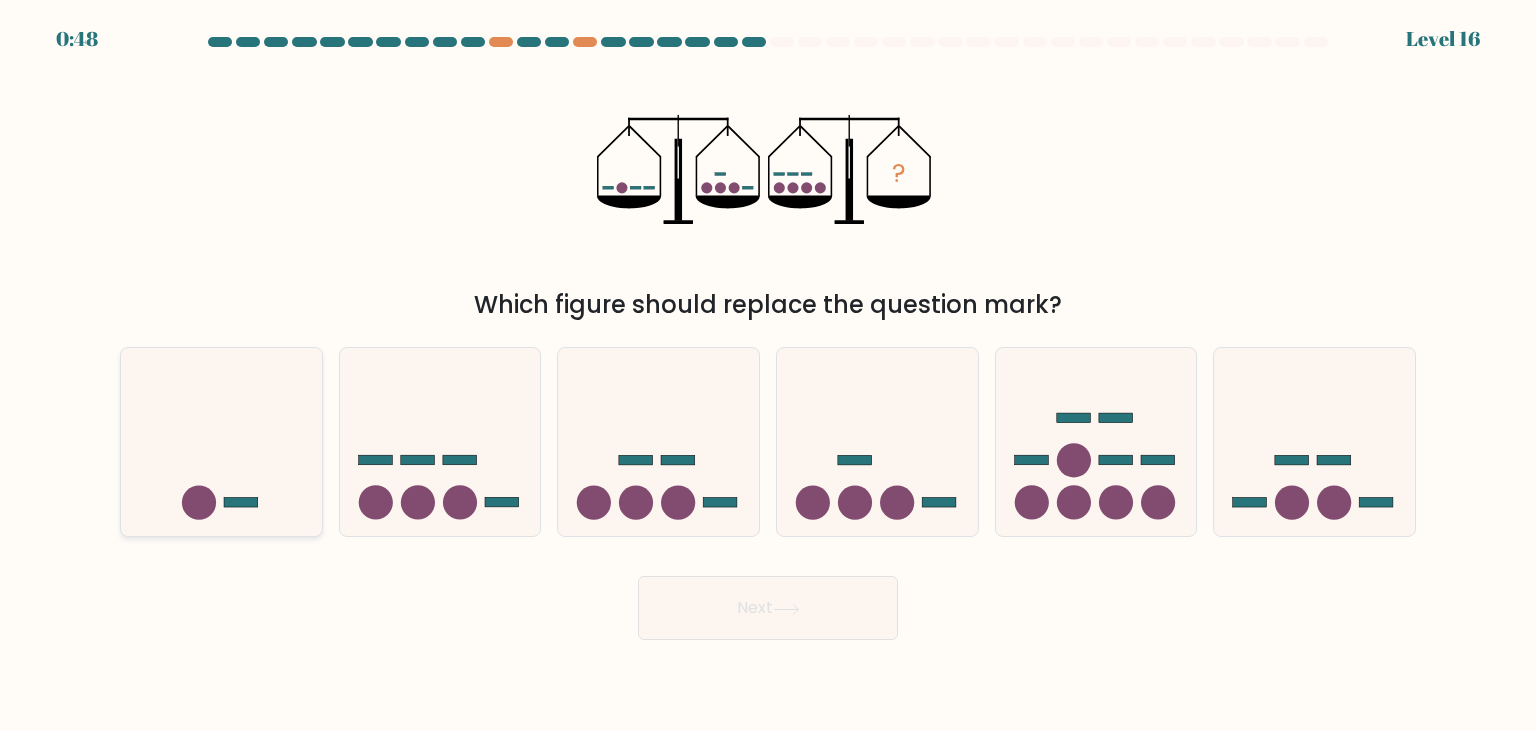 click 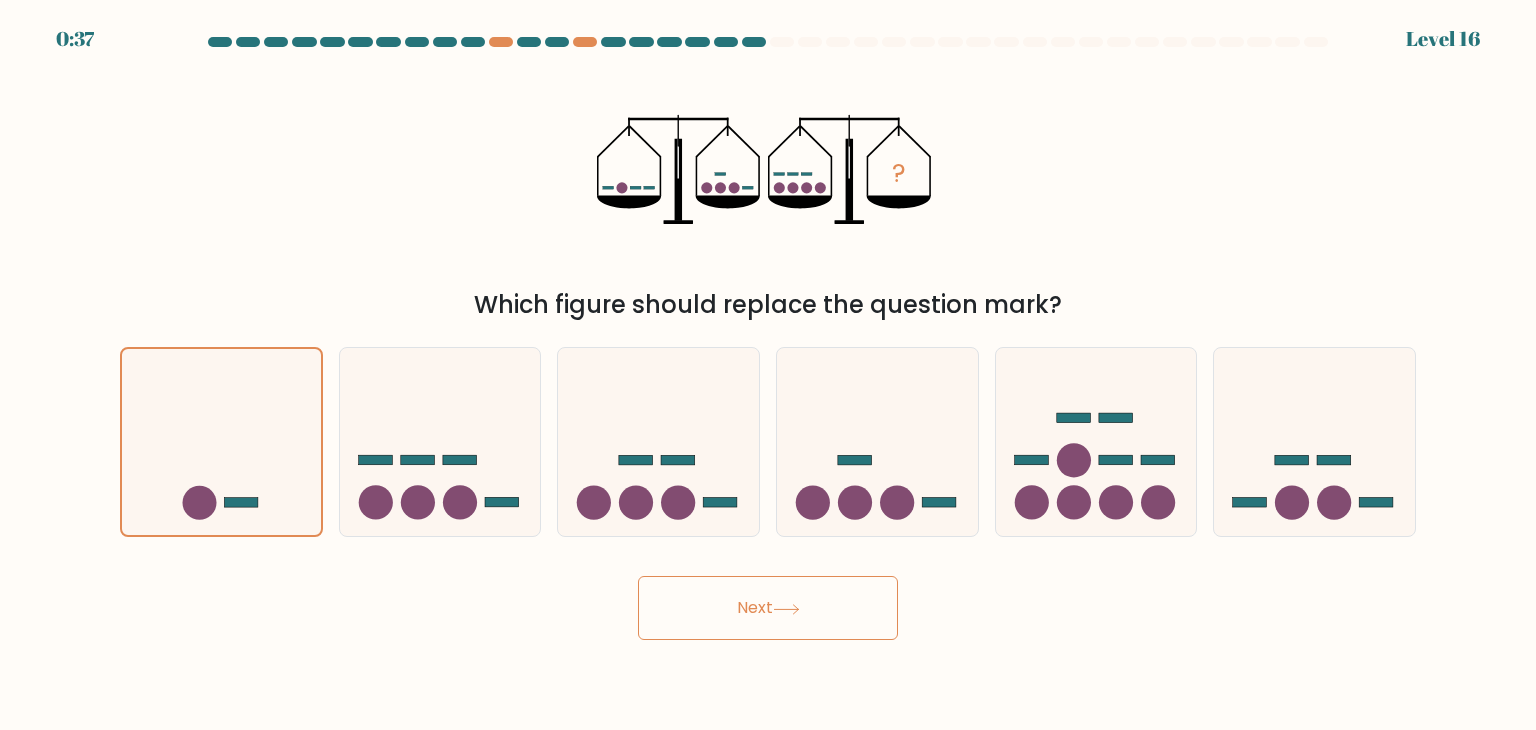 click on "Next" at bounding box center [768, 608] 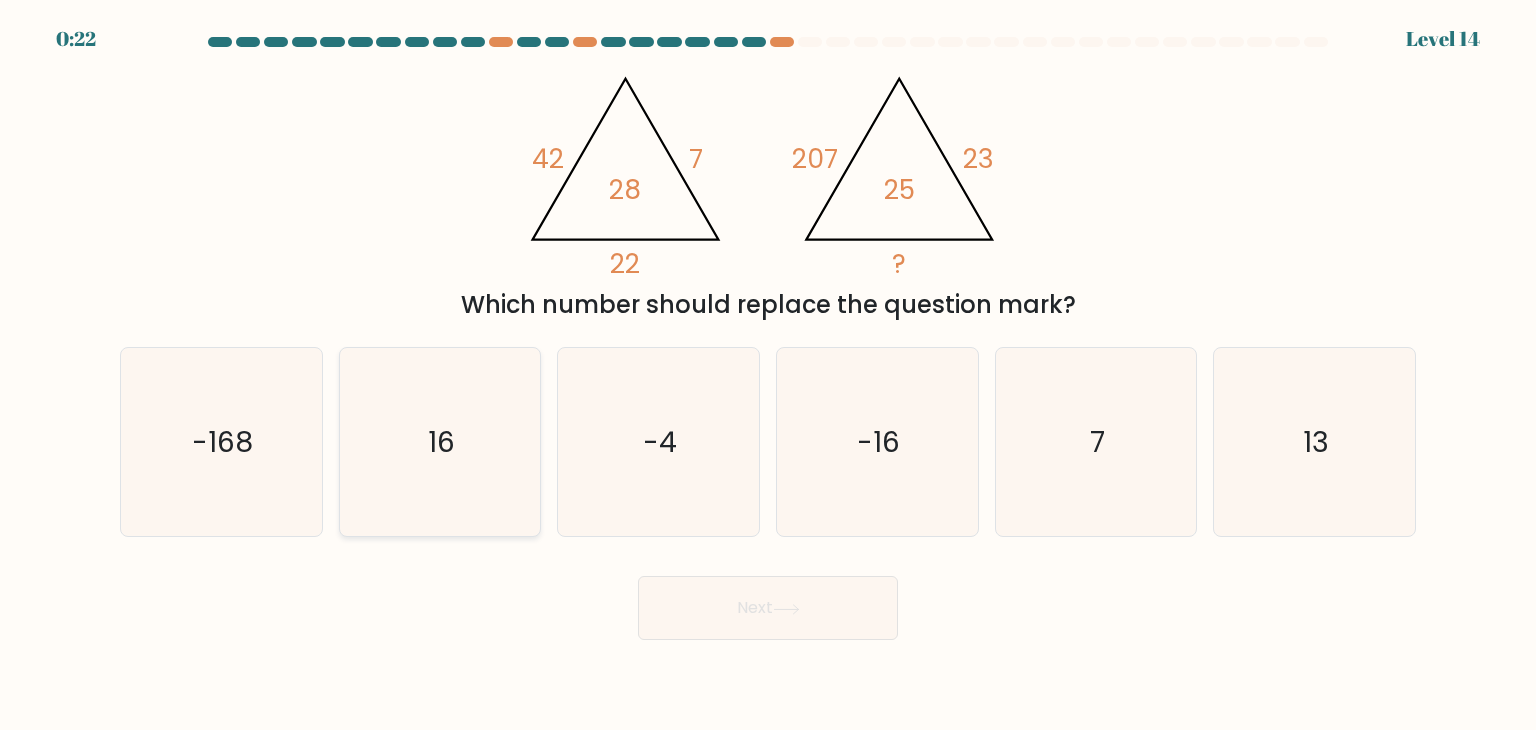 click on "16" 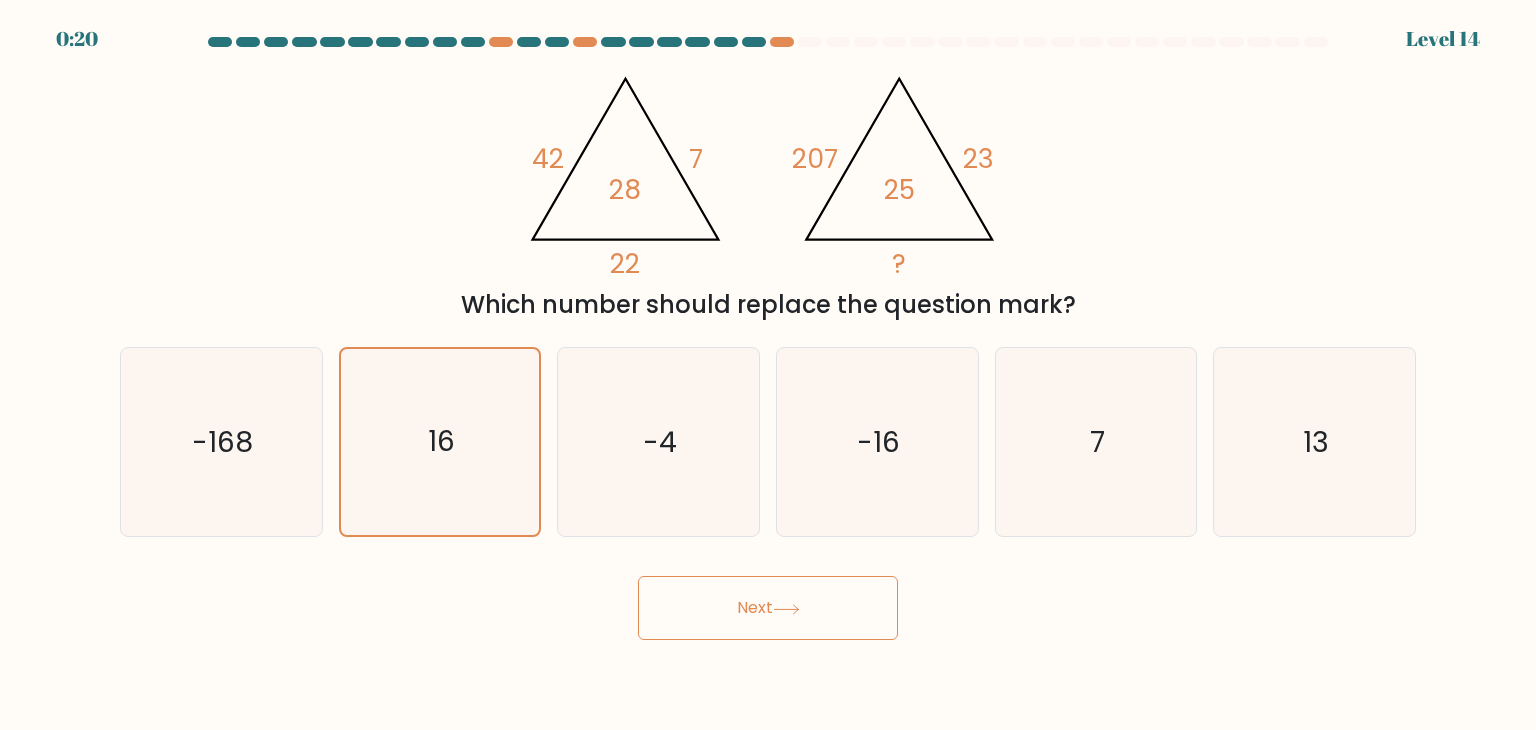 click on "Next" at bounding box center [768, 608] 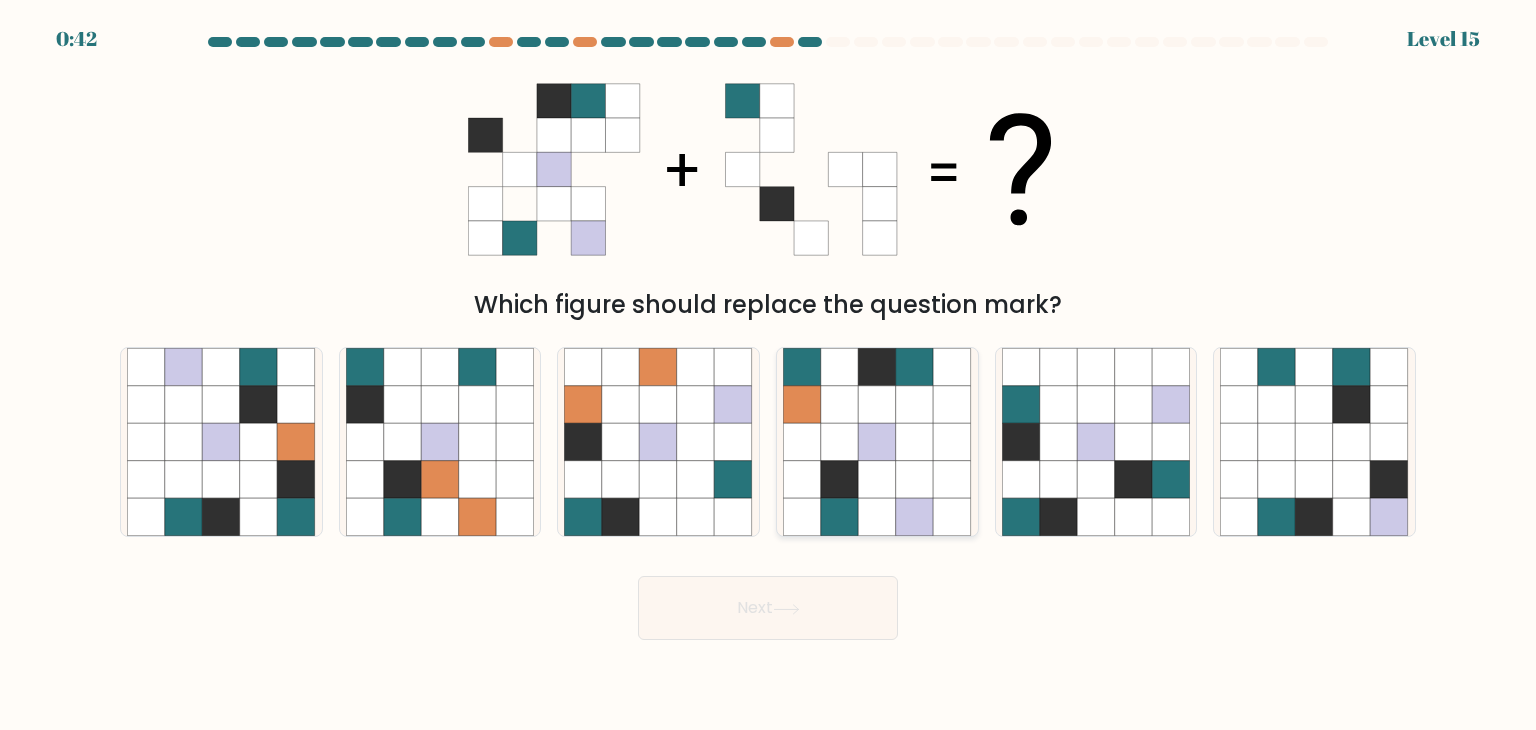 click 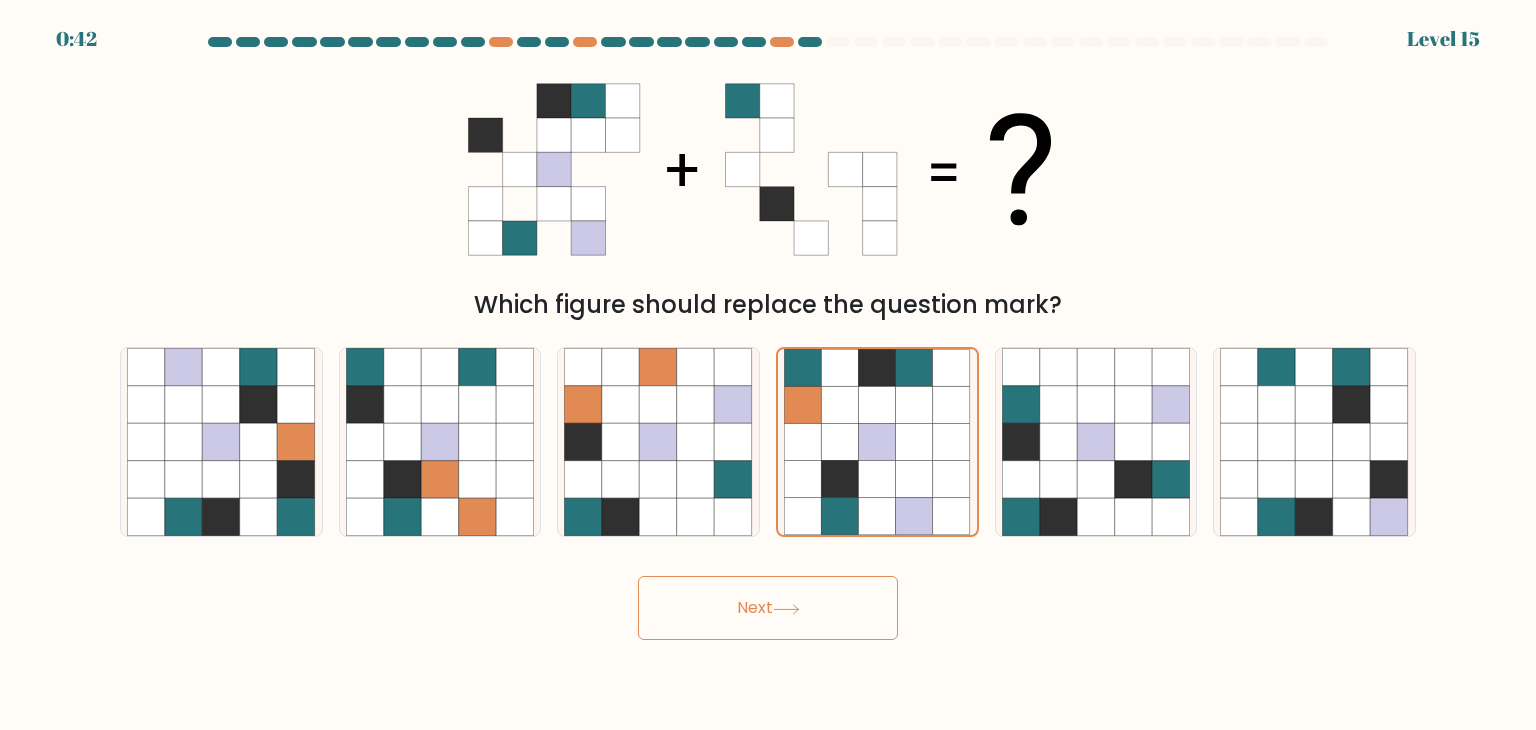 click on "Next" at bounding box center (768, 608) 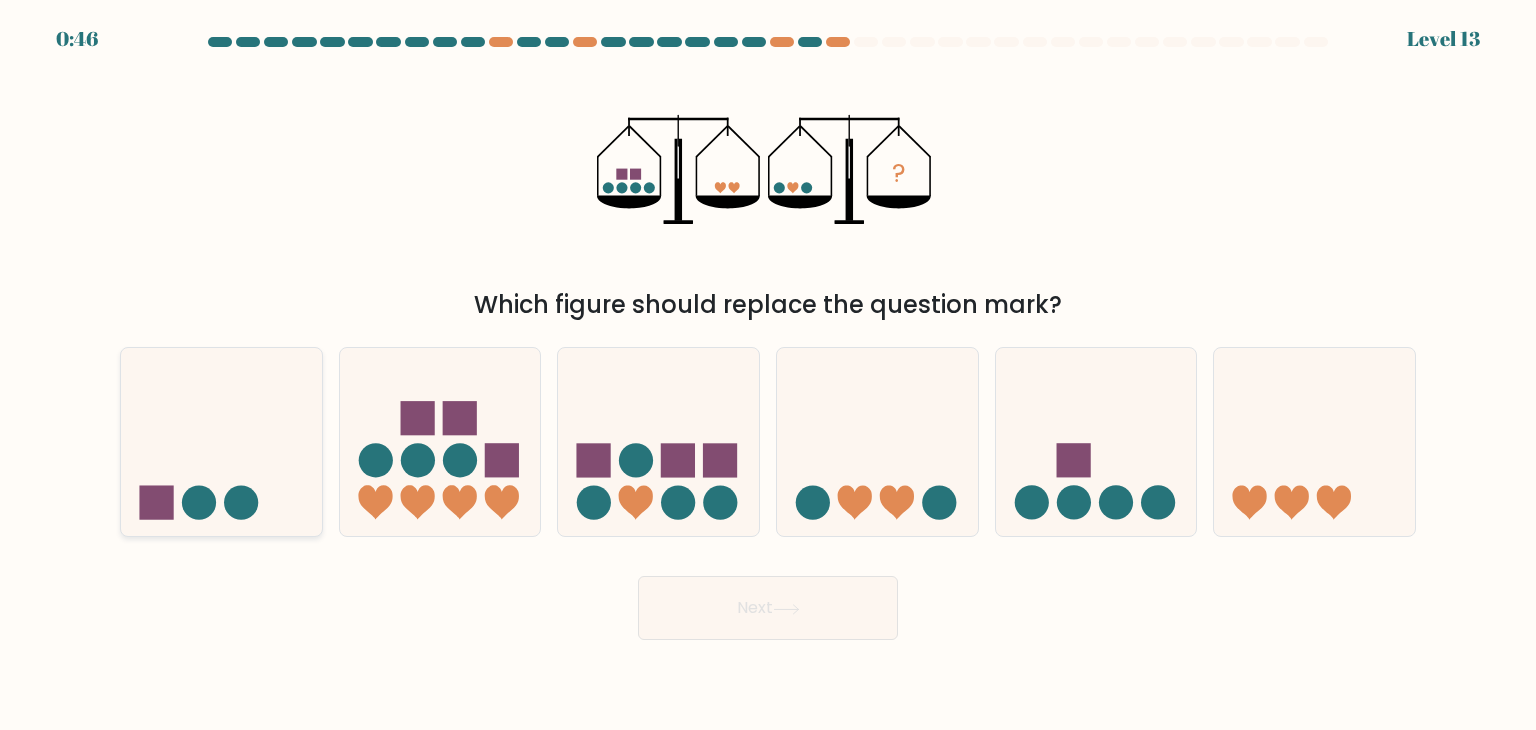 click 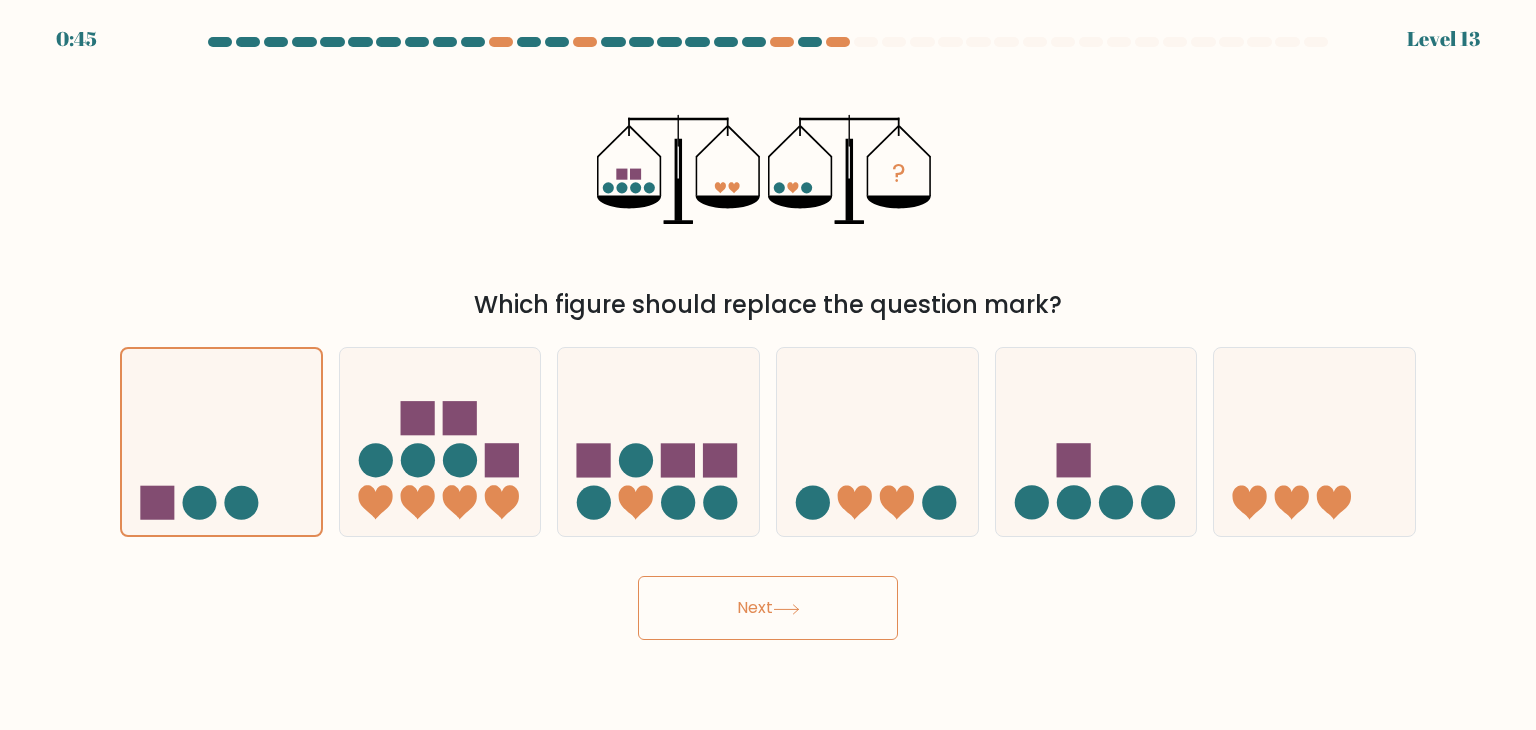click on "Next" at bounding box center [768, 608] 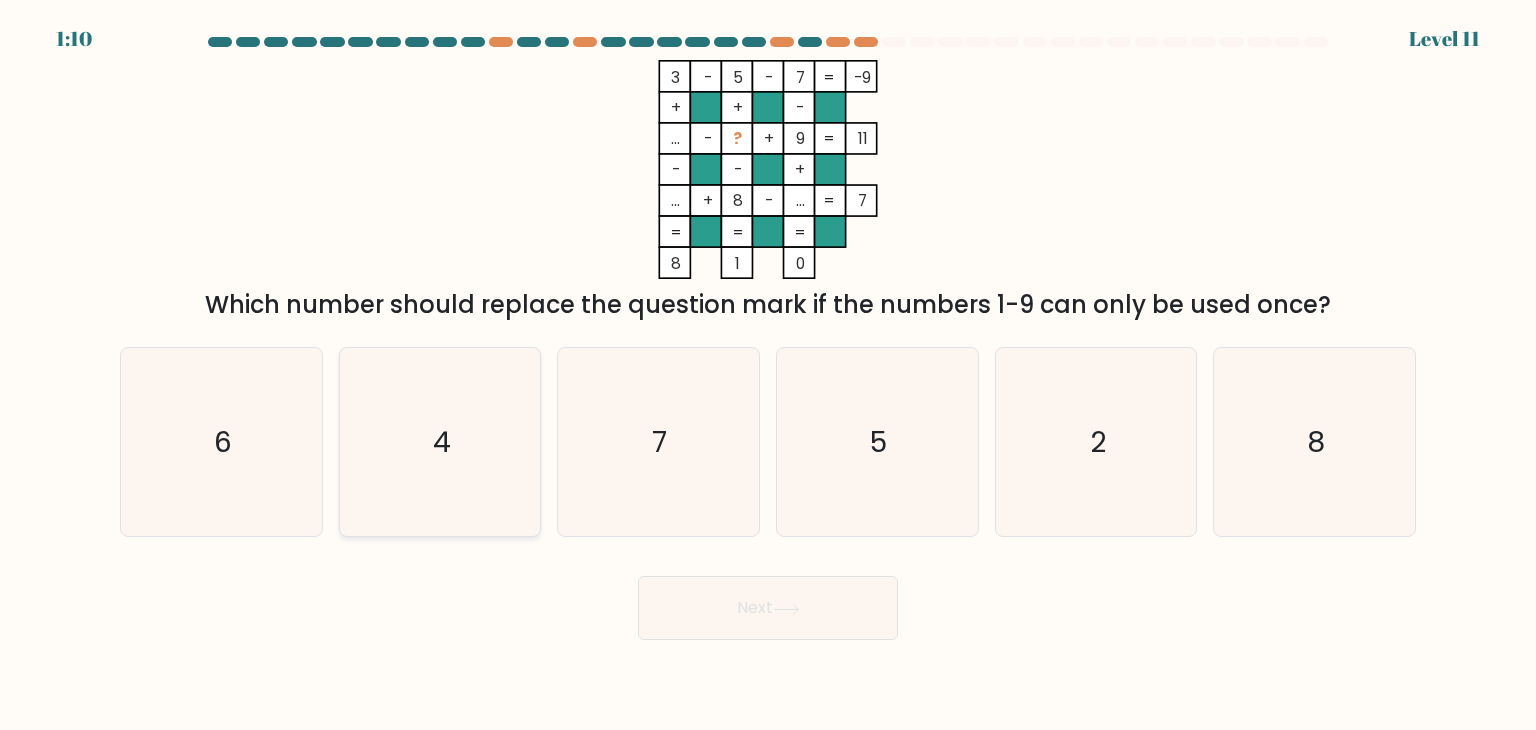 click on "4" 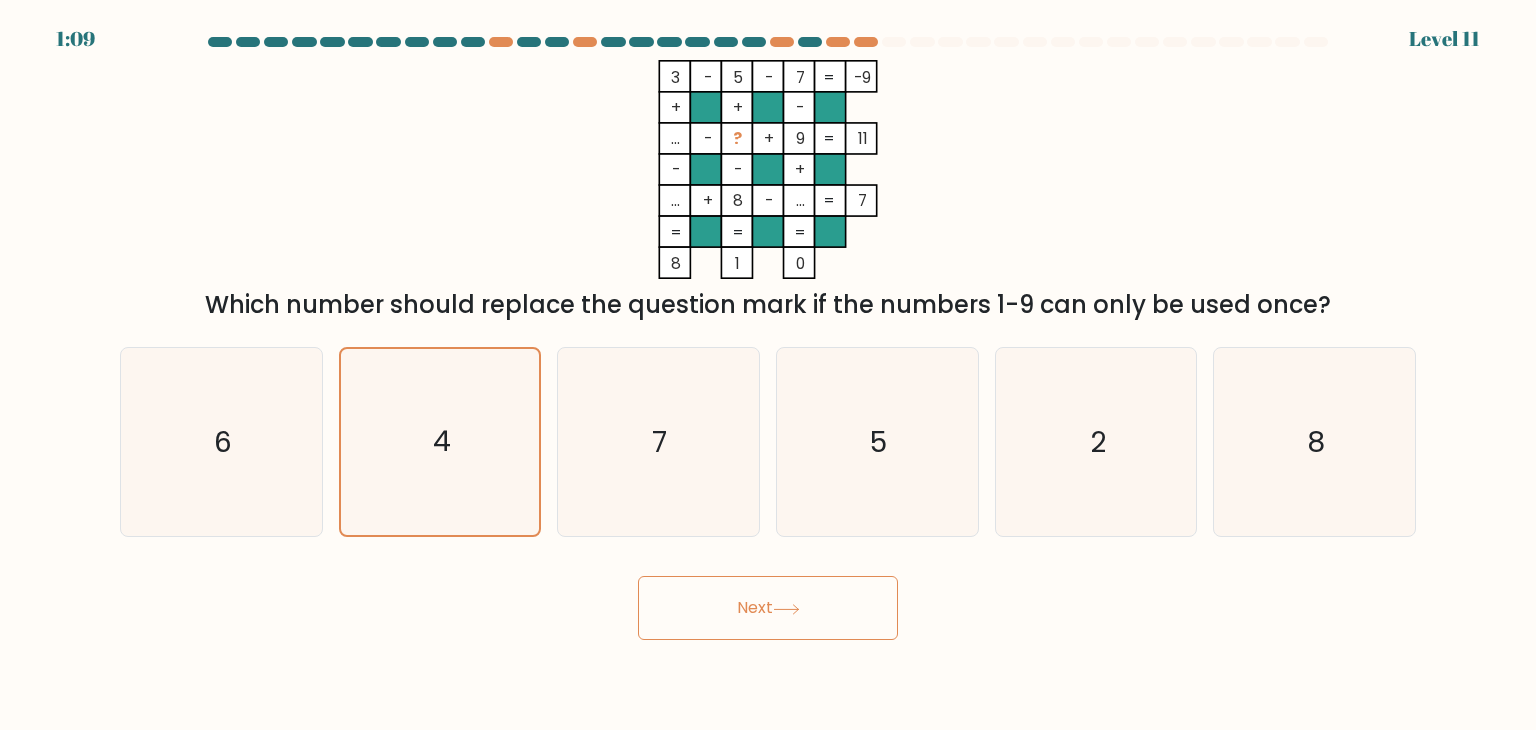 click on "Next" at bounding box center (768, 608) 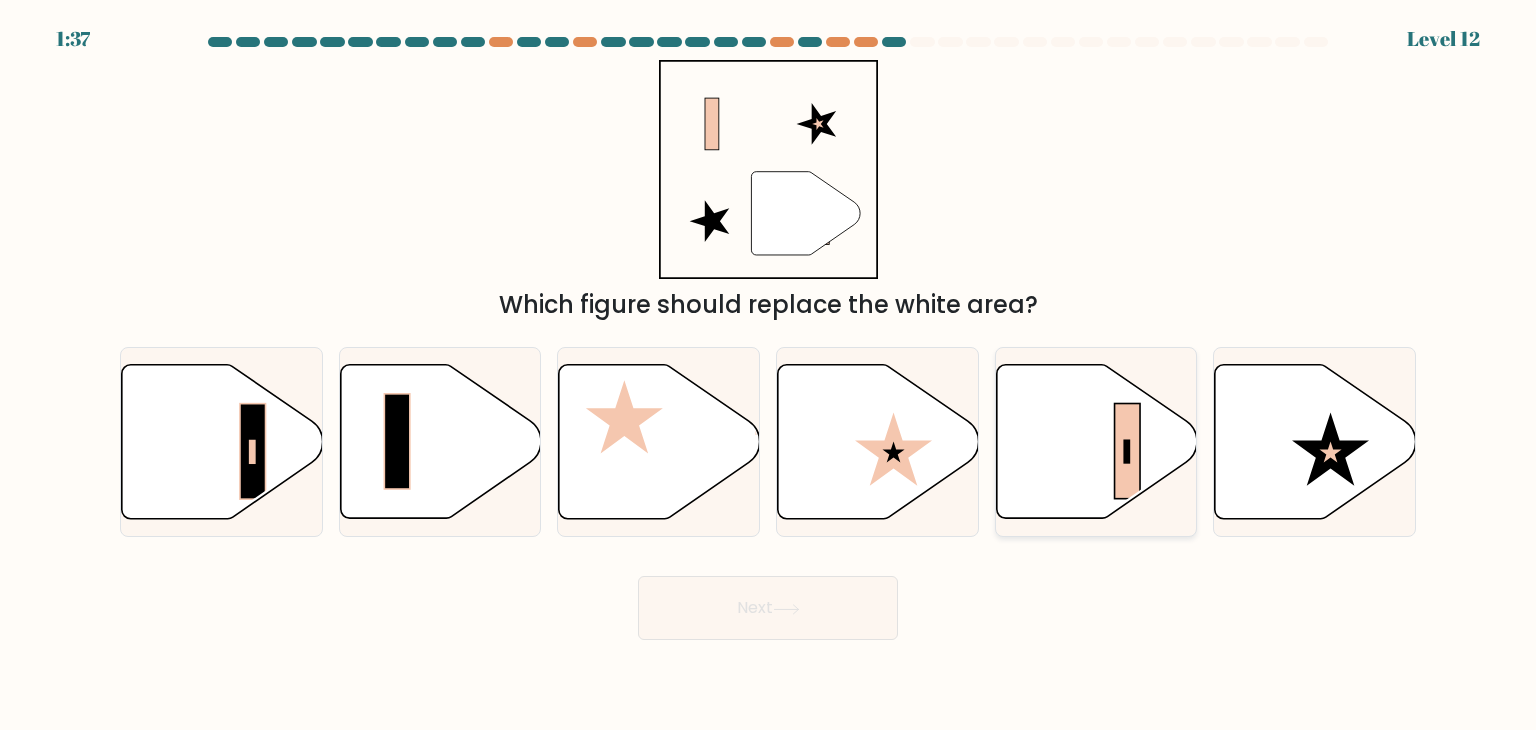 click 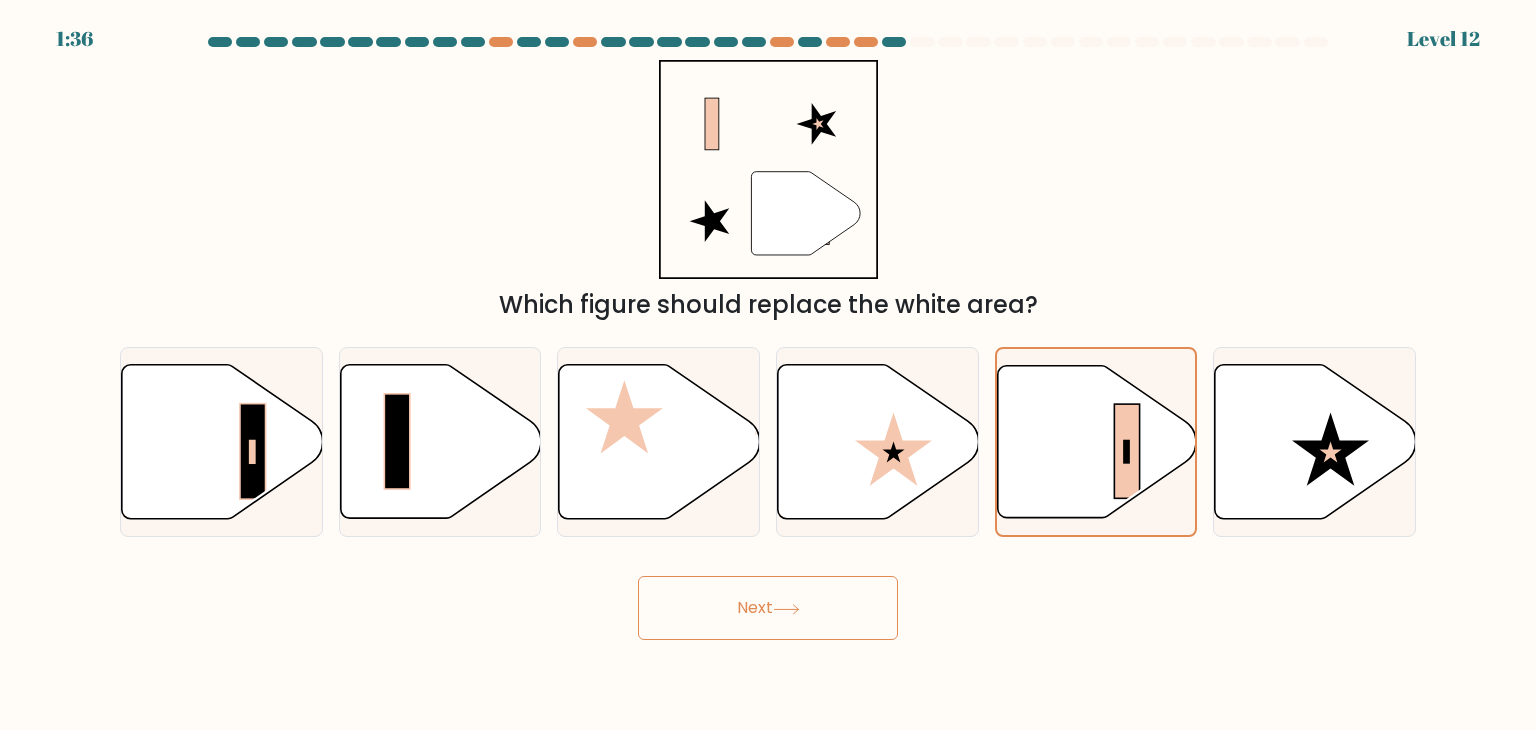 click on "Next" at bounding box center (768, 608) 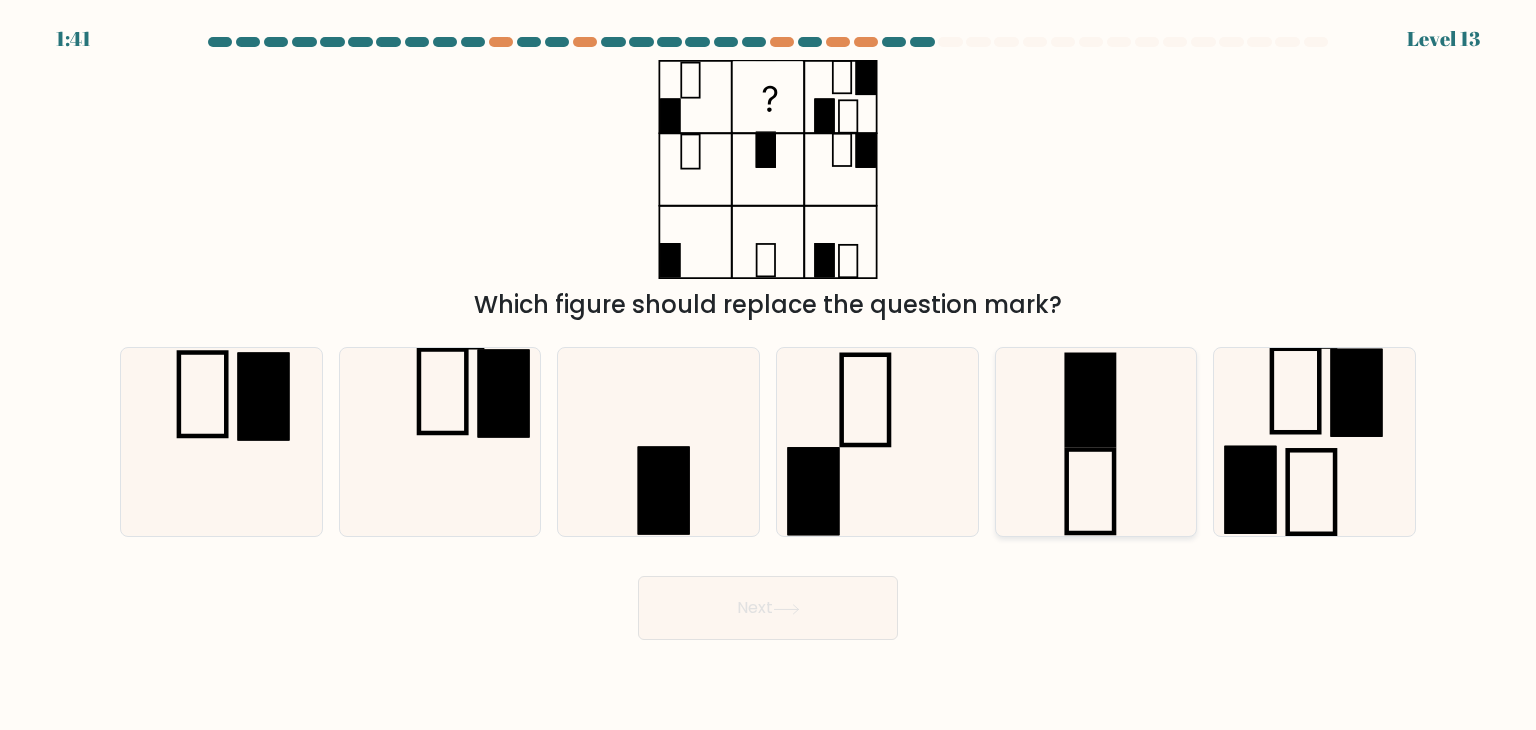 click 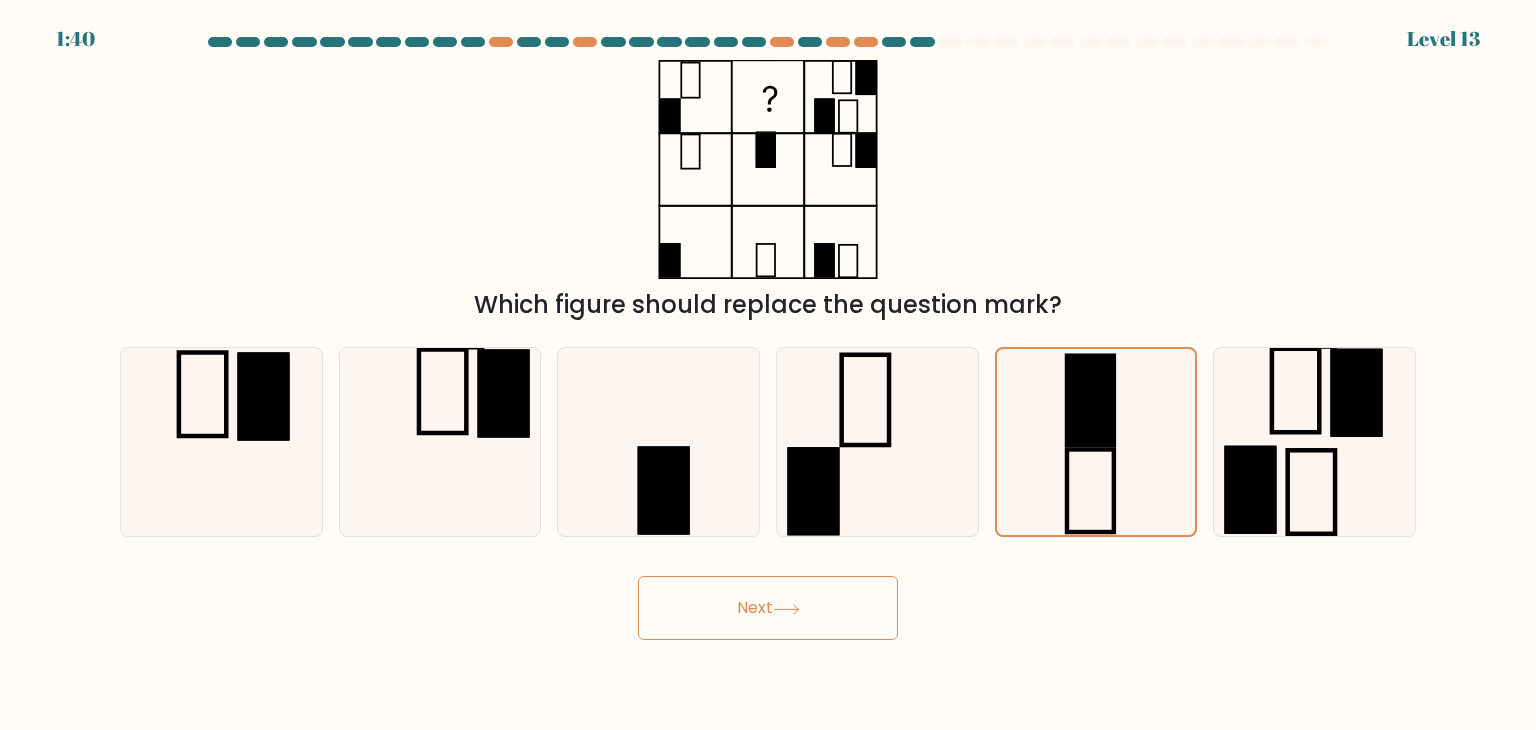 click on "Next" at bounding box center [768, 608] 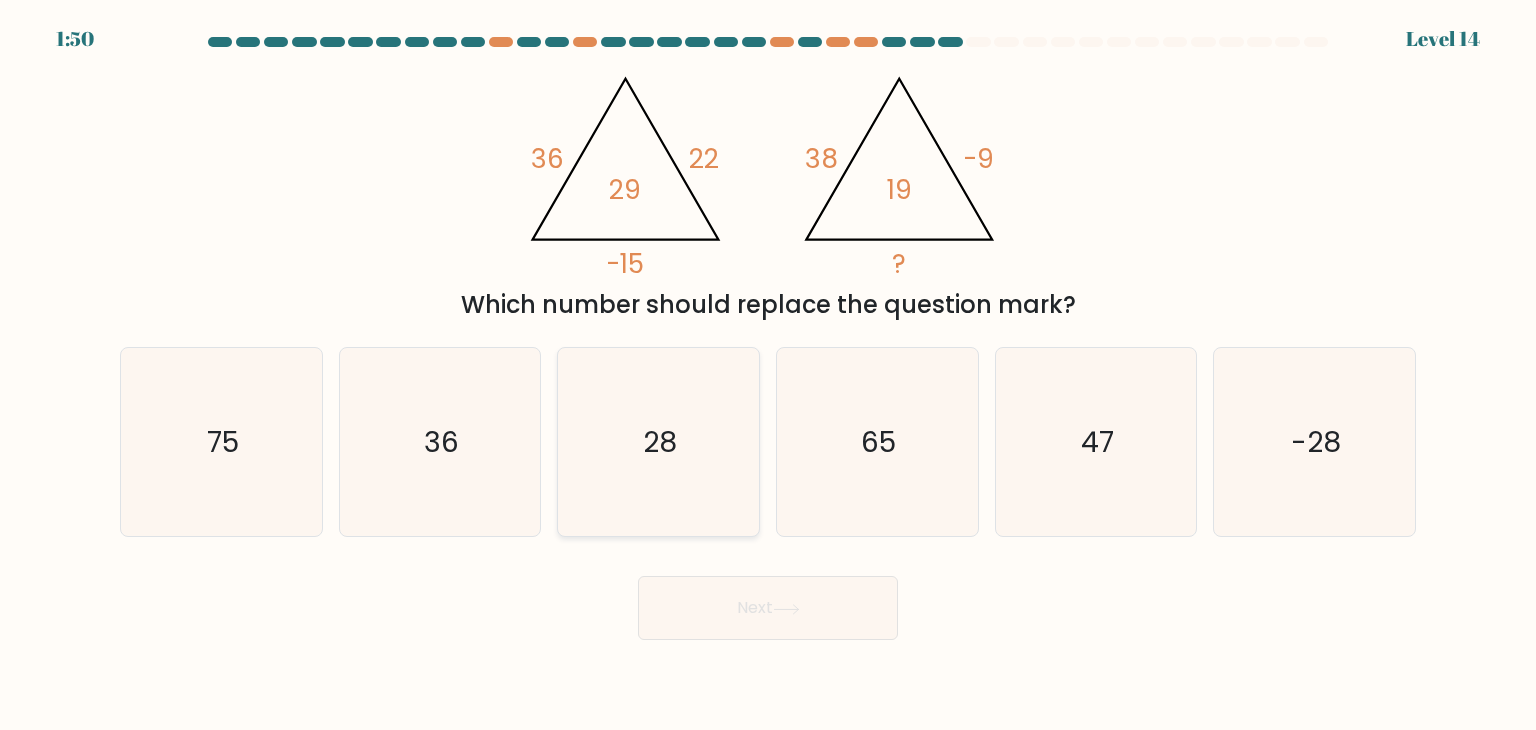 click on "28" 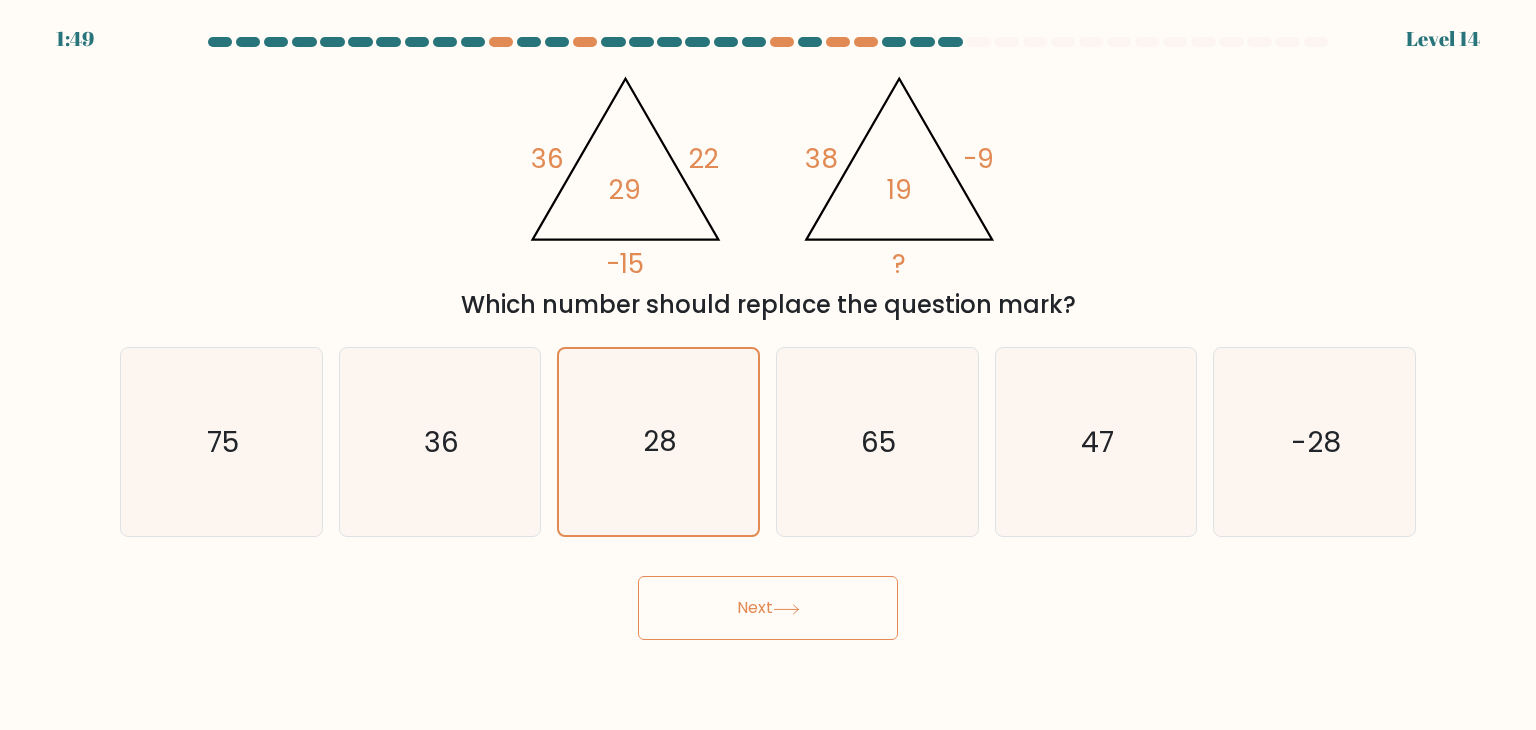 click on "Next" at bounding box center (768, 608) 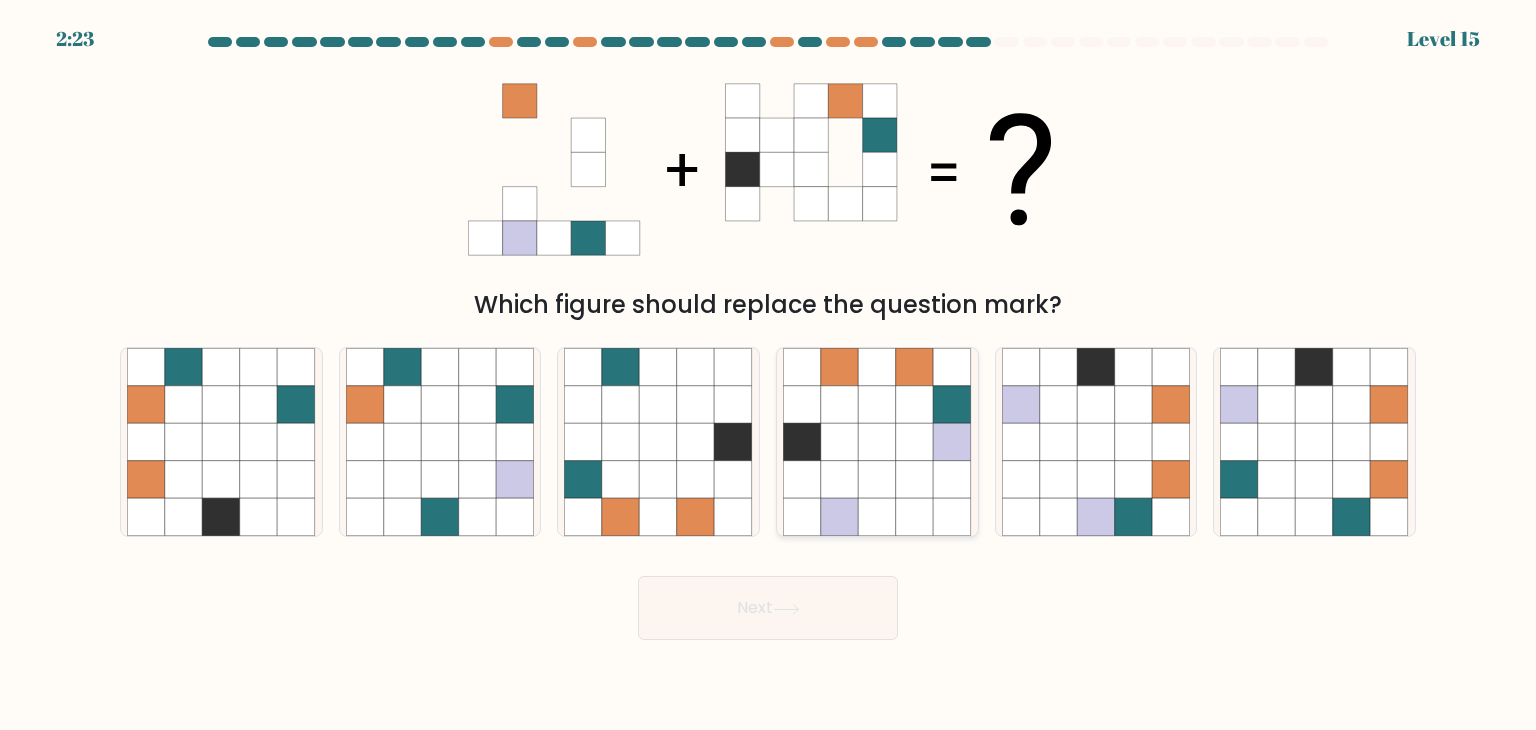 click 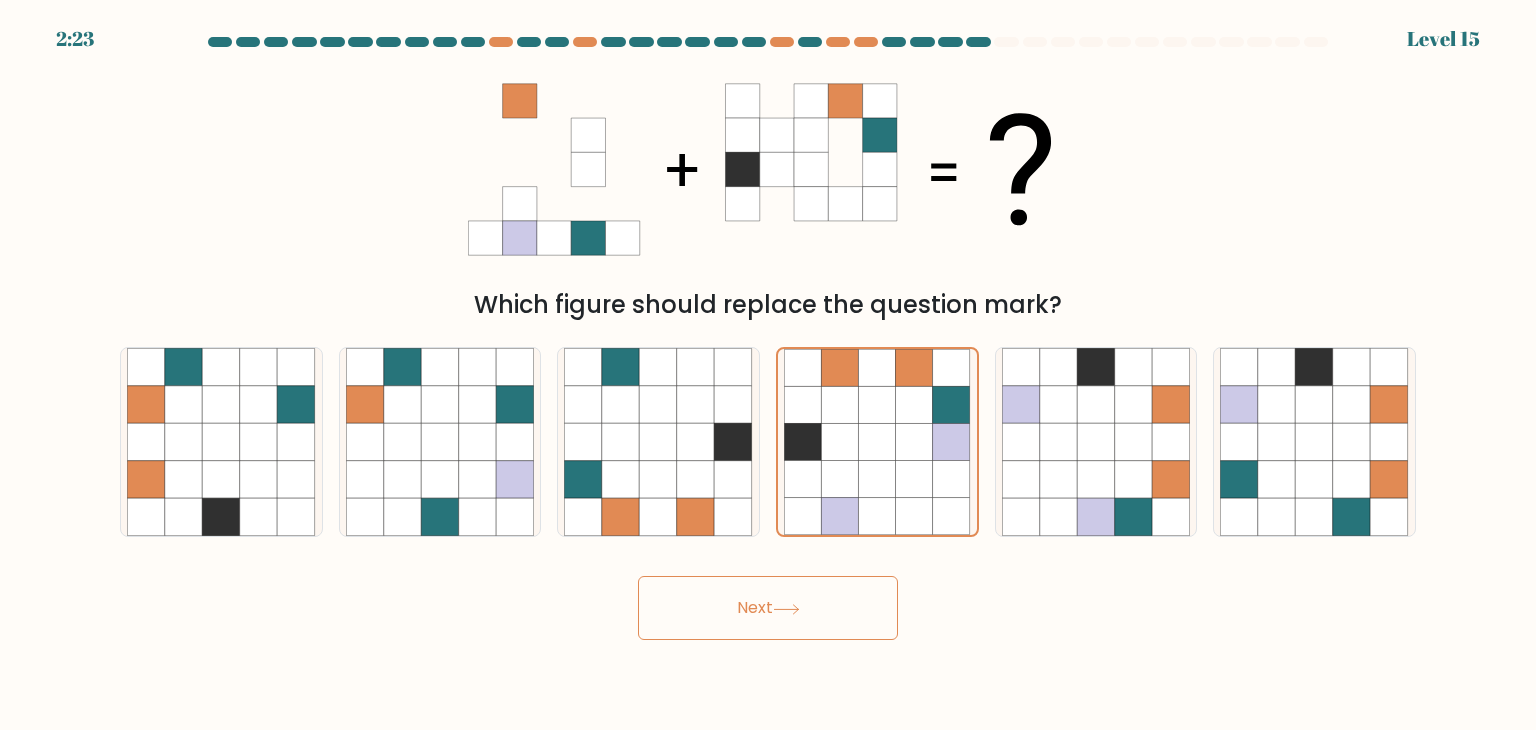 click on "Next" at bounding box center [768, 608] 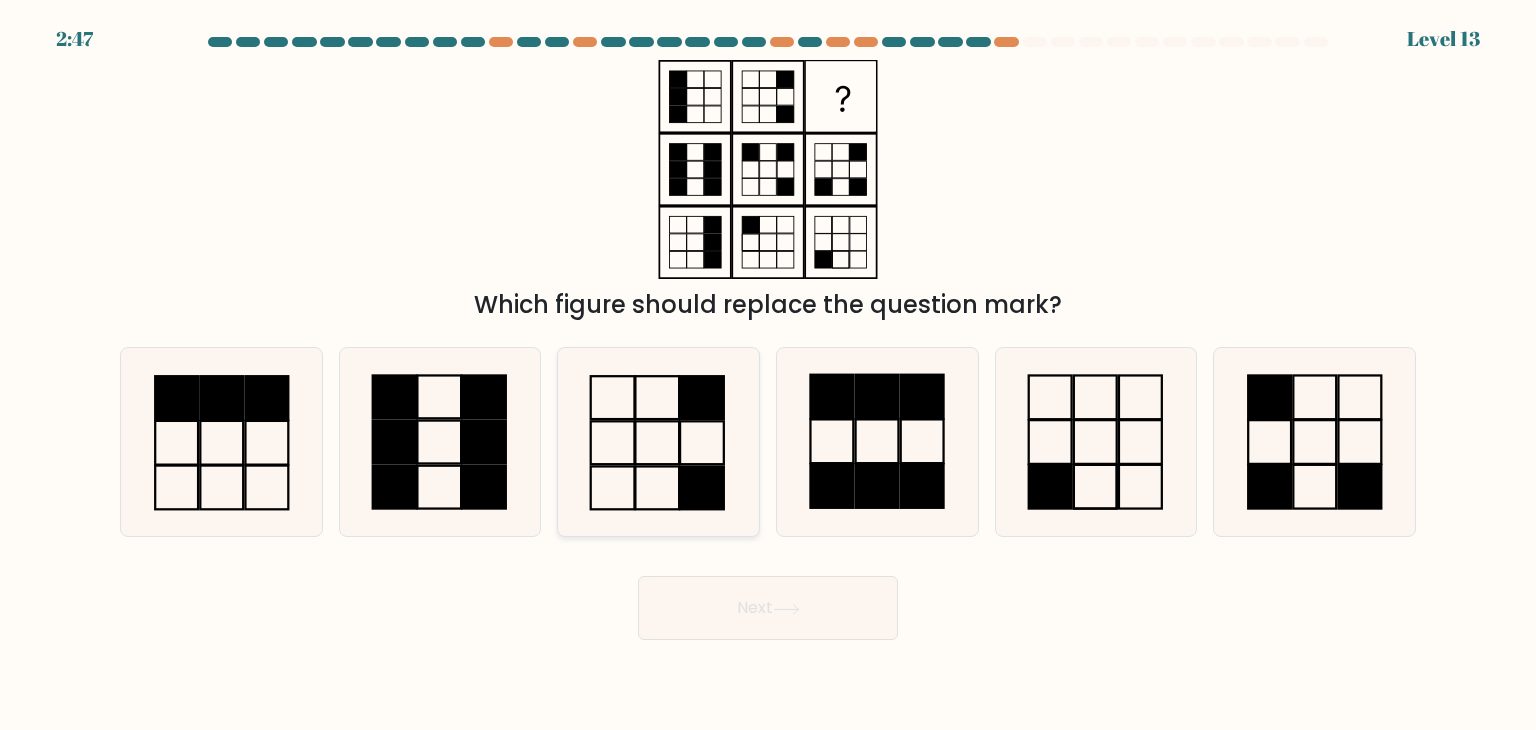 click 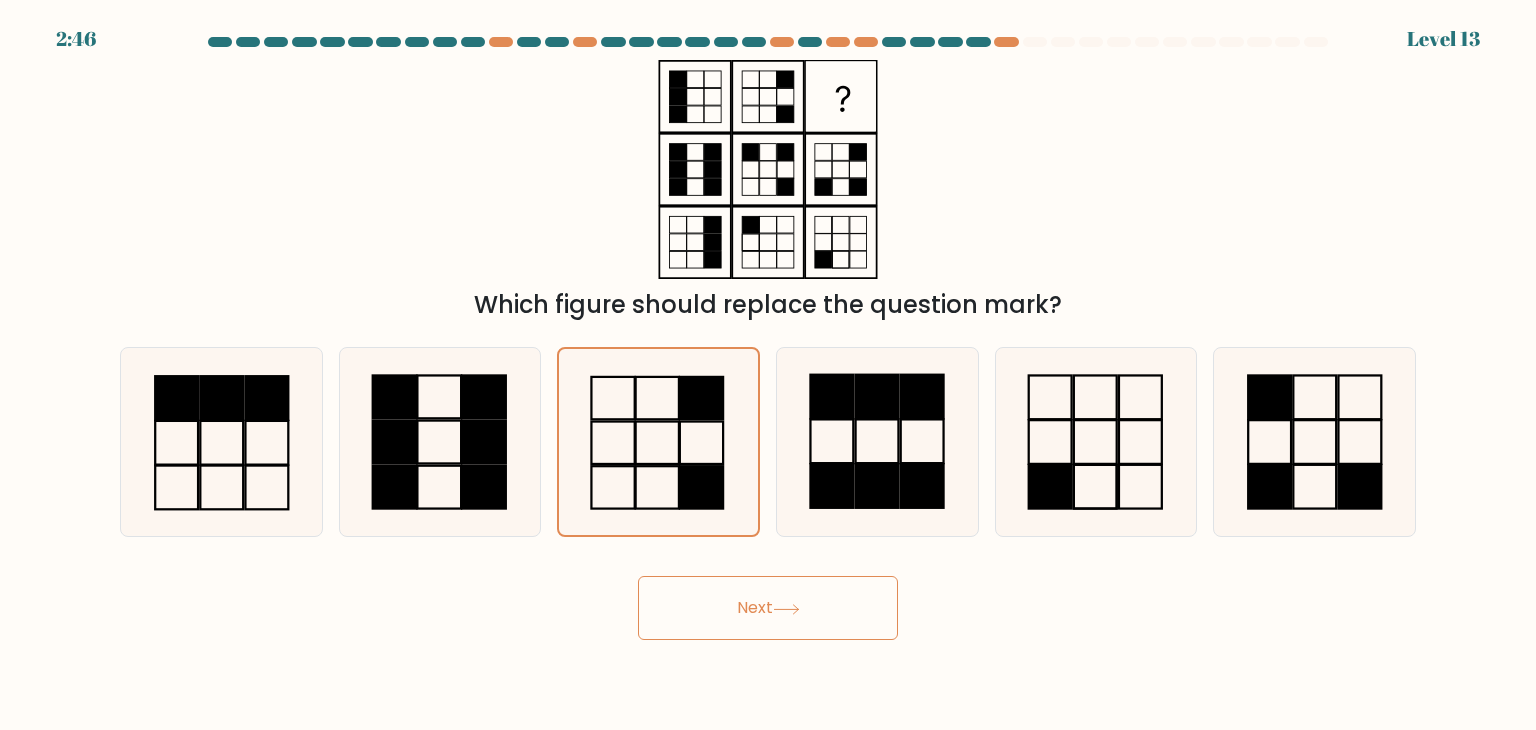 click on "Next" at bounding box center [768, 608] 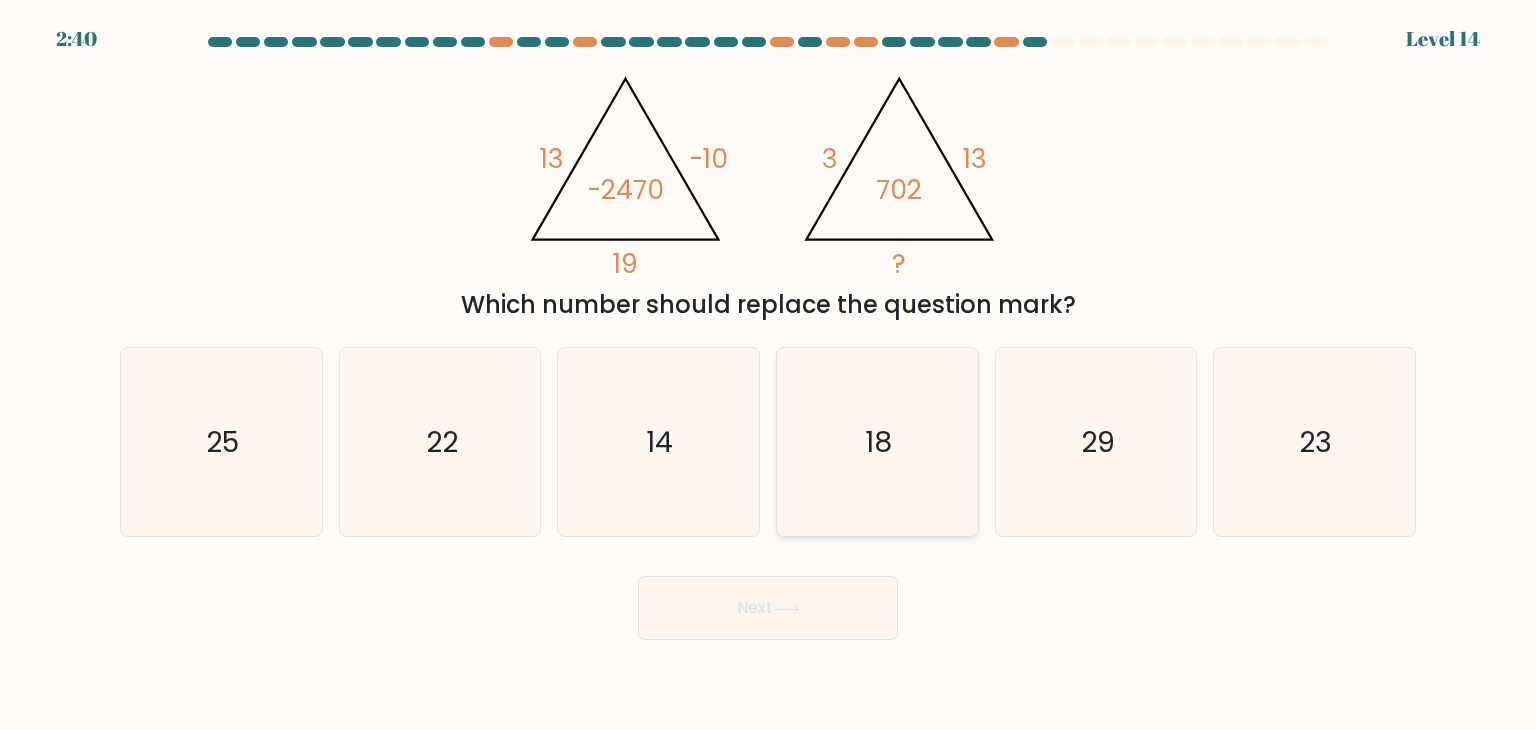 click on "18" 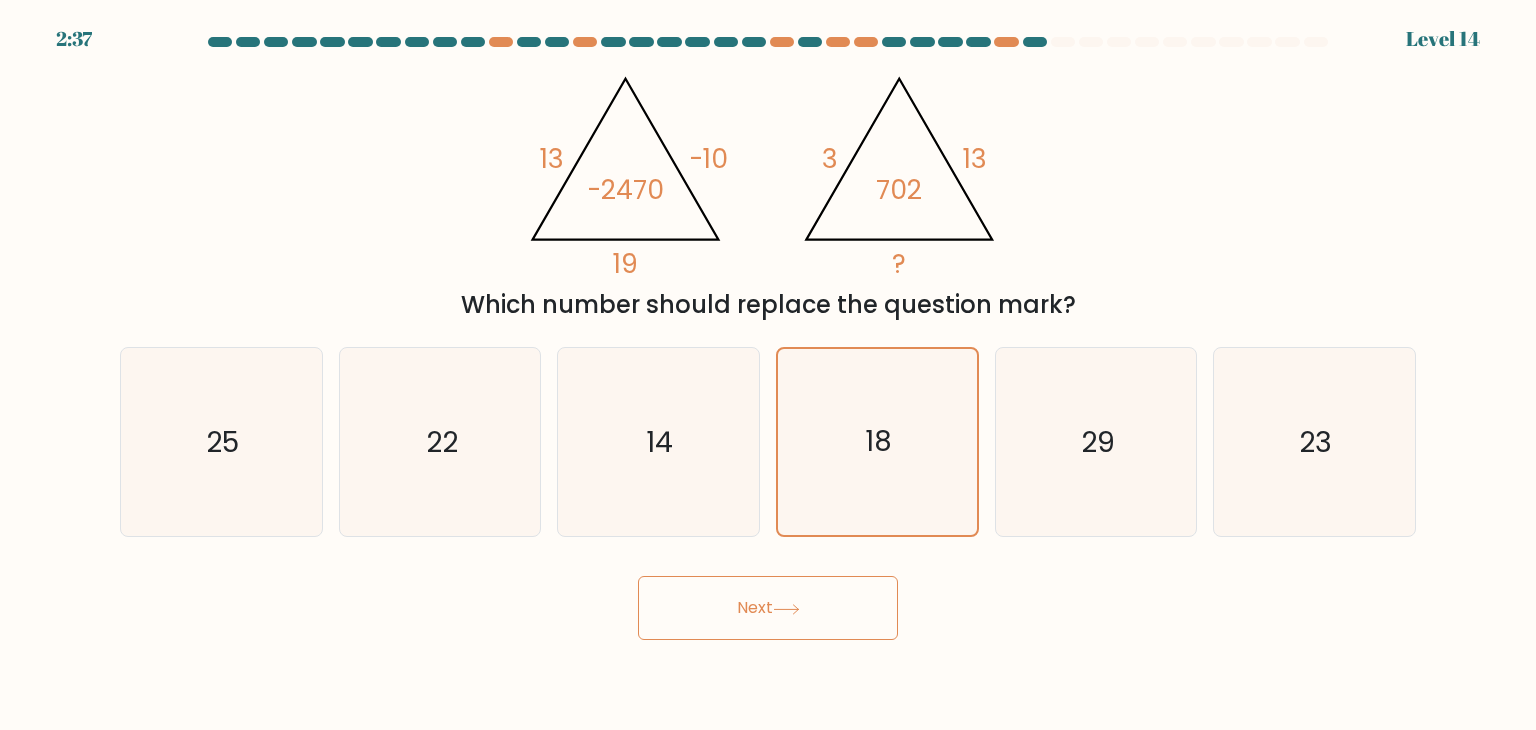 click on "Next" at bounding box center [768, 608] 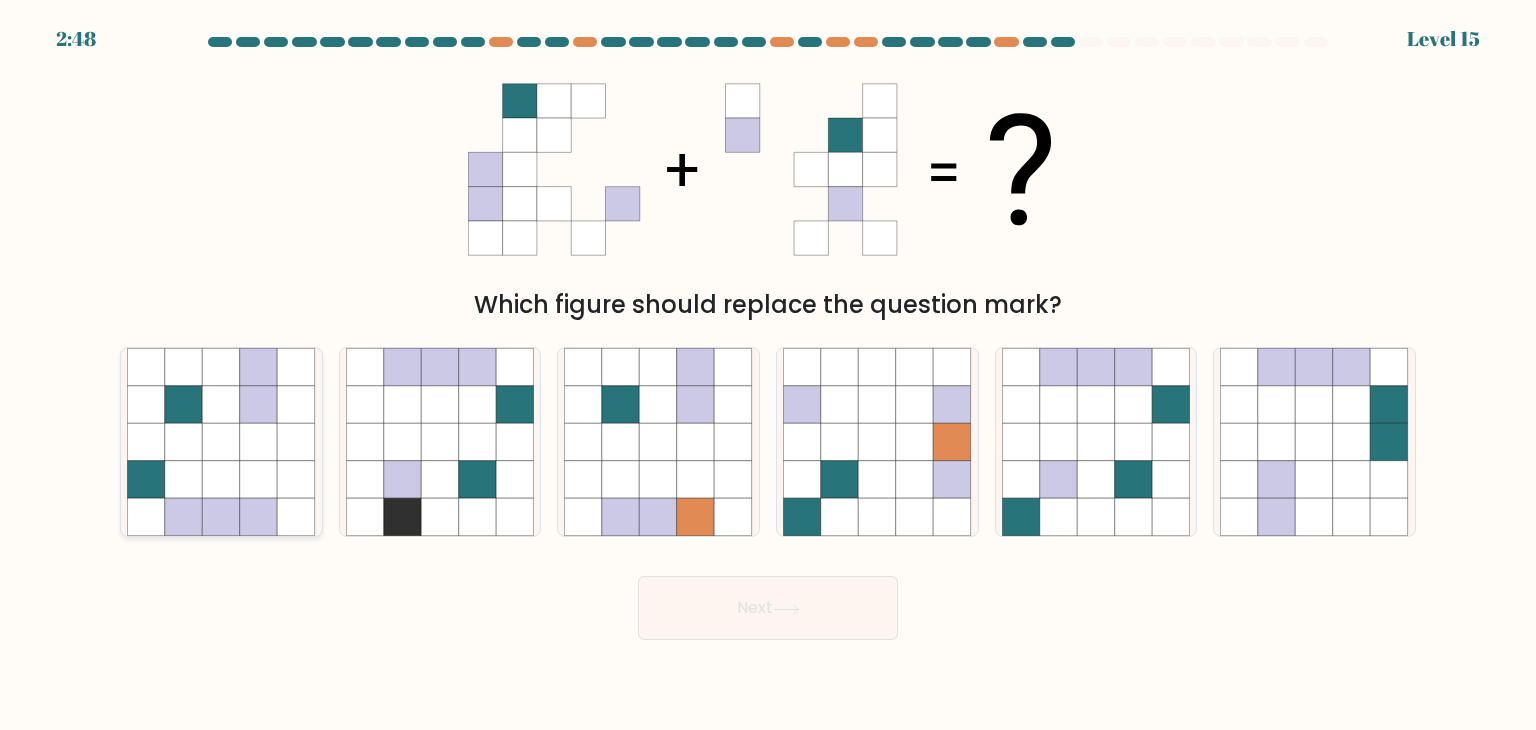 click 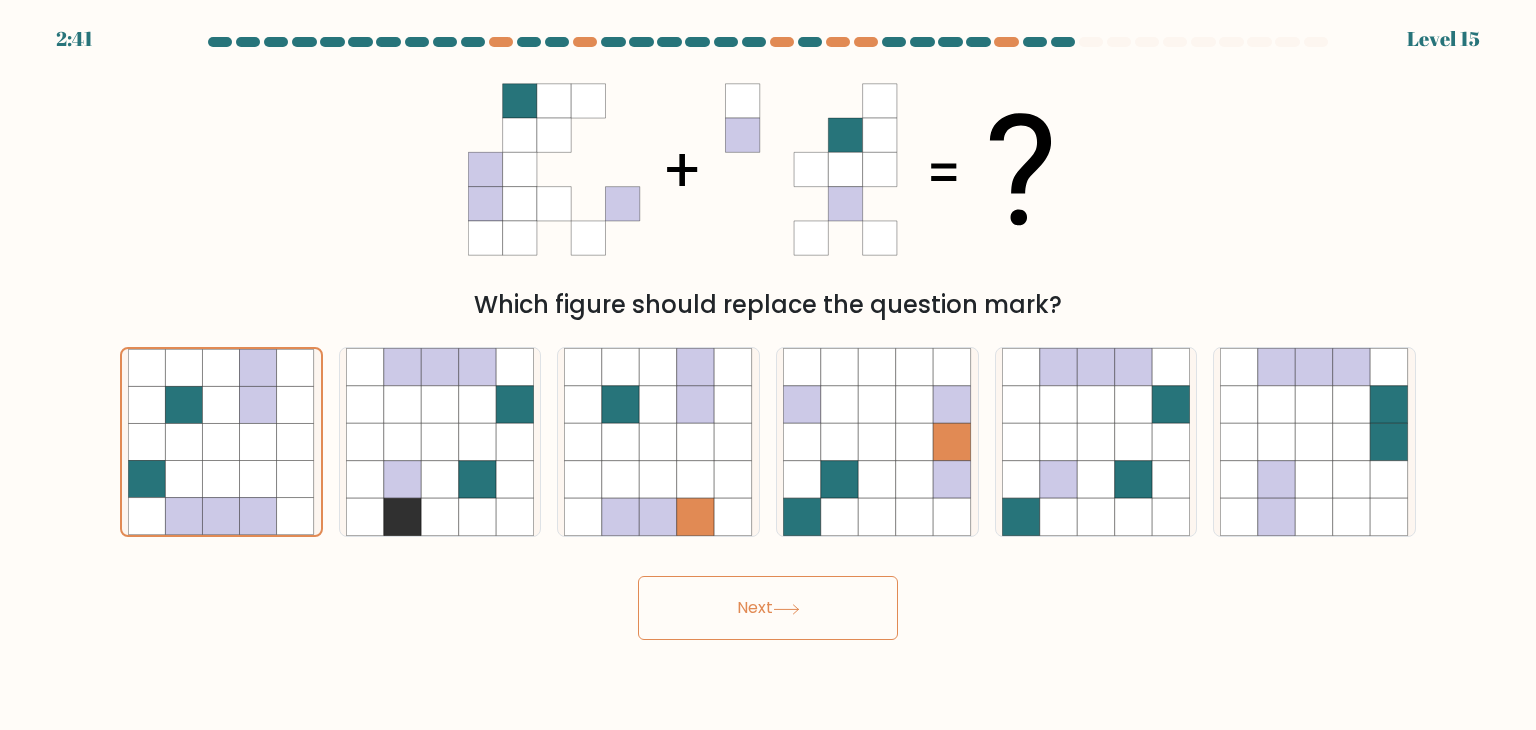 click on "Next" at bounding box center [768, 608] 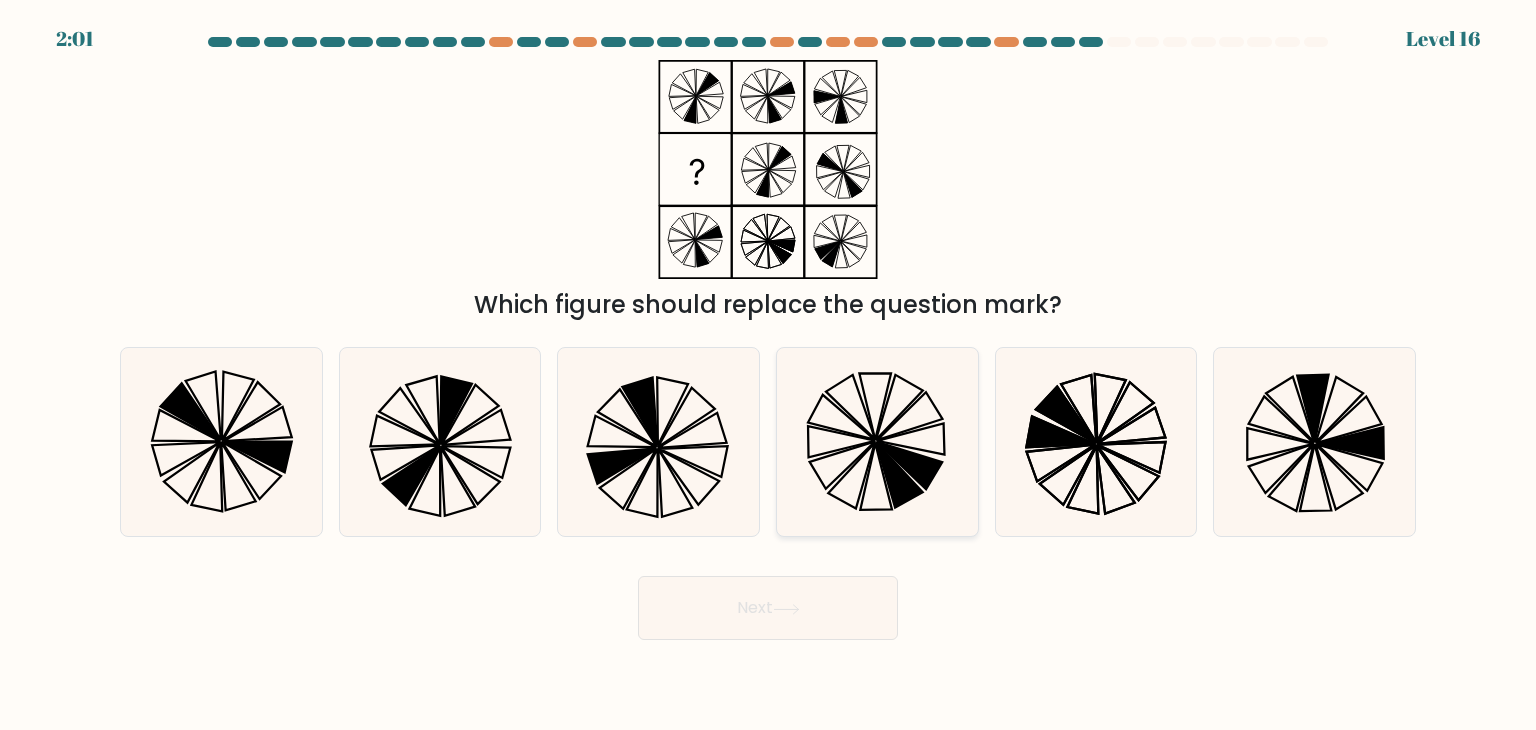 click 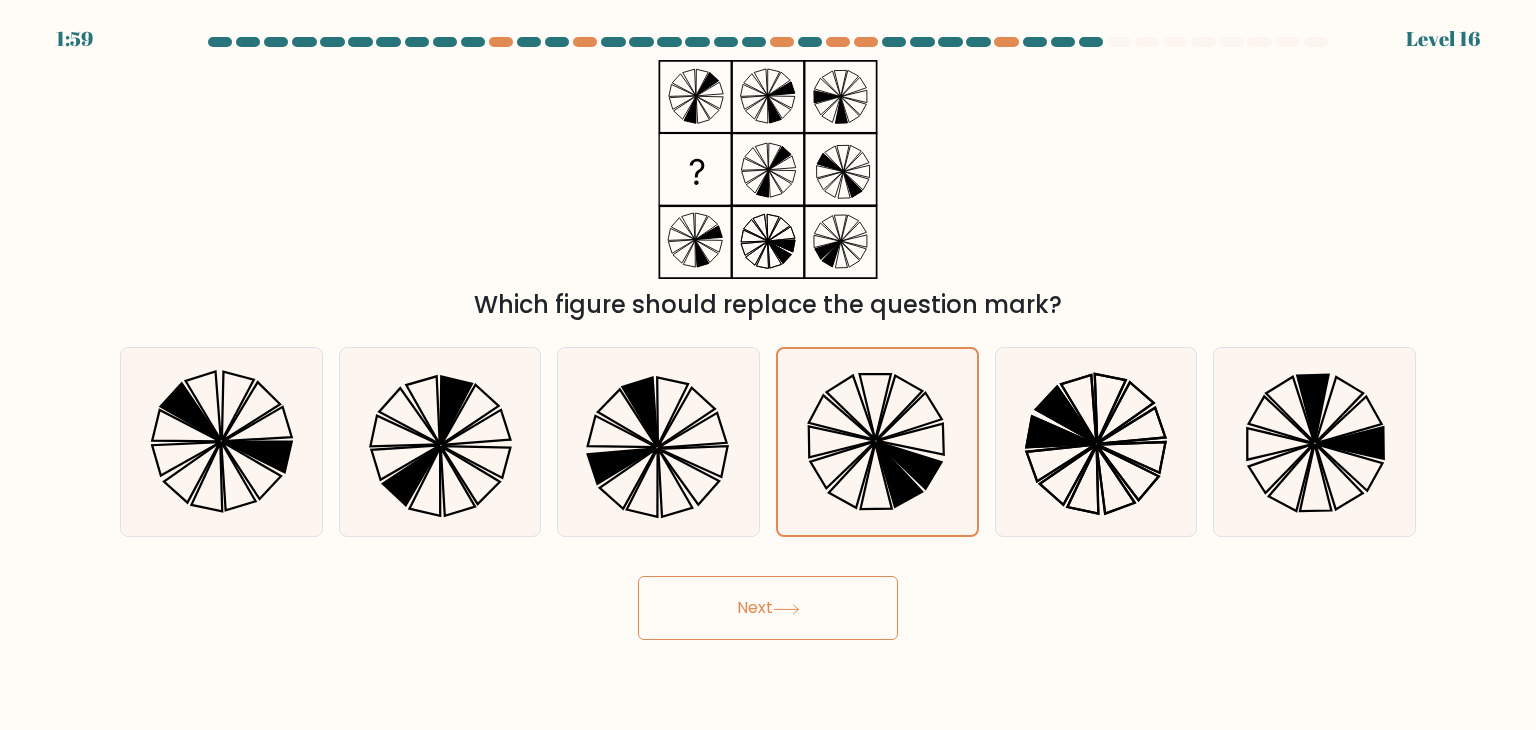 click on "Next" at bounding box center [768, 608] 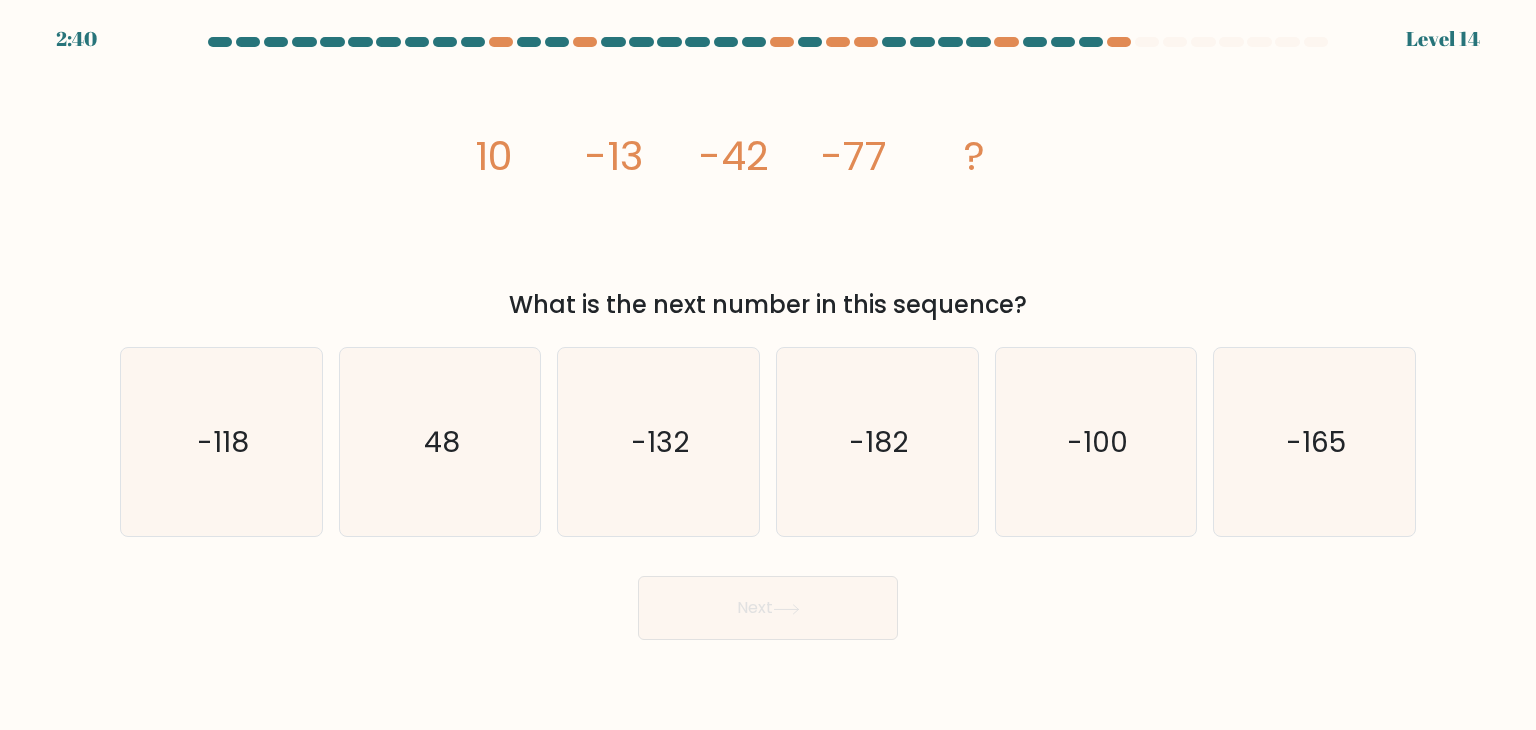 type 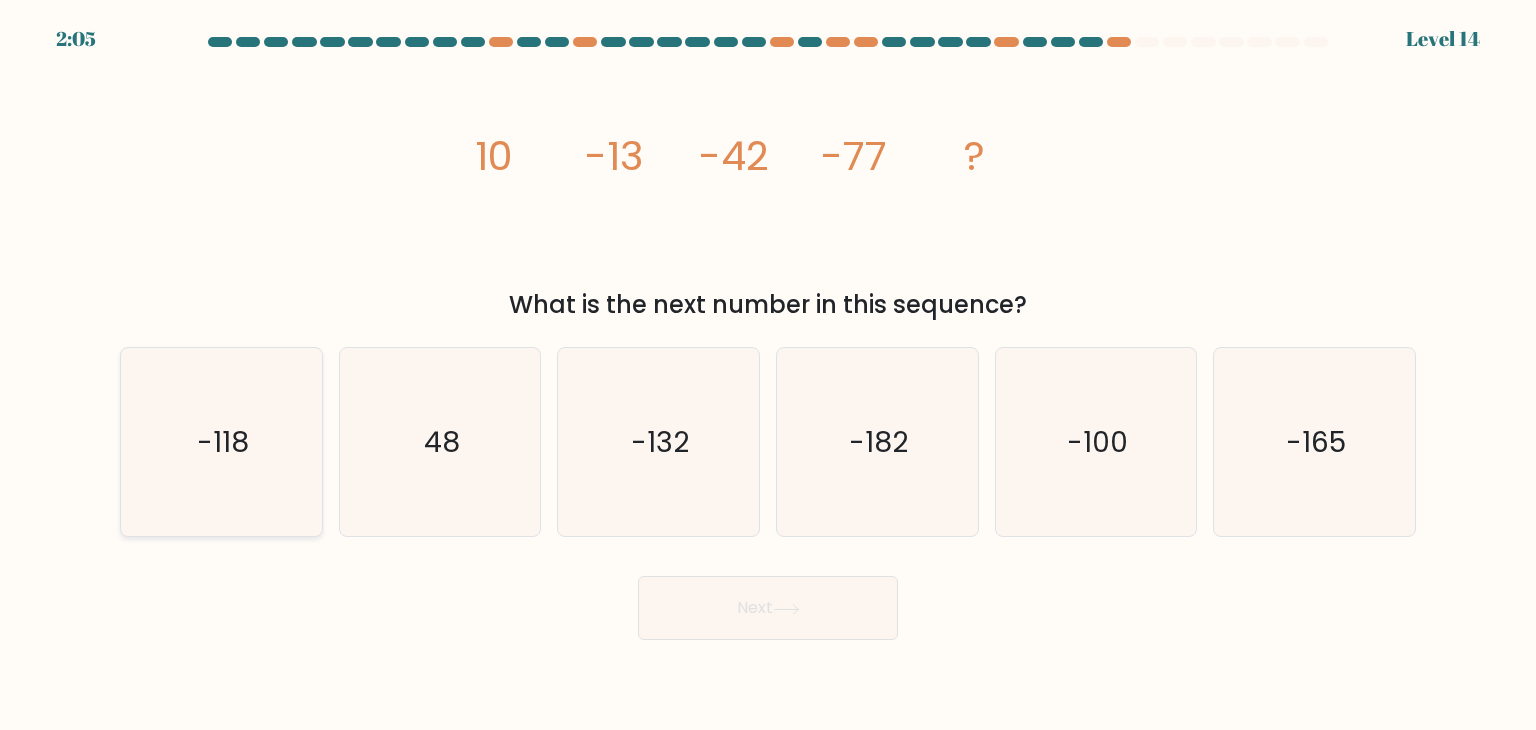 click on "-118" 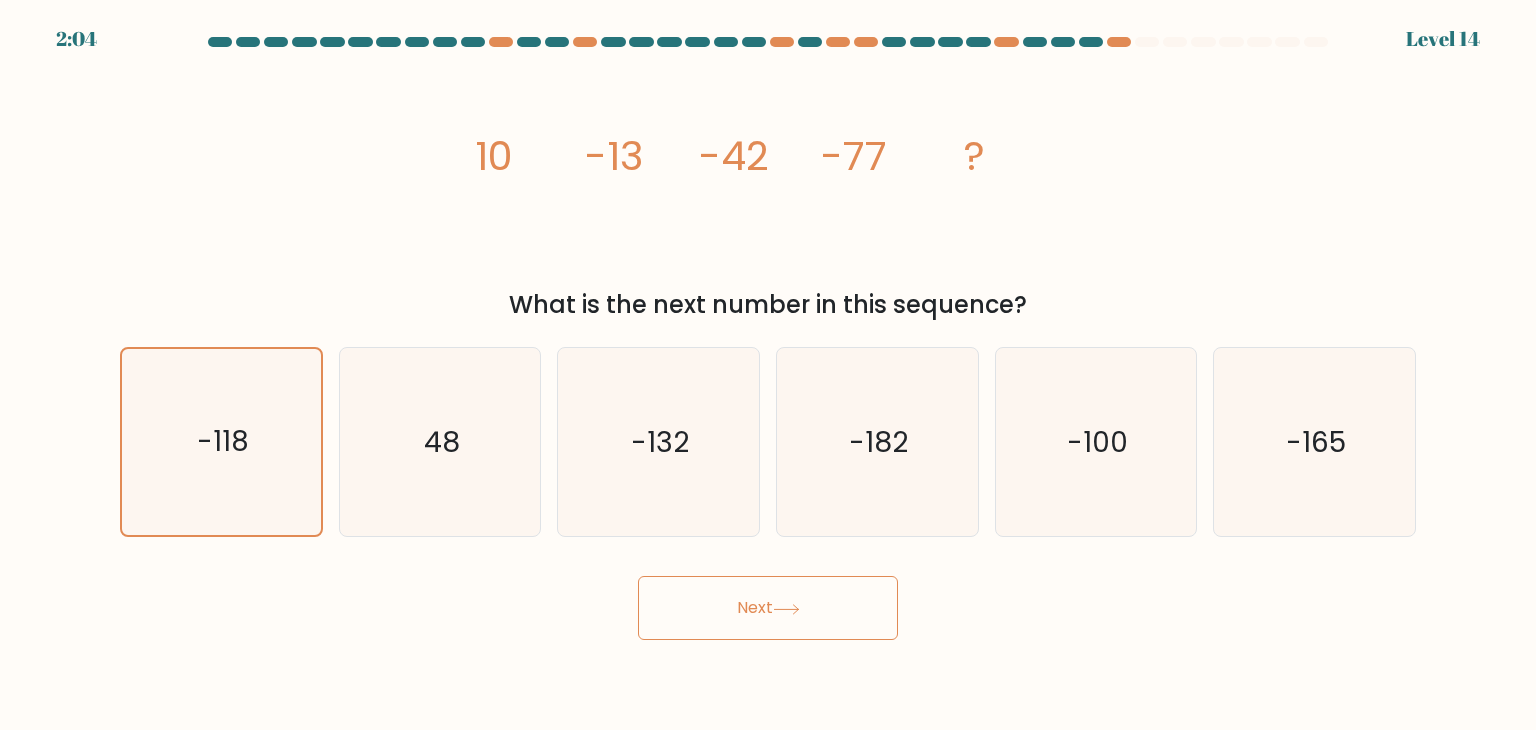 click on "Next" at bounding box center [768, 608] 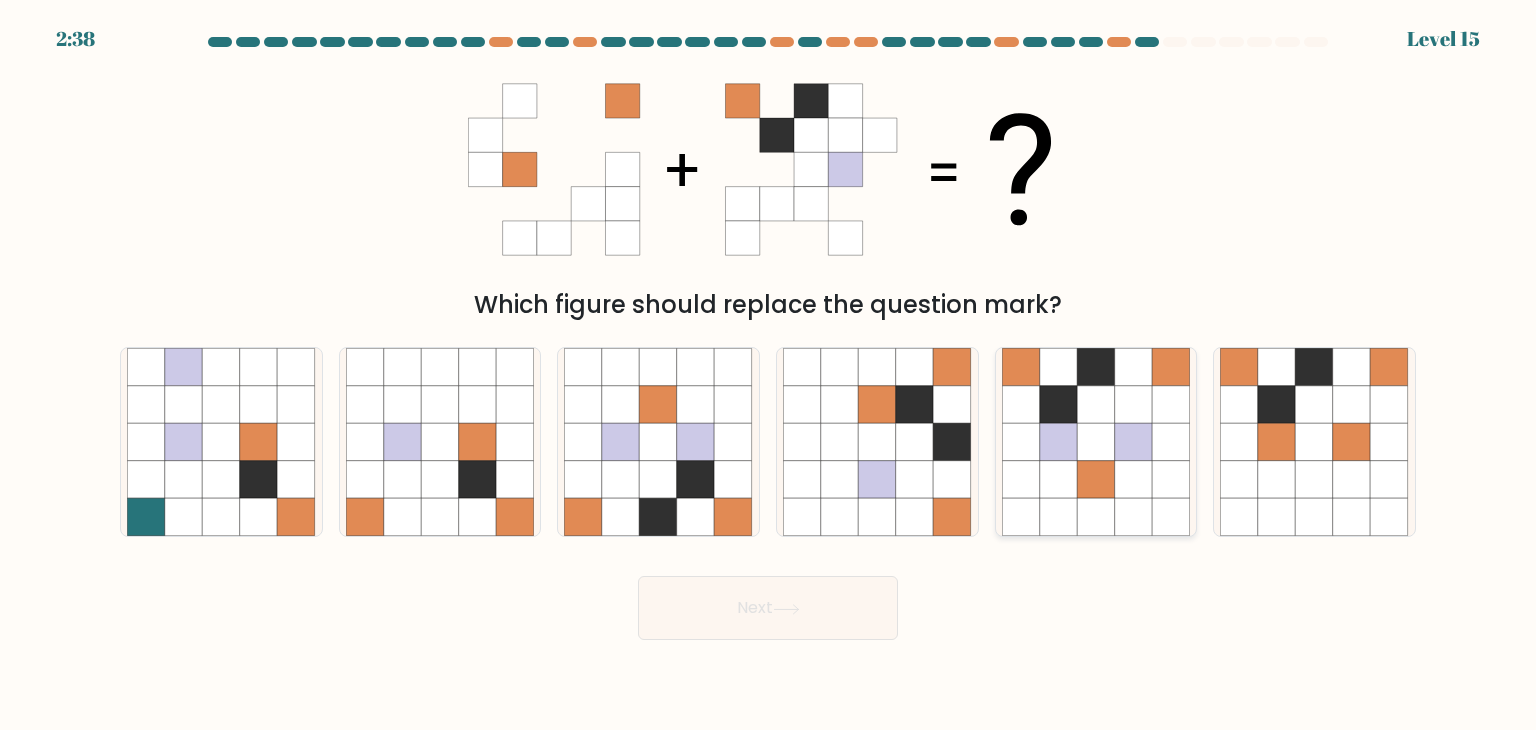 click 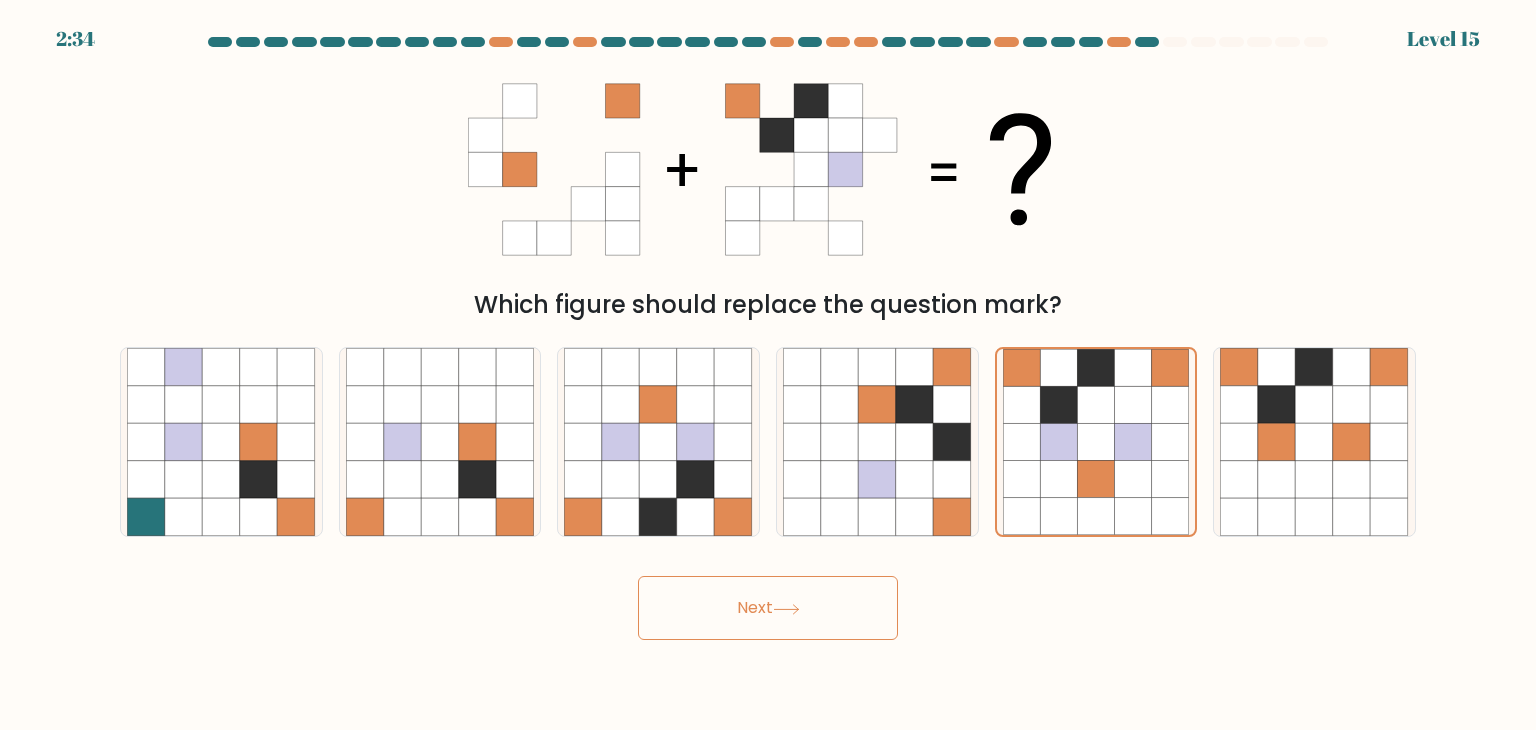 click on "Next" at bounding box center [768, 608] 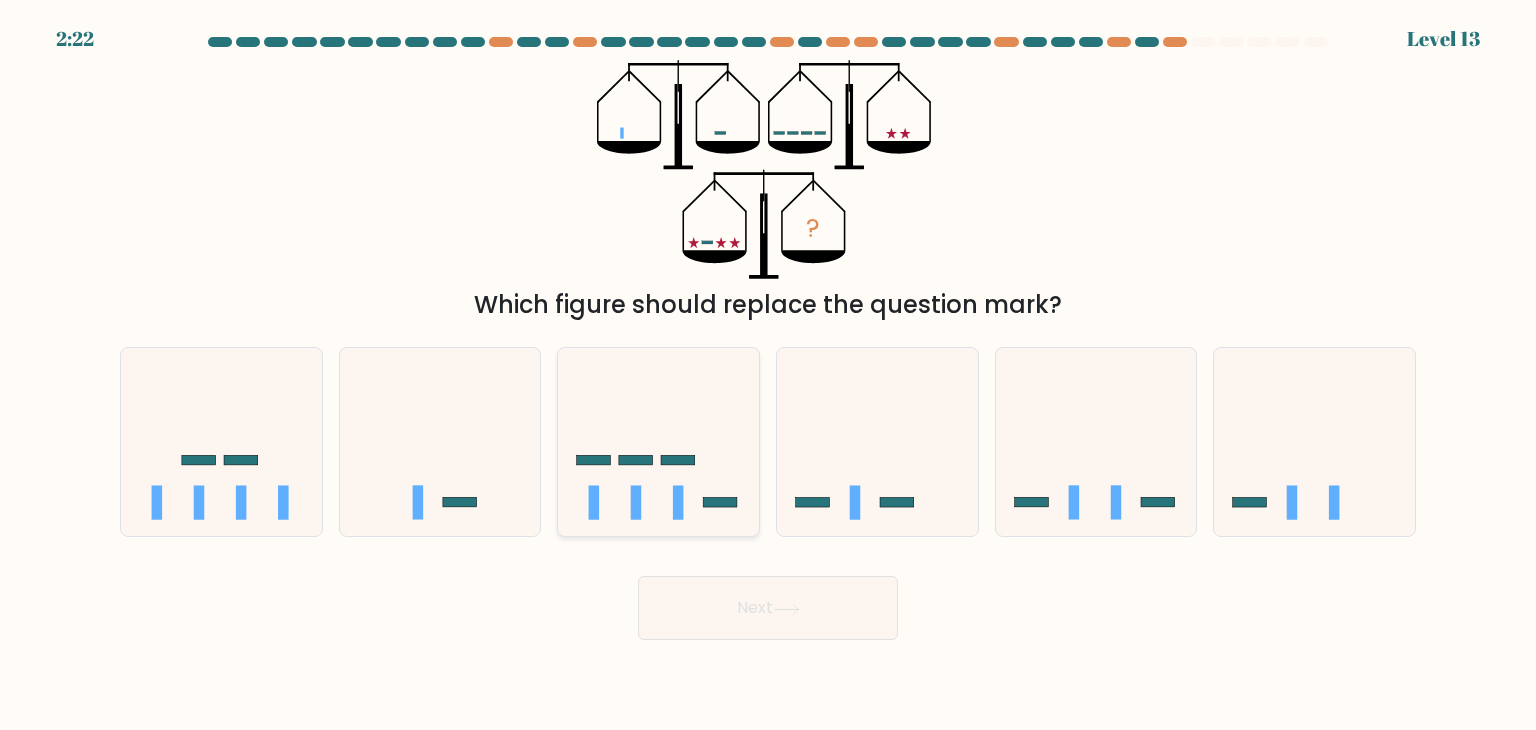 click 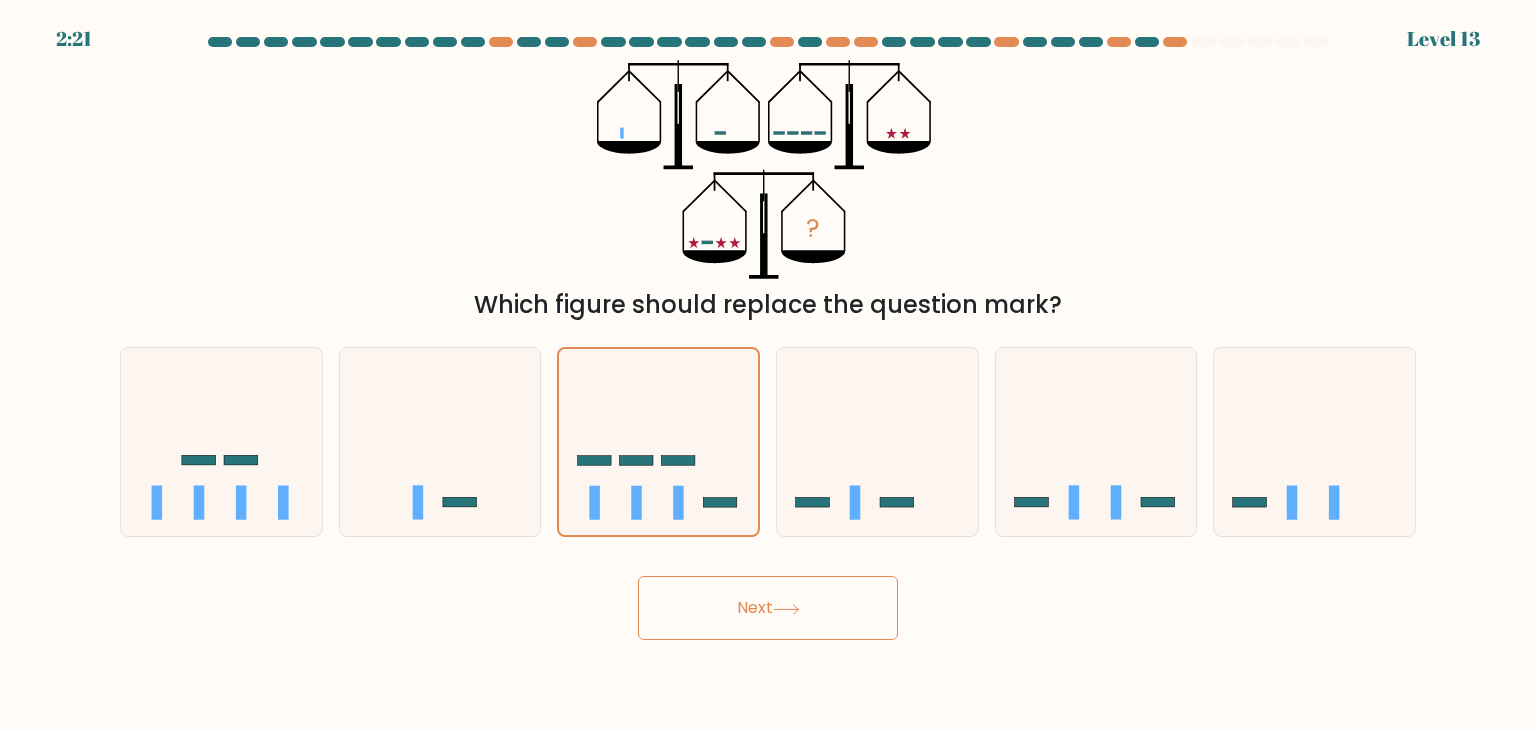 click on "Next" at bounding box center (768, 608) 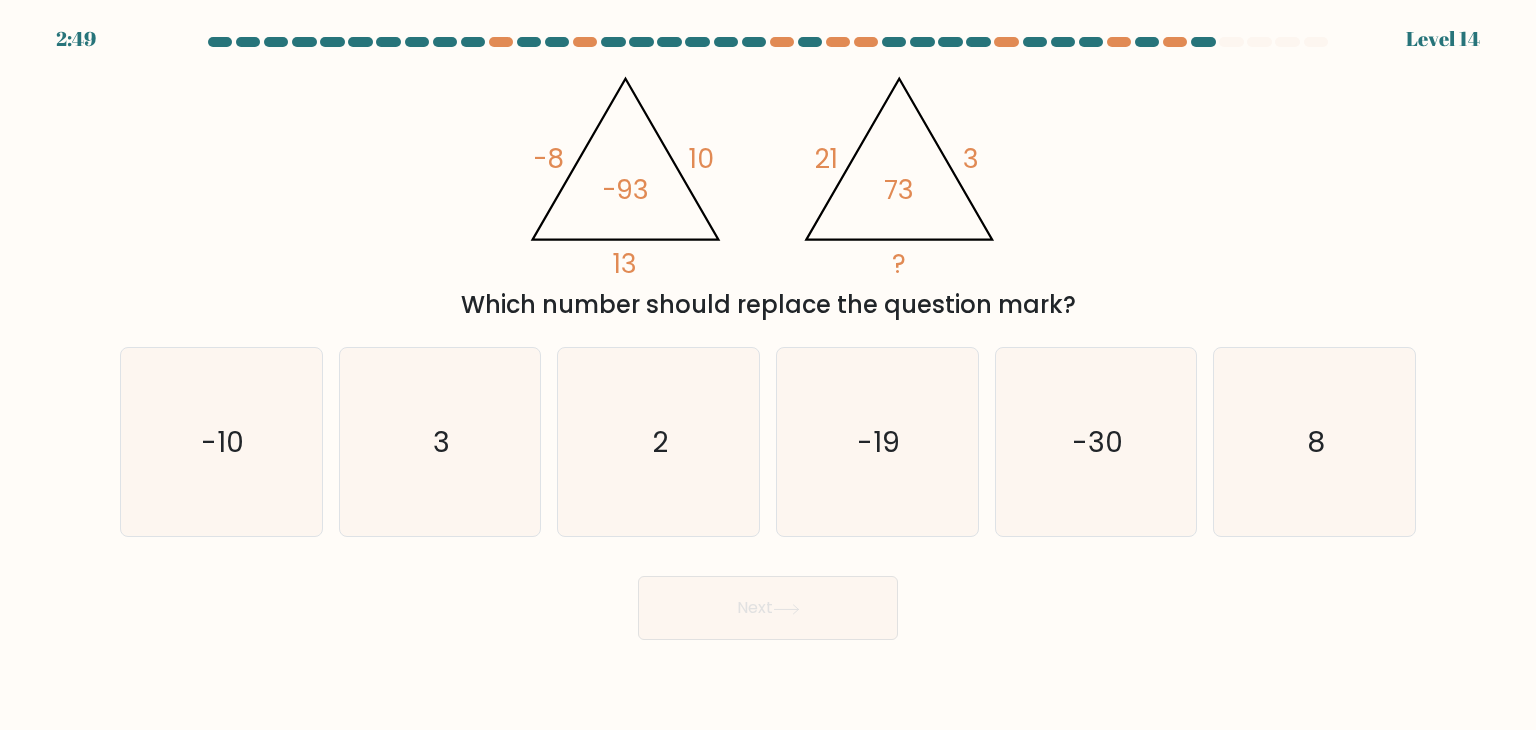 drag, startPoint x: 1024, startPoint y: 657, endPoint x: 862, endPoint y: 571, distance: 183.41211 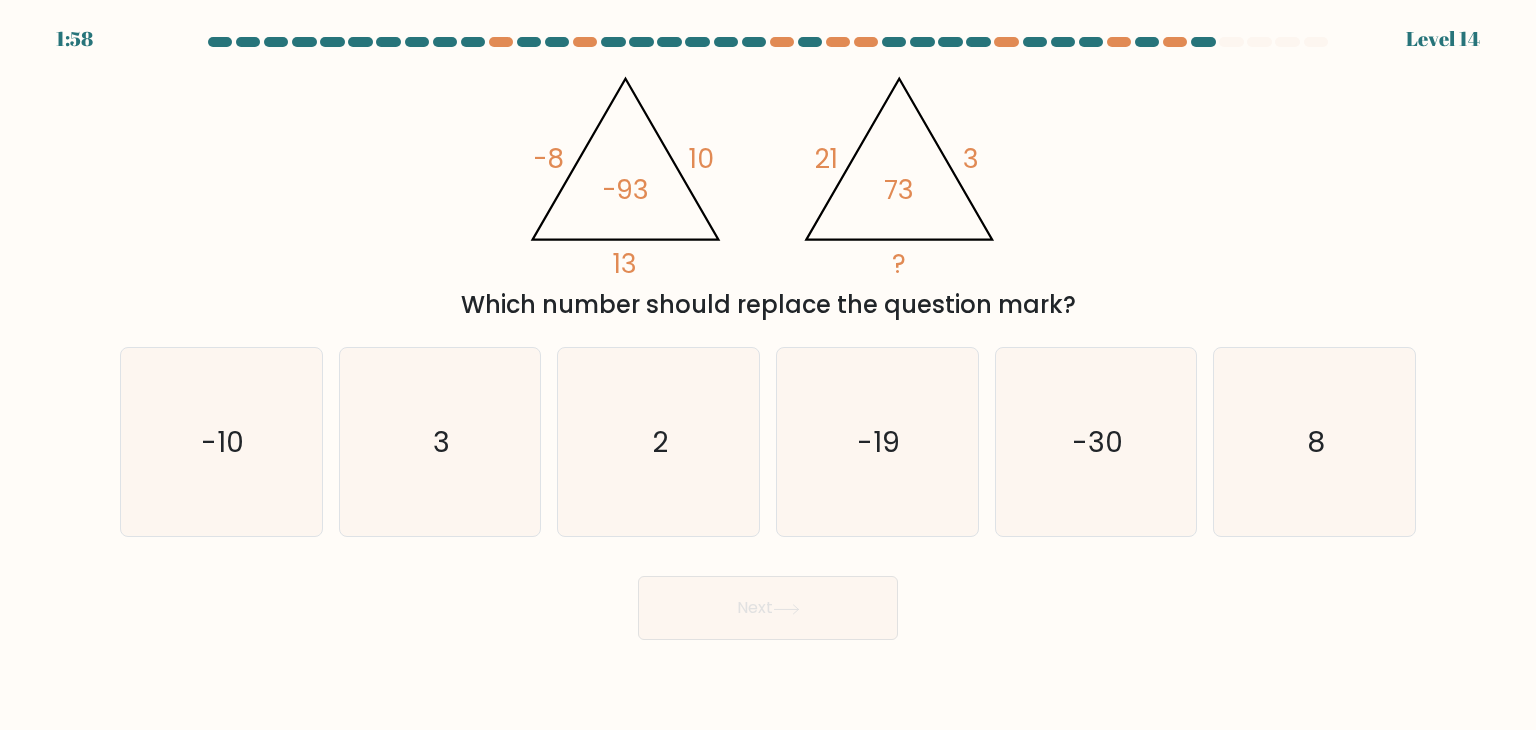 click on "Next" at bounding box center (768, 600) 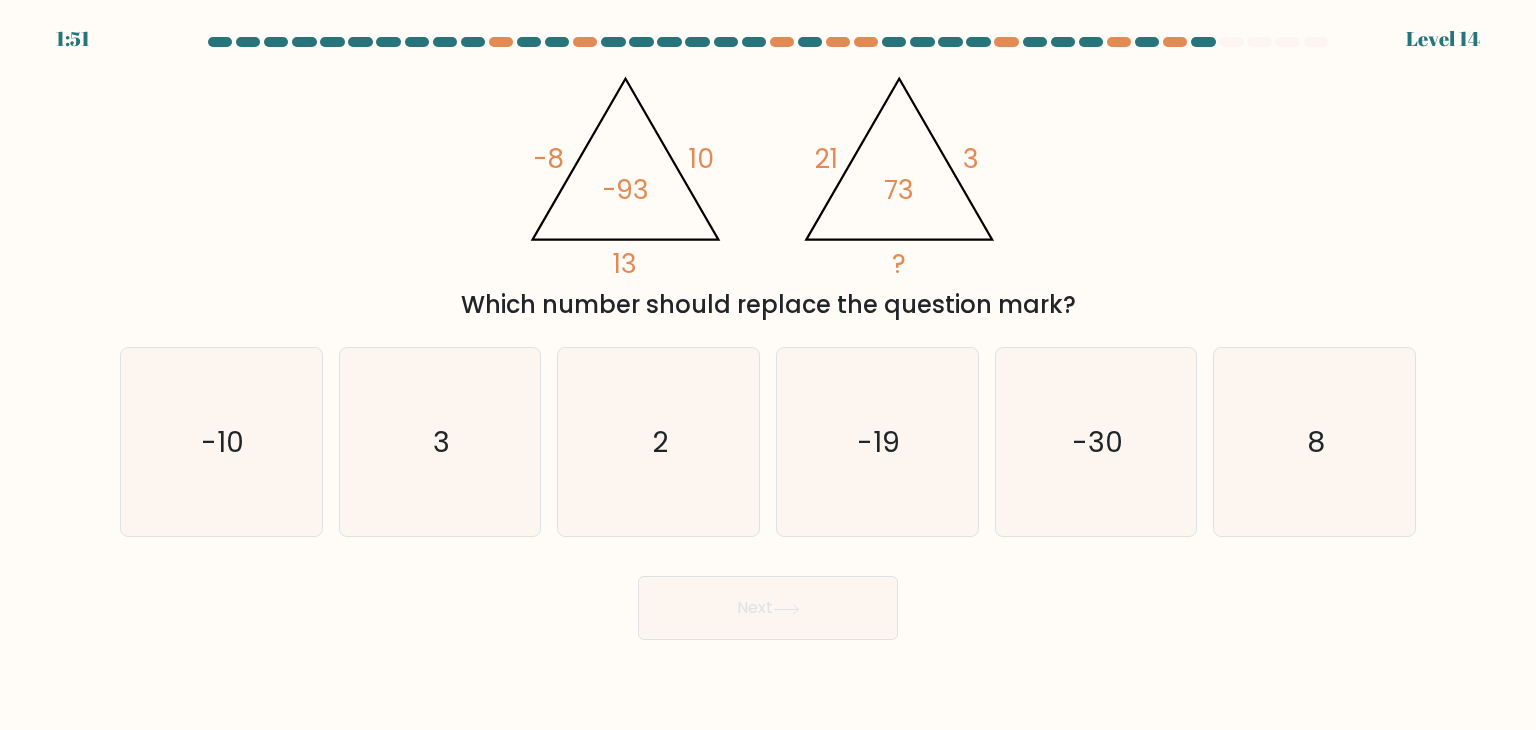 click on "Next" at bounding box center (768, 600) 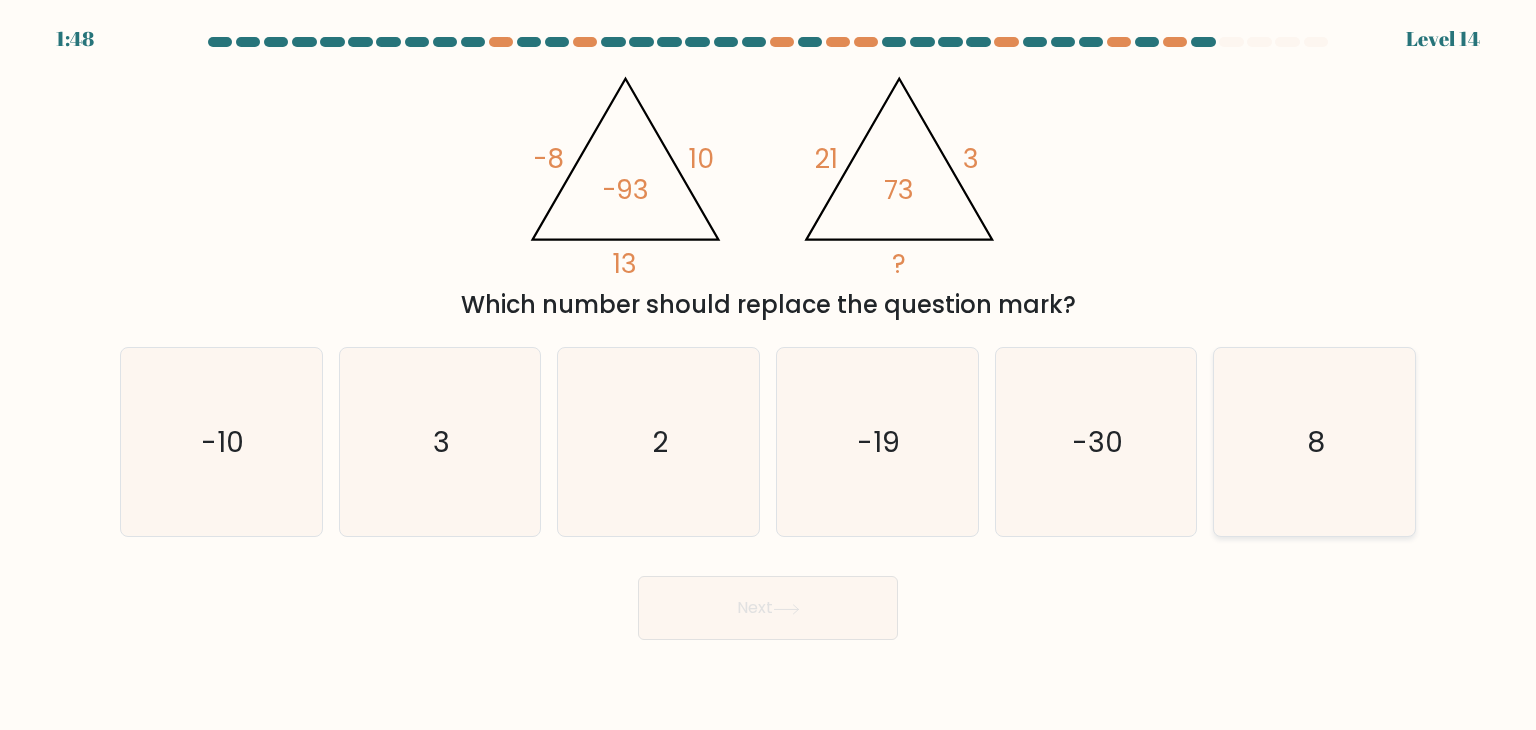 click on "8" 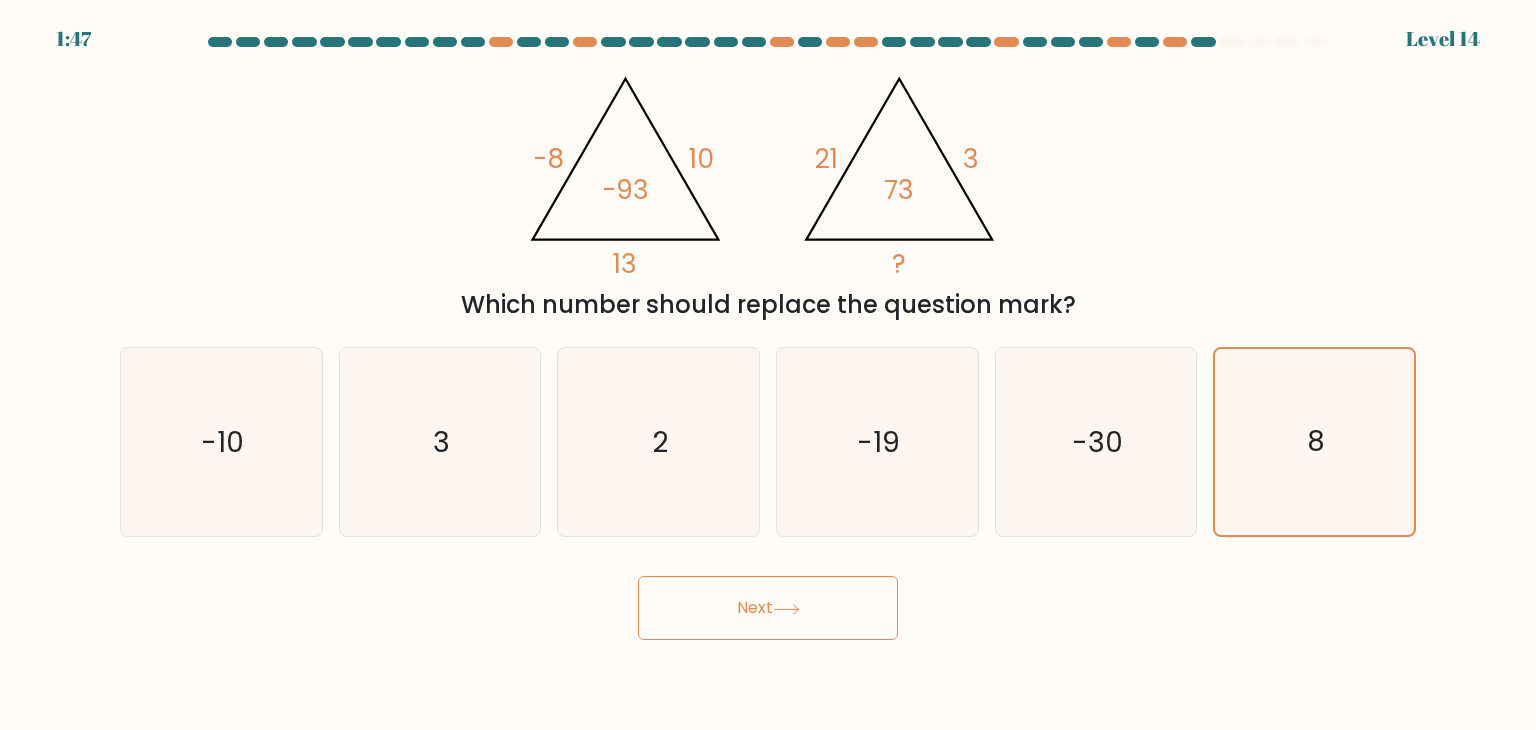 click on "Next" at bounding box center [768, 608] 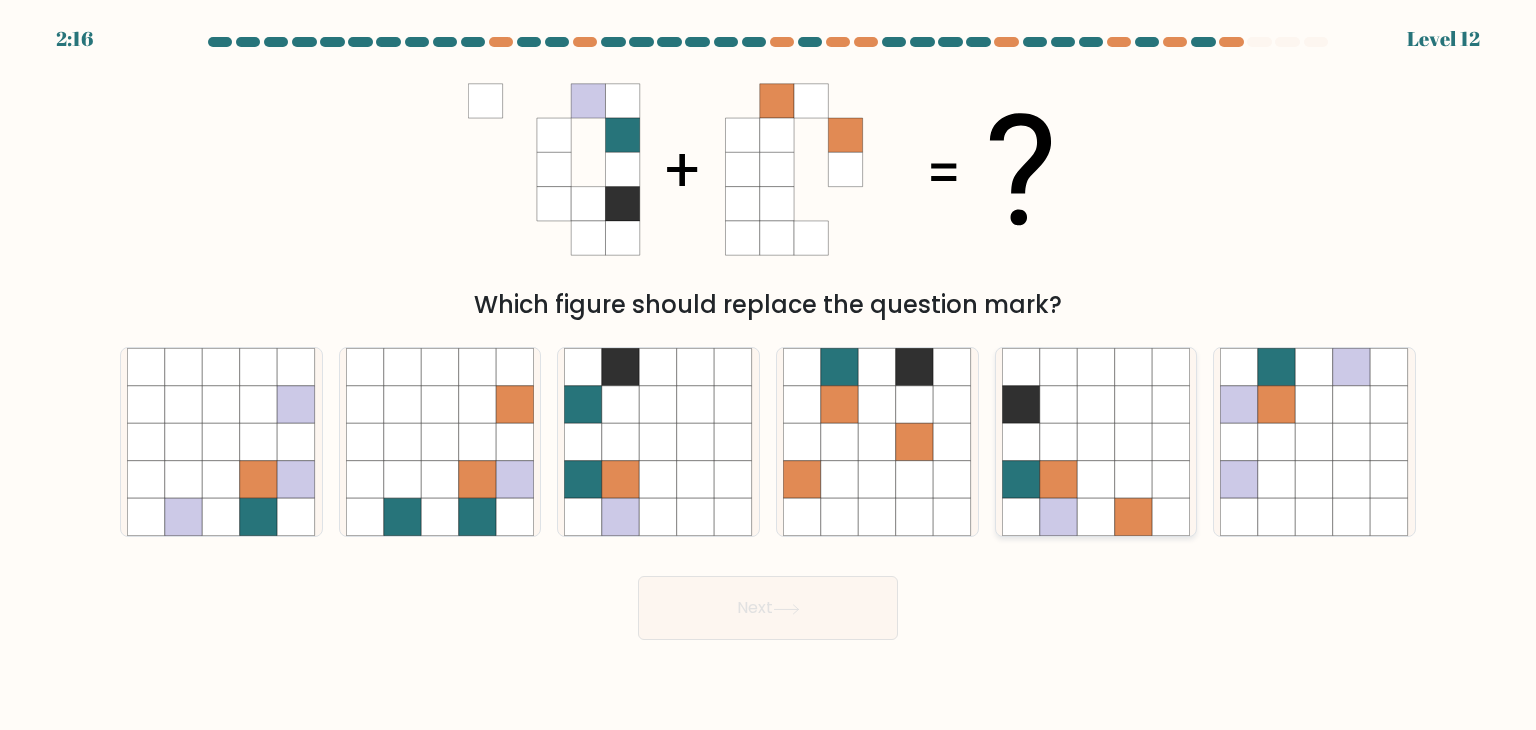 click 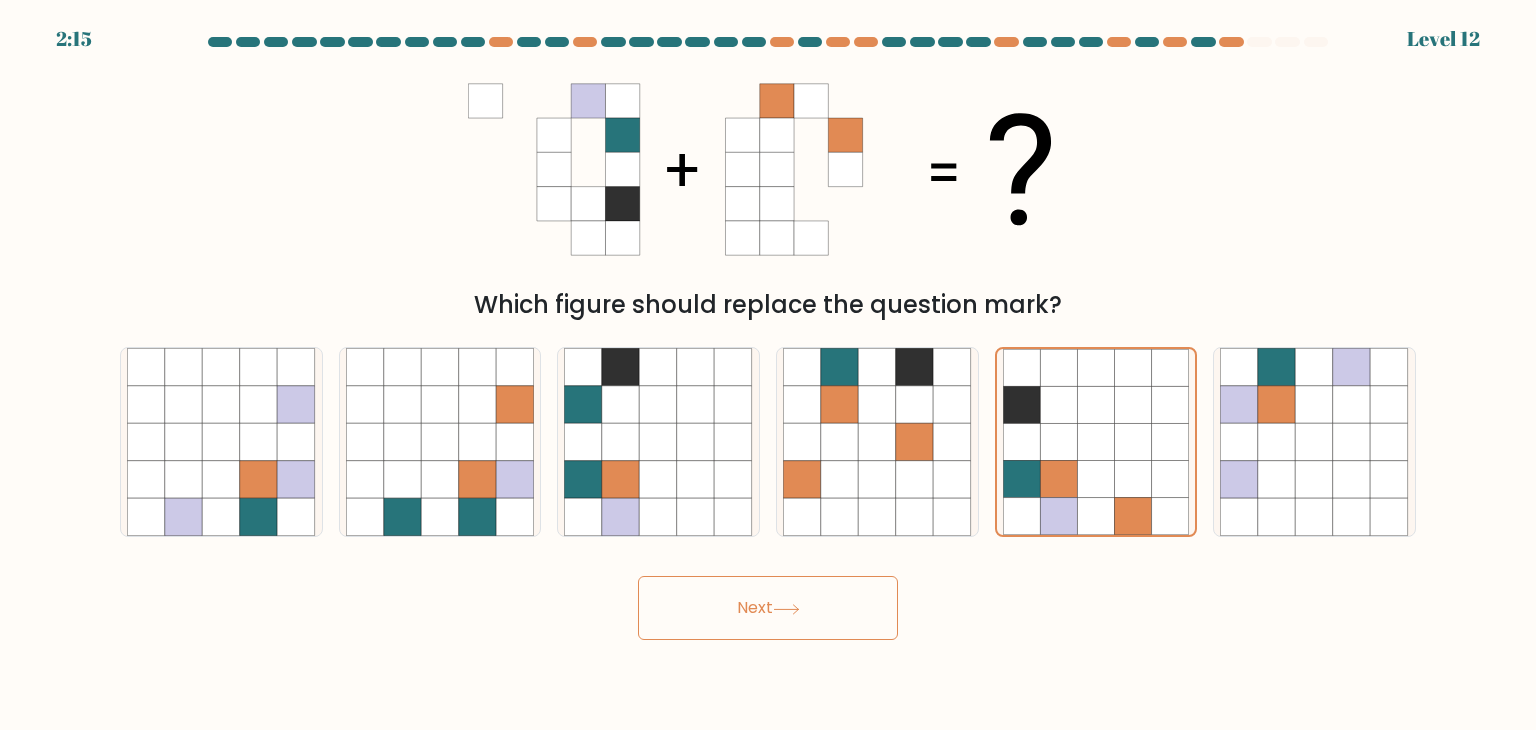 click on "Next" at bounding box center (768, 608) 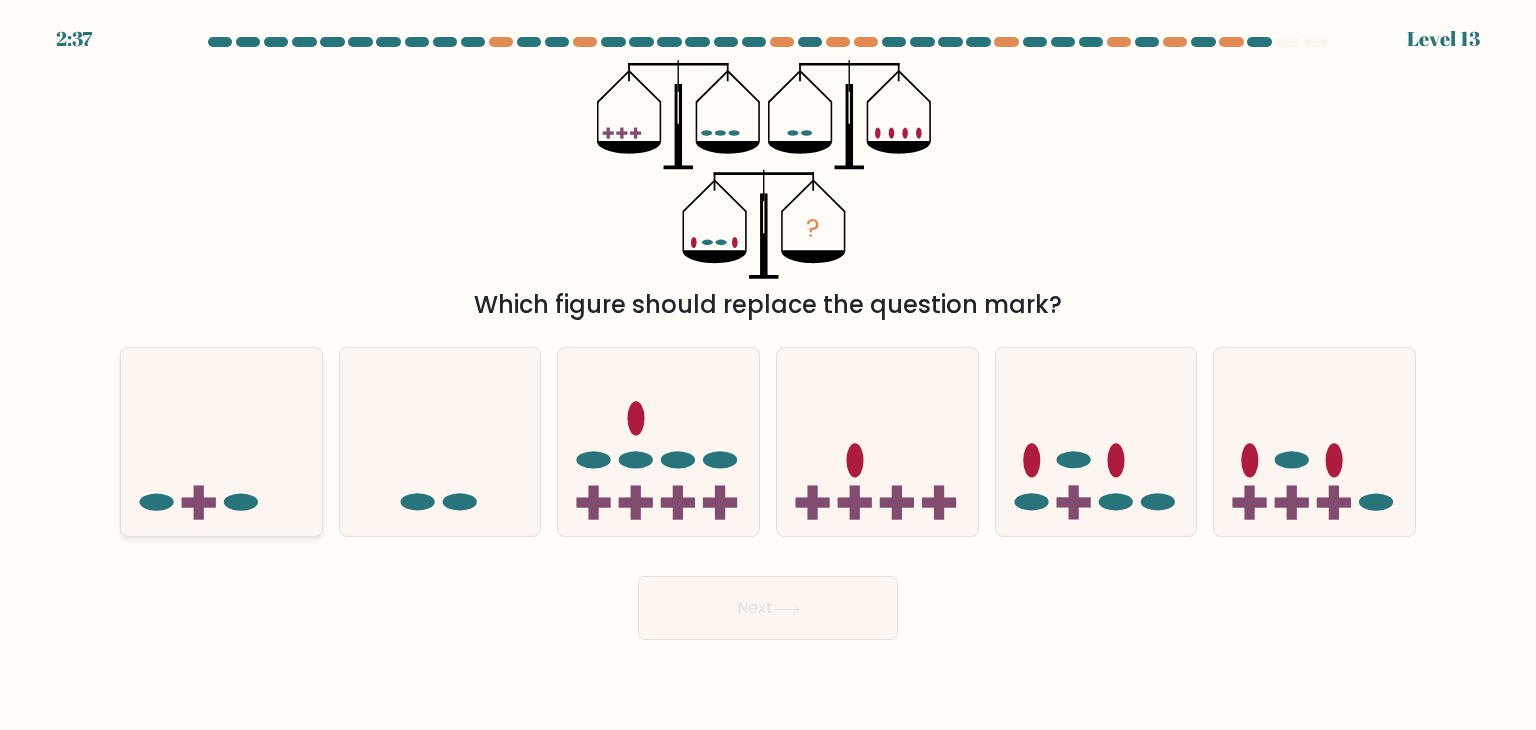 click 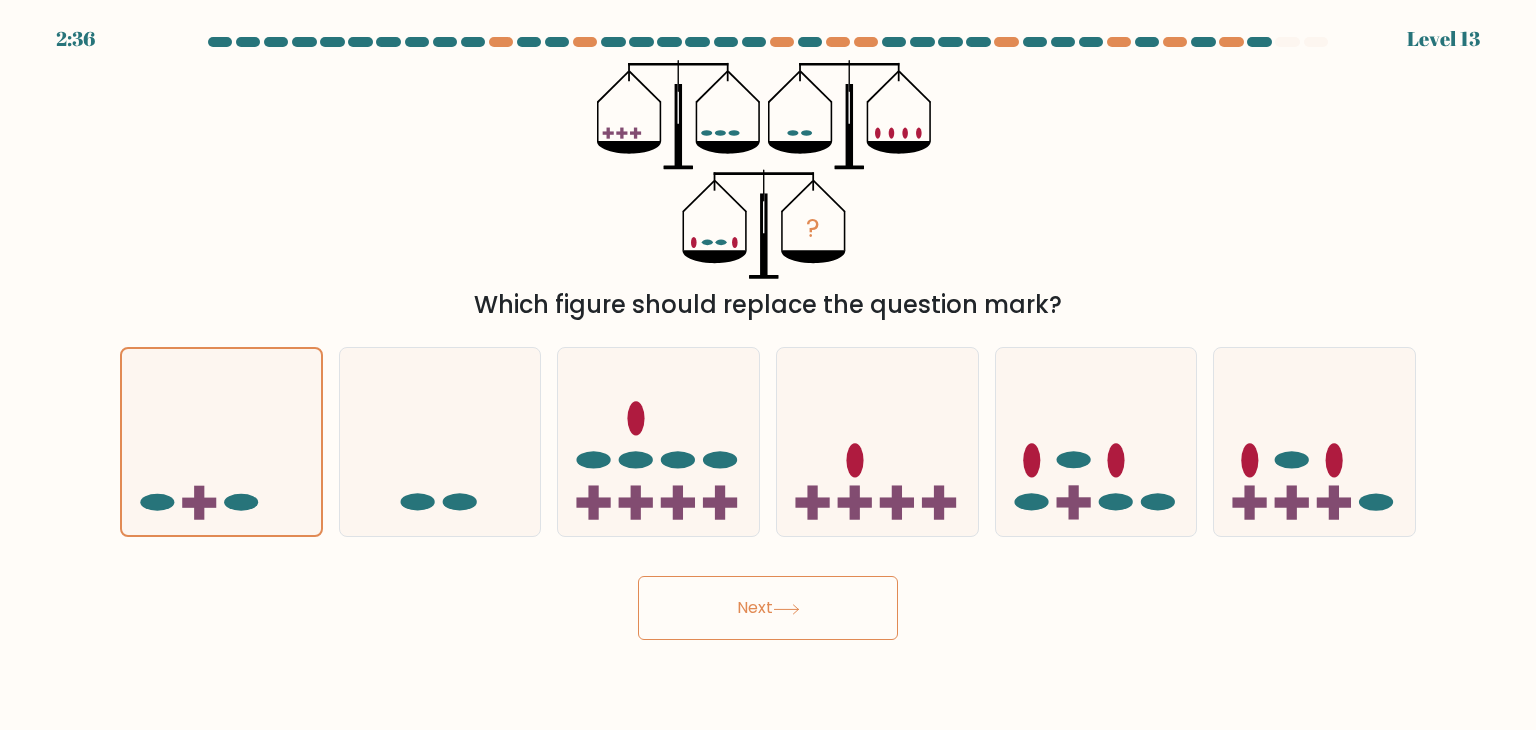 drag, startPoint x: 751, startPoint y: 600, endPoint x: 782, endPoint y: 613, distance: 33.61547 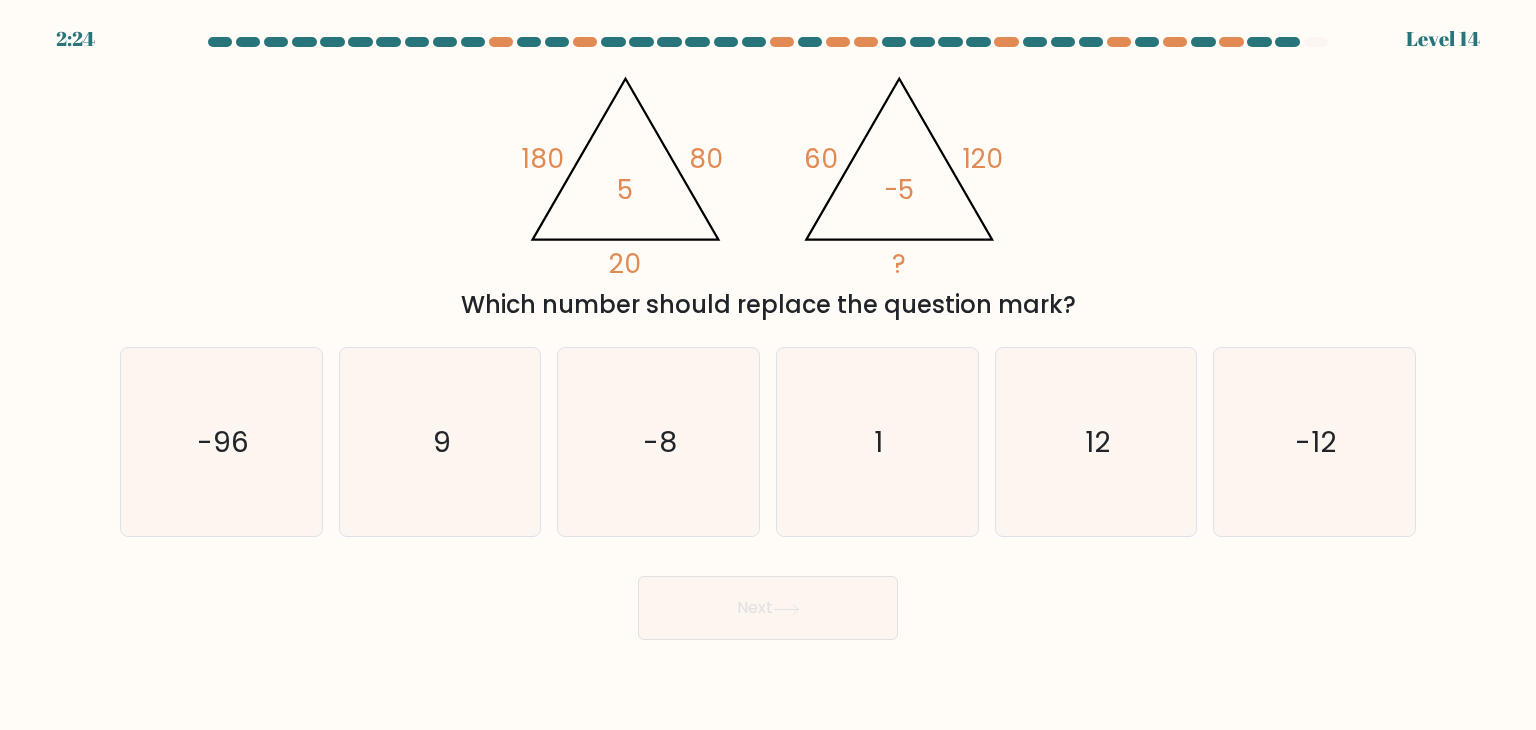 click on "Next" at bounding box center (768, 600) 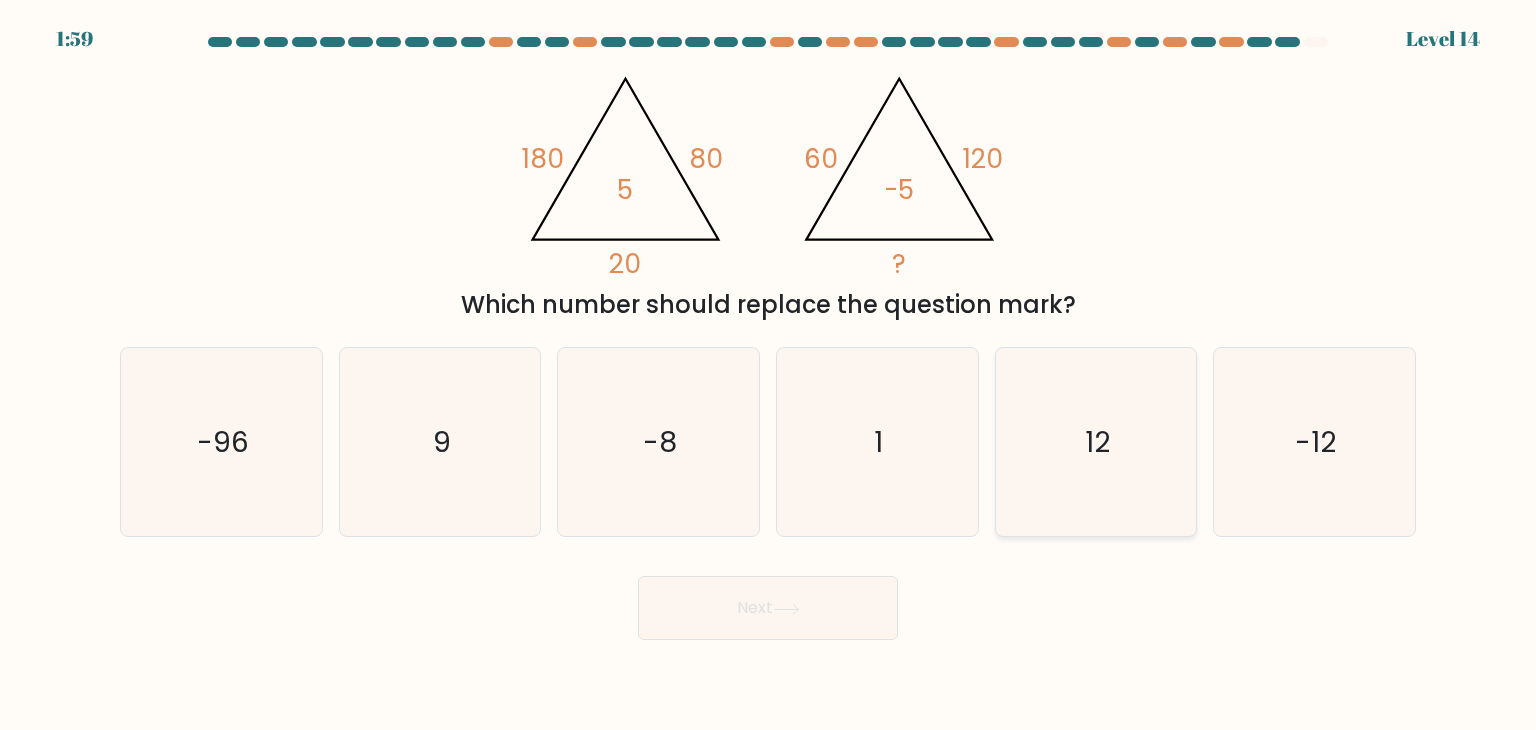 click on "12" 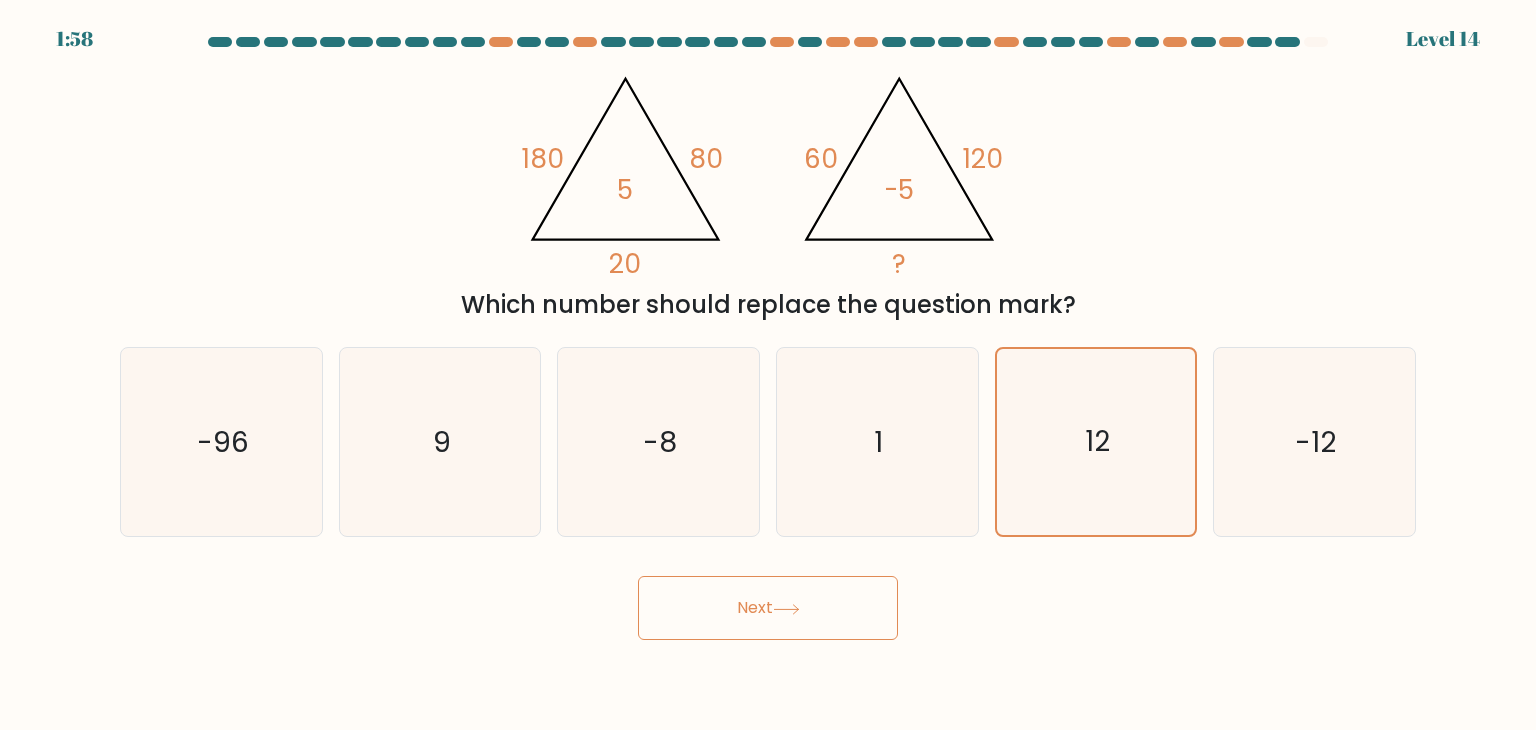 click on "Next" at bounding box center (768, 608) 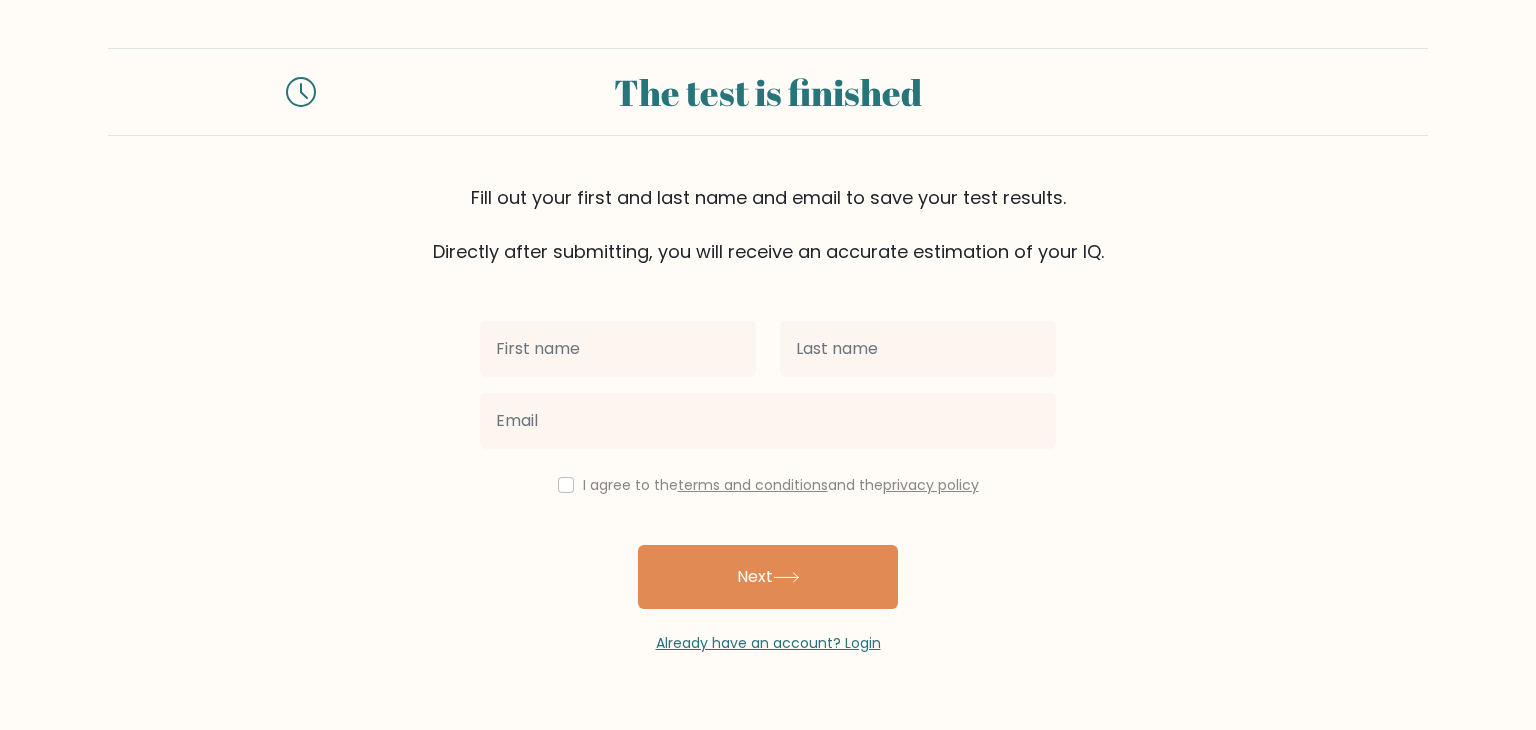 scroll, scrollTop: 0, scrollLeft: 0, axis: both 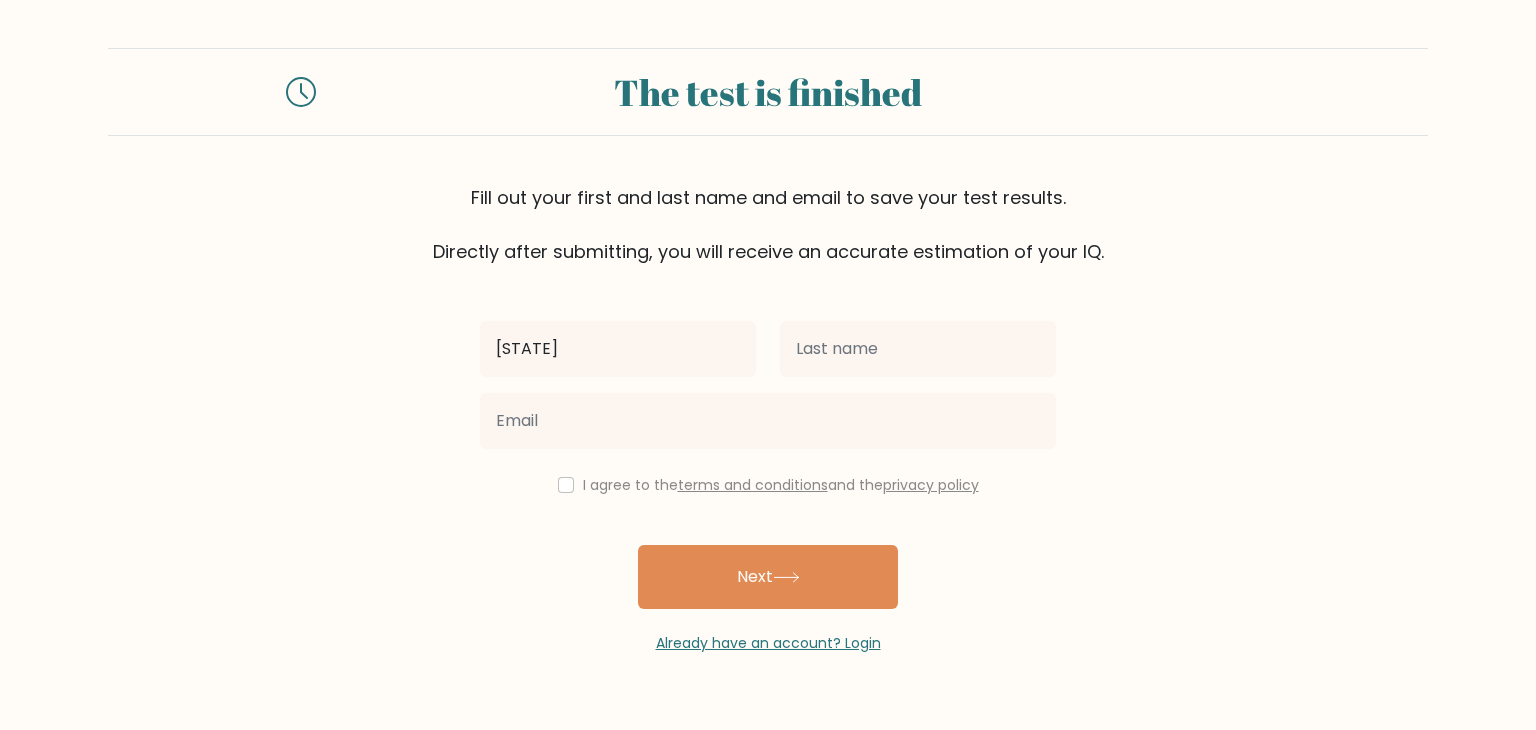 type on "Ma. [LAST]" 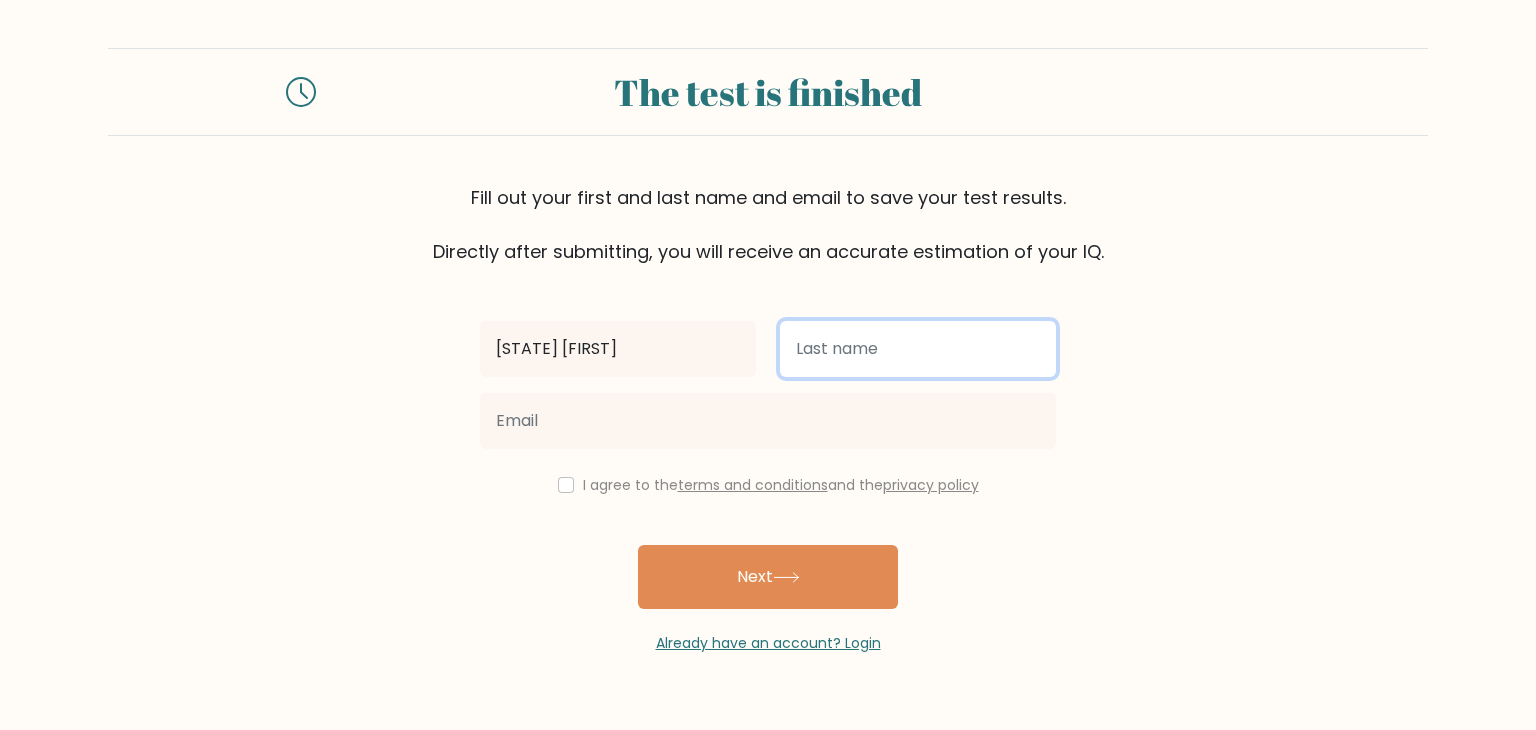 click at bounding box center [918, 349] 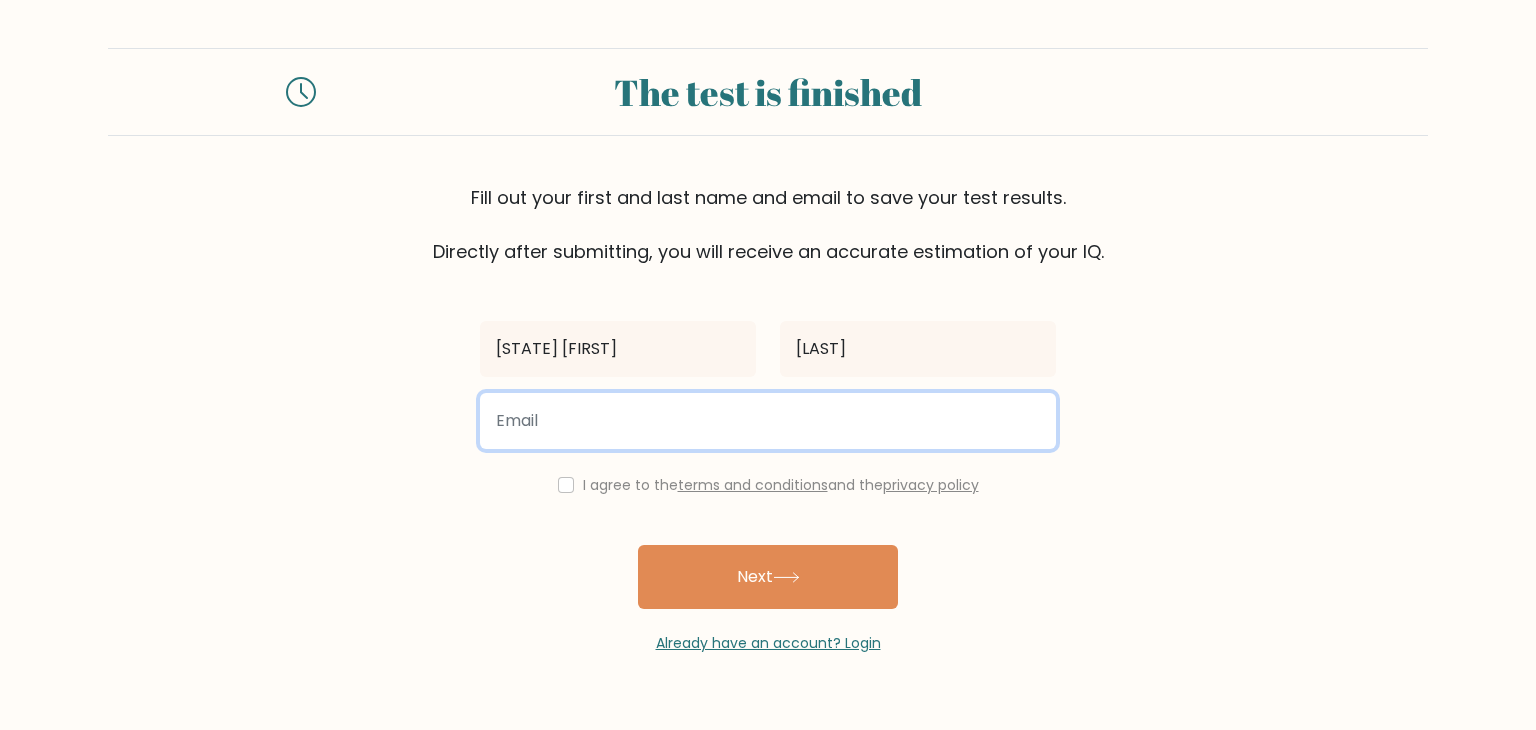 click at bounding box center (768, 421) 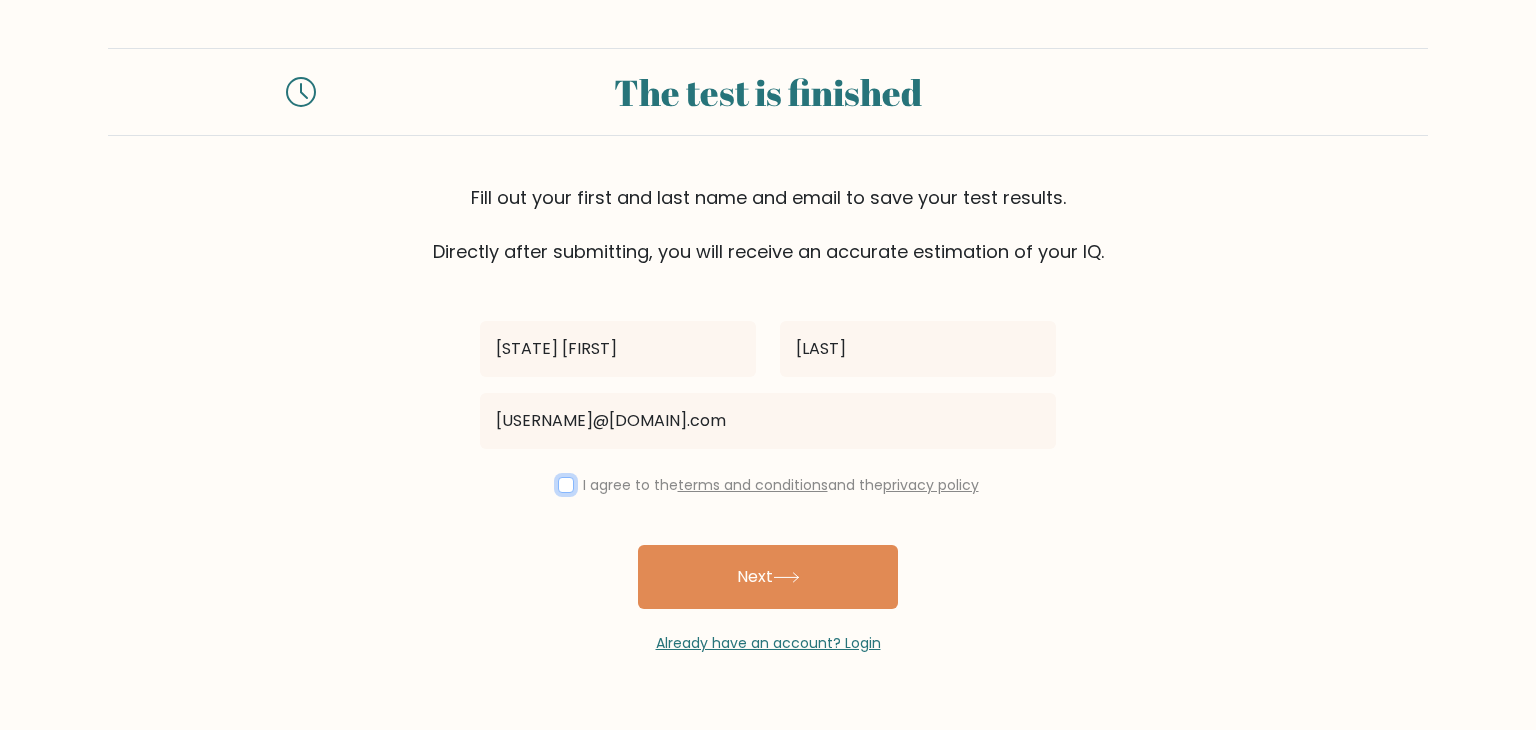click at bounding box center (566, 485) 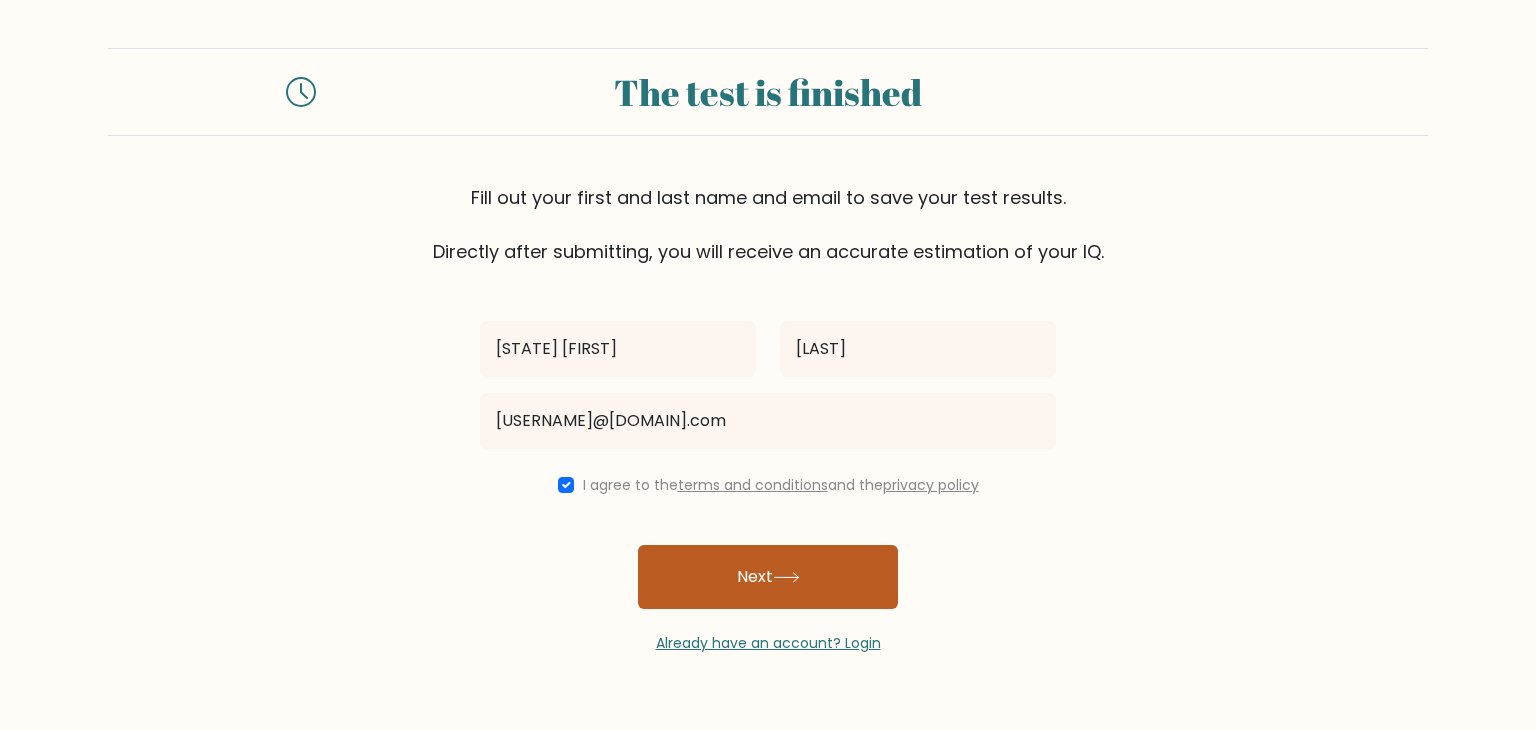 click on "Next" at bounding box center [768, 577] 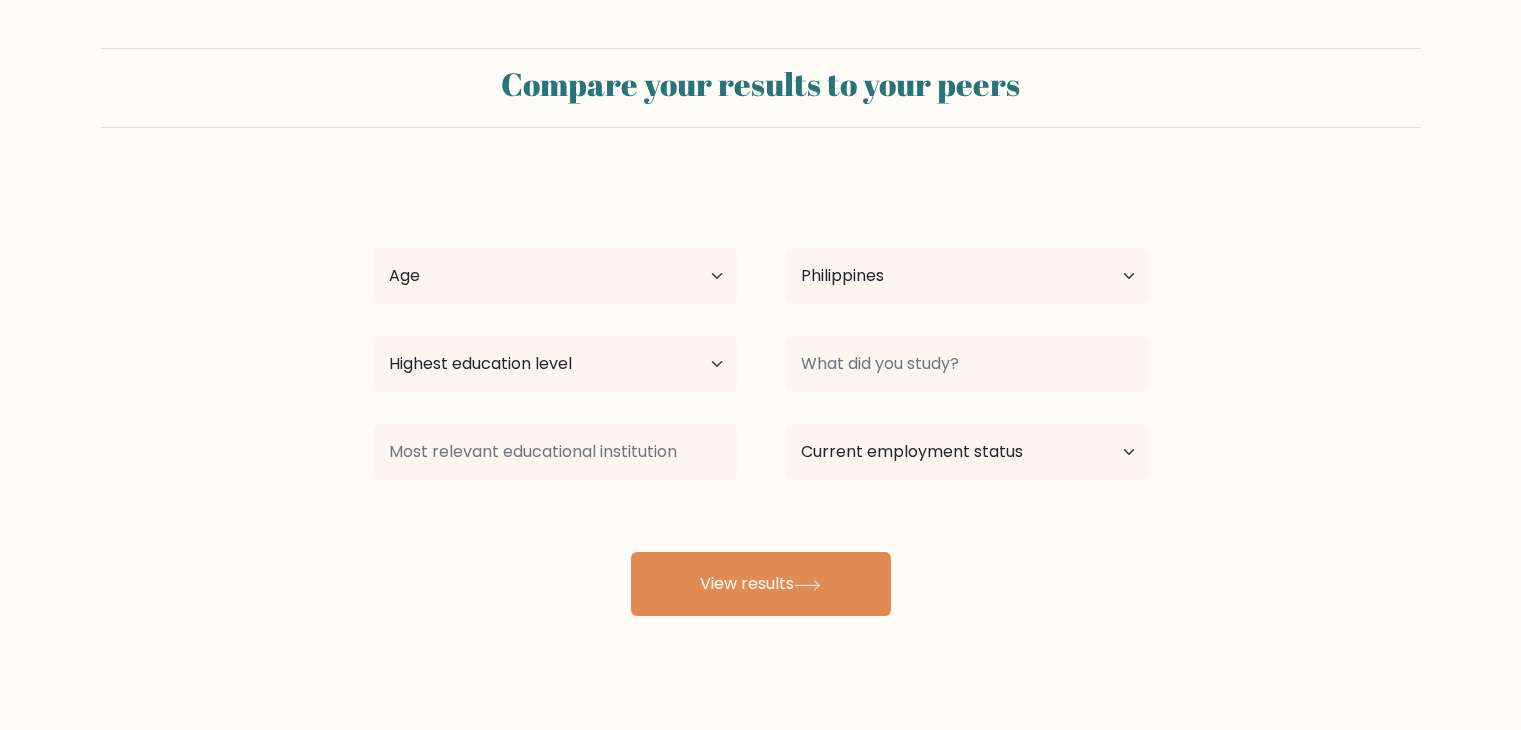 select on "PH" 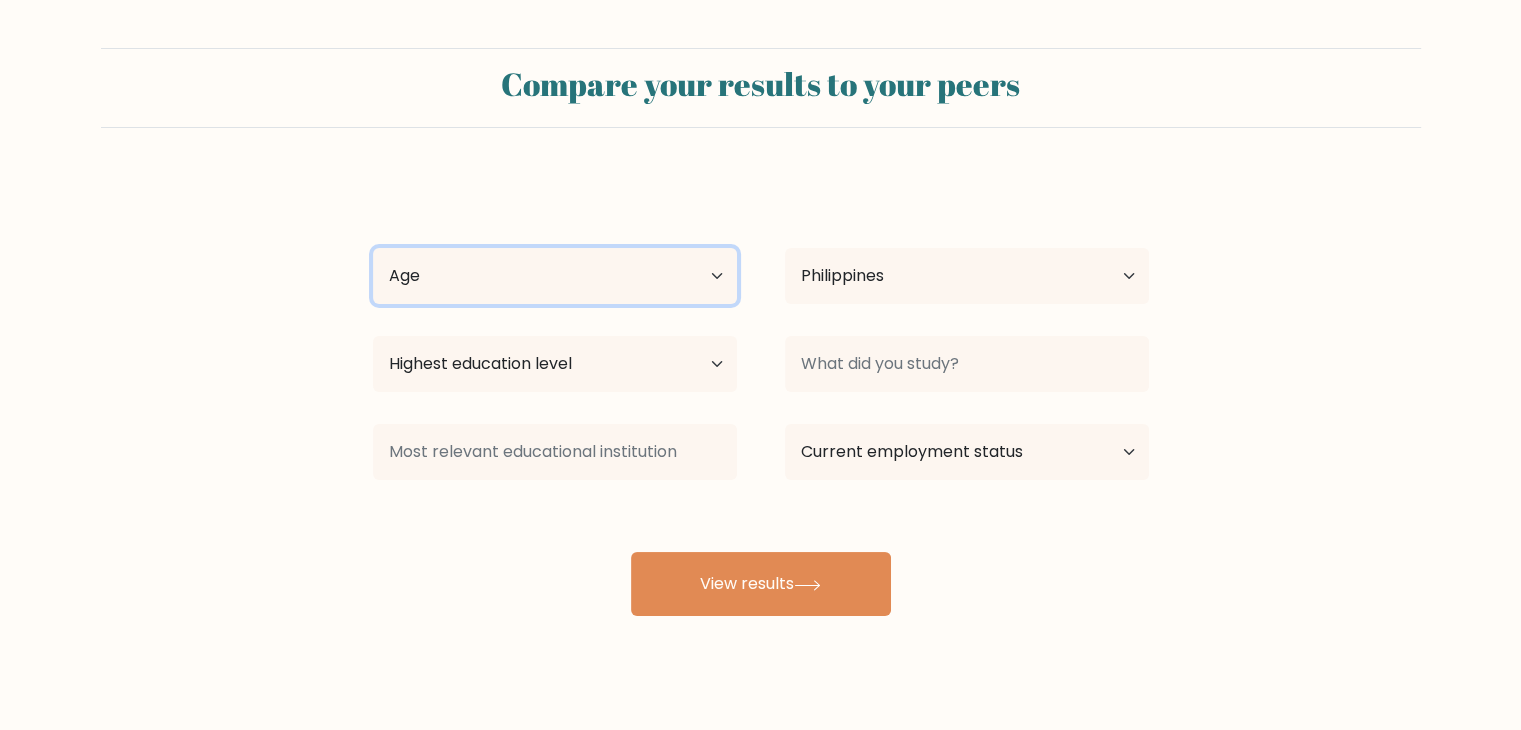 click on "Age
Under 18 years old
18-24 years old
25-34 years old
35-44 years old
45-54 years old
55-64 years old
65 years old and above" at bounding box center (555, 276) 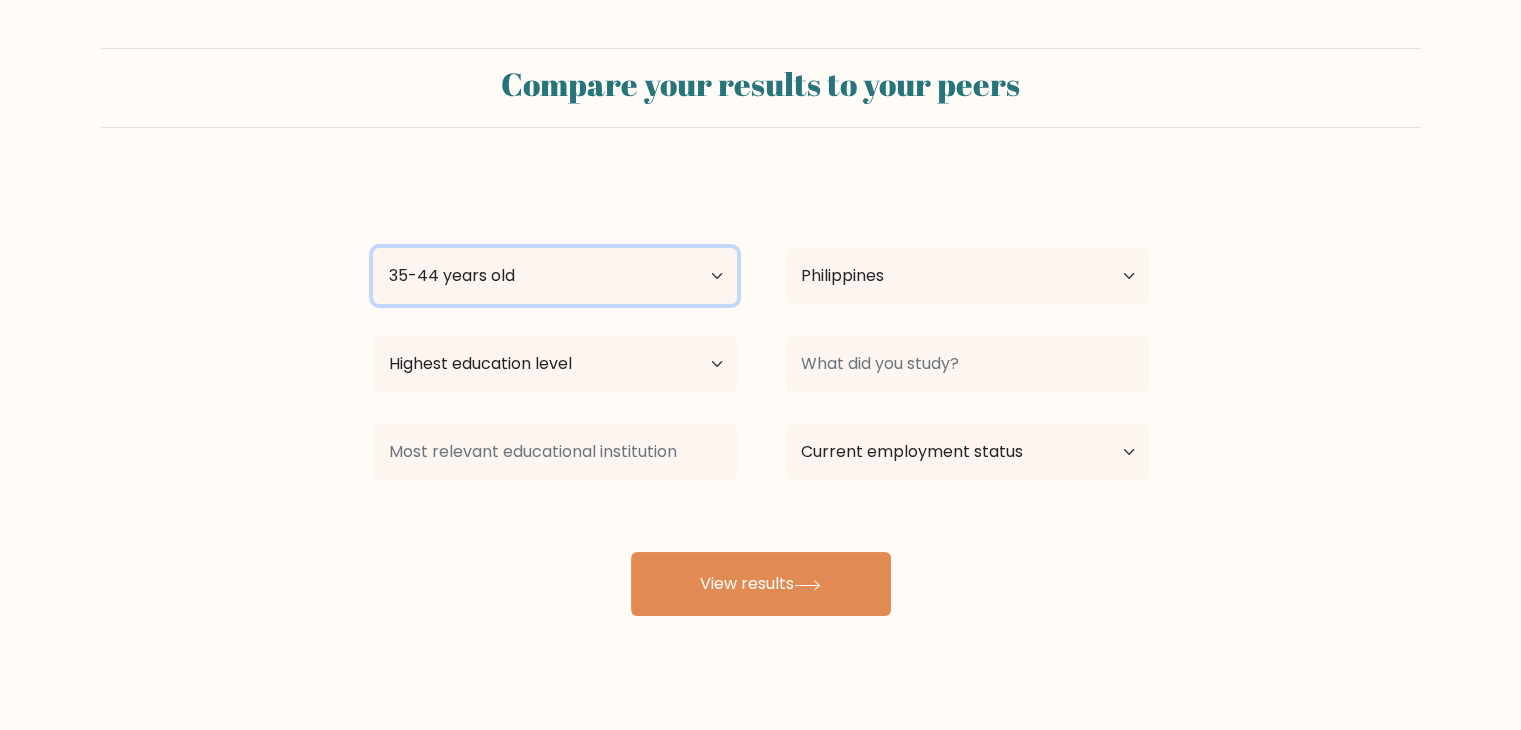 click on "Age
Under 18 years old
18-24 years old
25-34 years old
35-44 years old
45-54 years old
55-64 years old
65 years old and above" at bounding box center (555, 276) 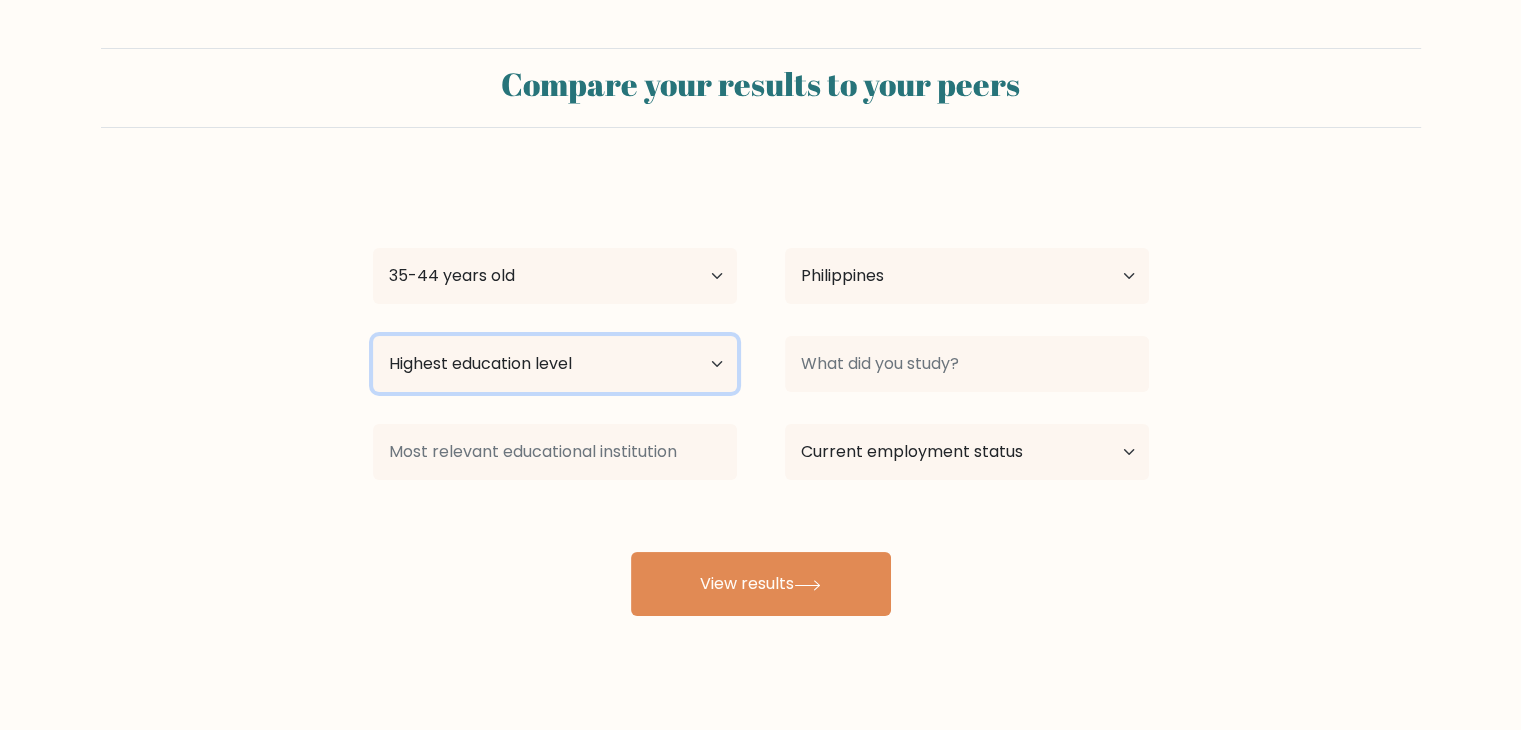 click on "Highest education level
No schooling
Primary
Lower Secondary
Upper Secondary
Occupation Specific
Bachelor's degree
Master's degree
Doctoral degree" at bounding box center (555, 364) 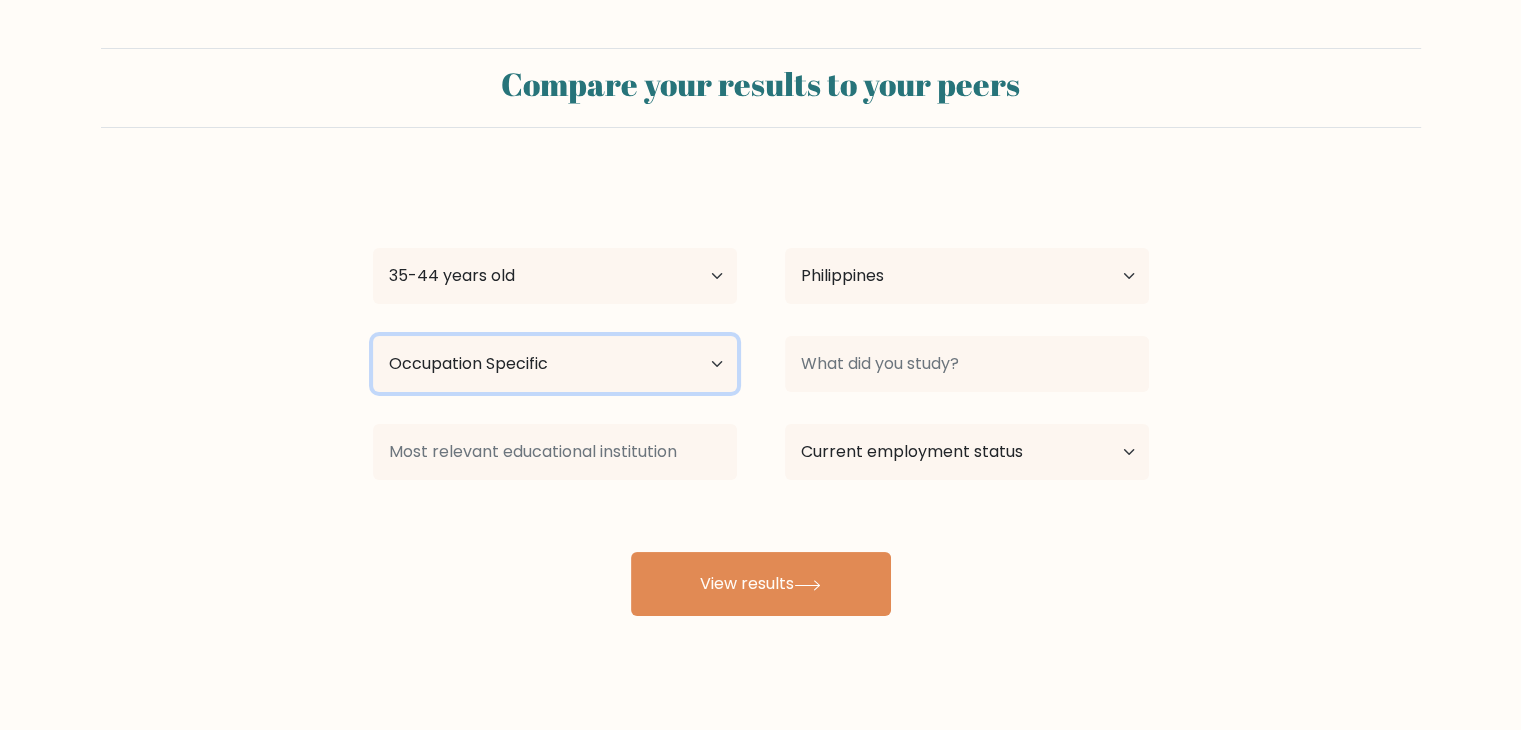 click on "Highest education level
No schooling
Primary
Lower Secondary
Upper Secondary
Occupation Specific
Bachelor's degree
Master's degree
Doctoral degree" at bounding box center [555, 364] 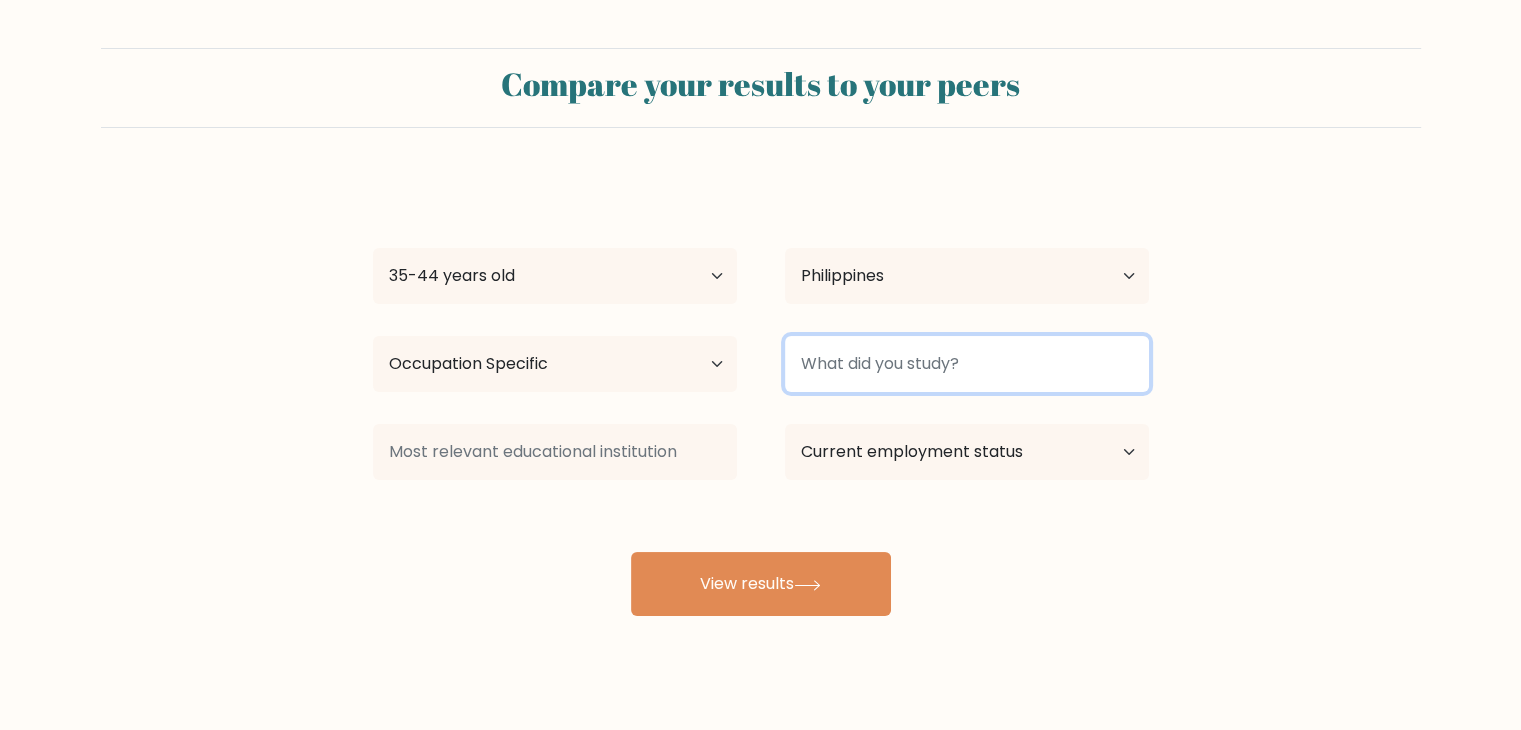 click at bounding box center (967, 364) 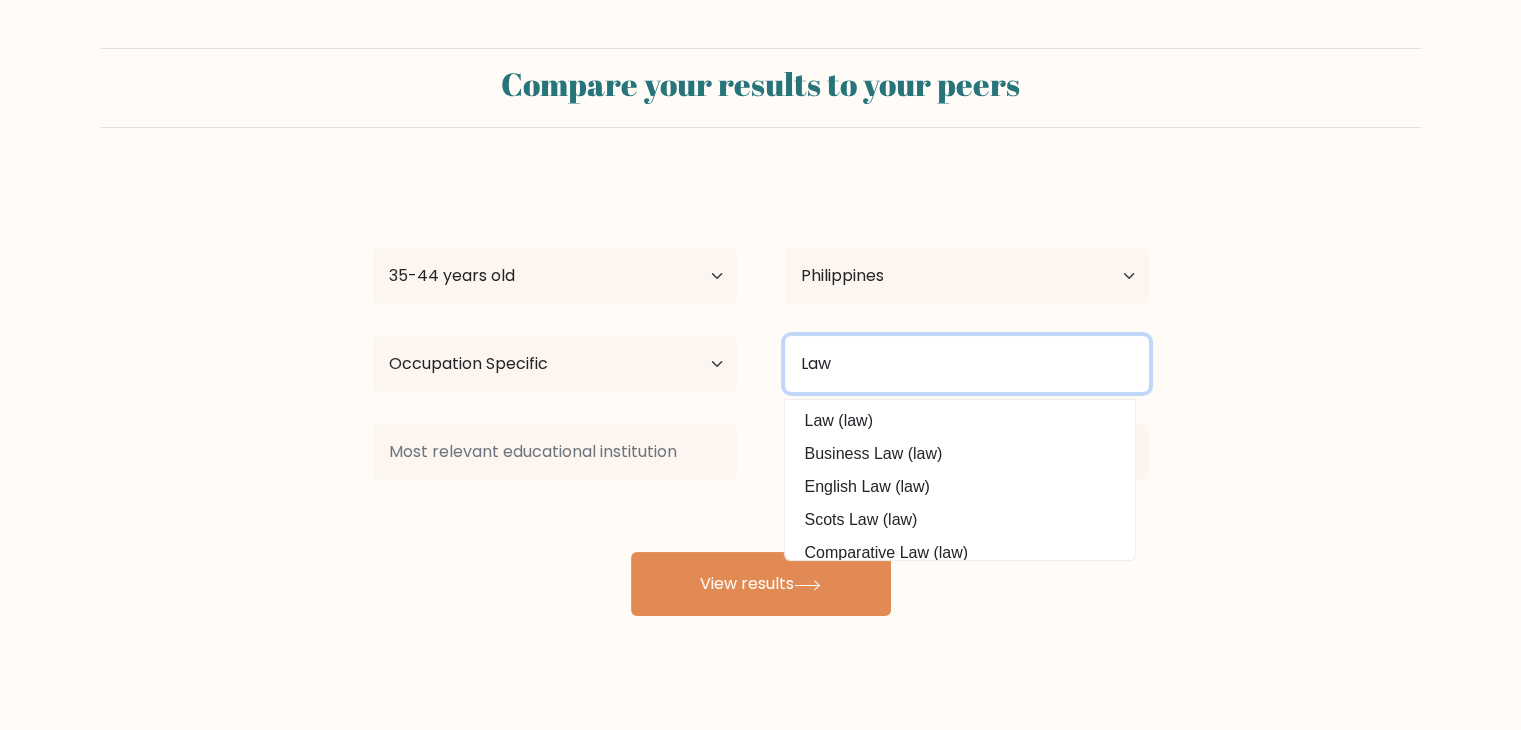 type on "Law" 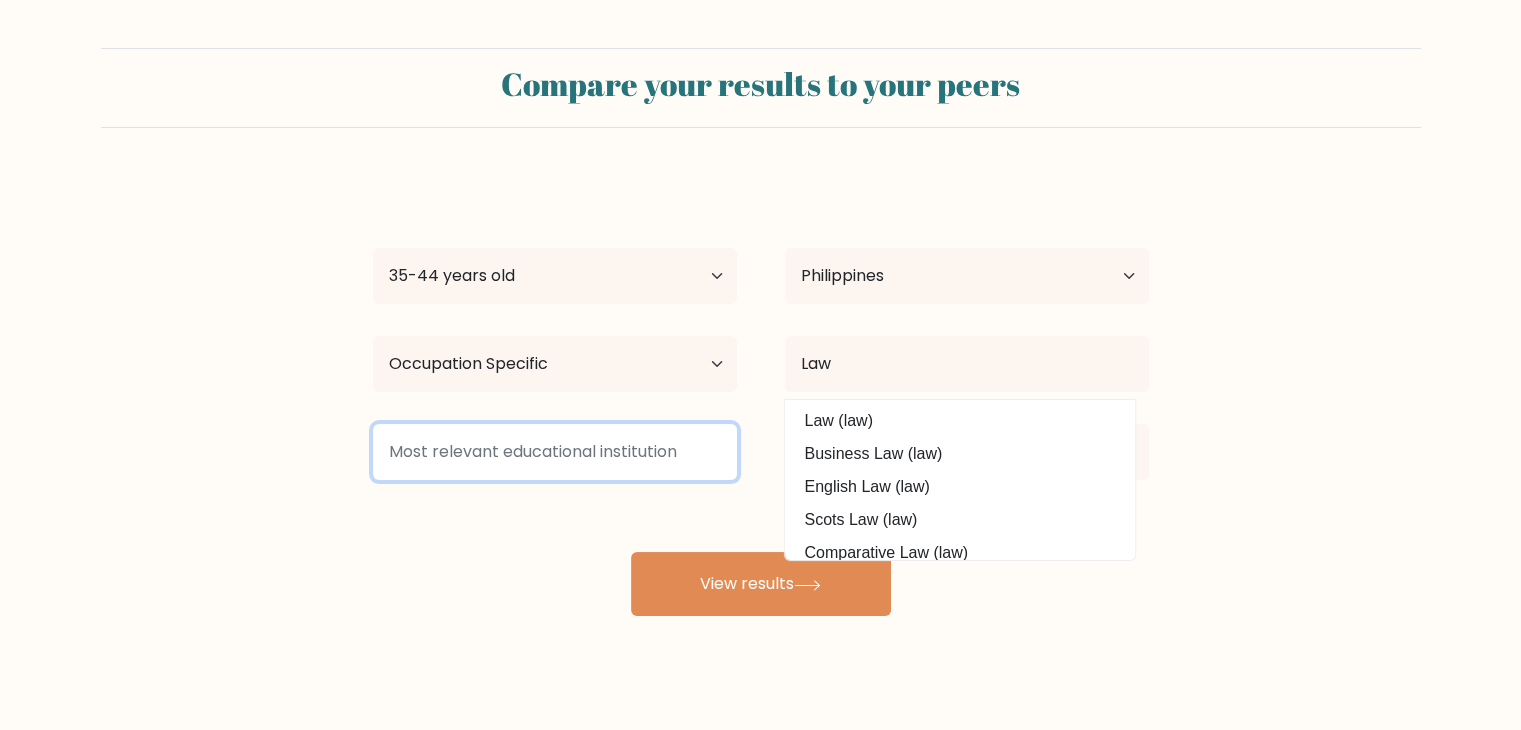 click at bounding box center [555, 452] 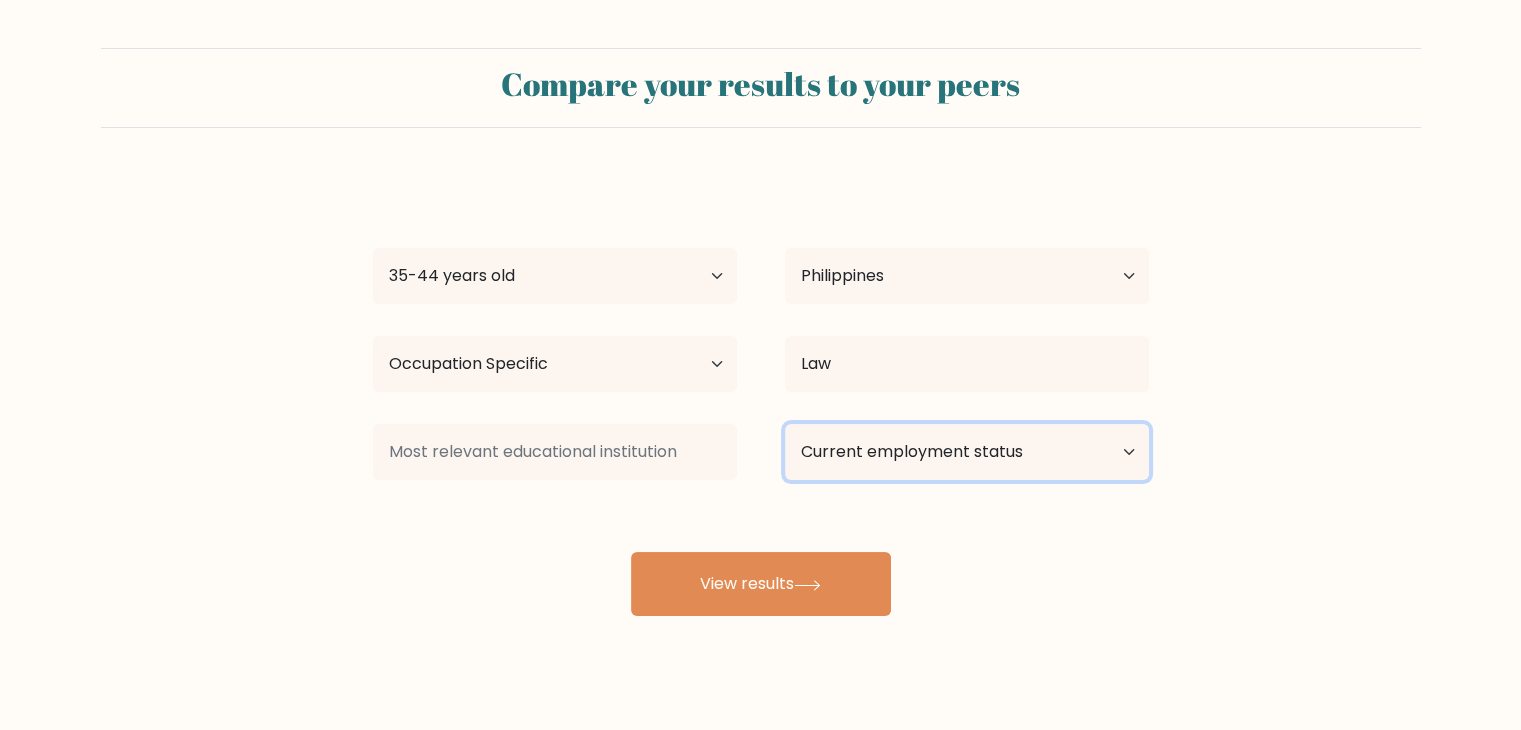 click on "Current employment status
Employed
Student
Retired
Other / prefer not to answer" at bounding box center [967, 452] 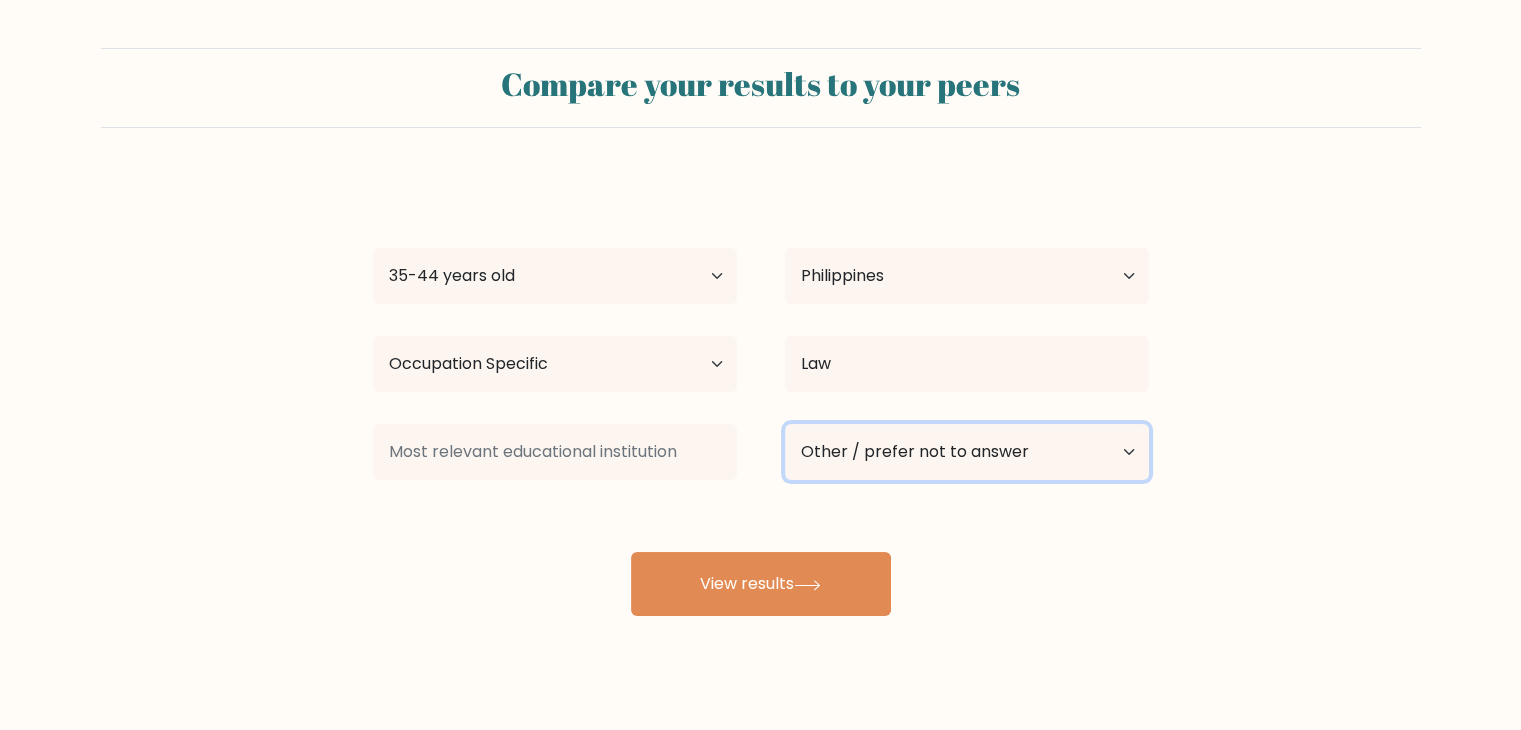 click on "Current employment status
Employed
Student
Retired
Other / prefer not to answer" at bounding box center [967, 452] 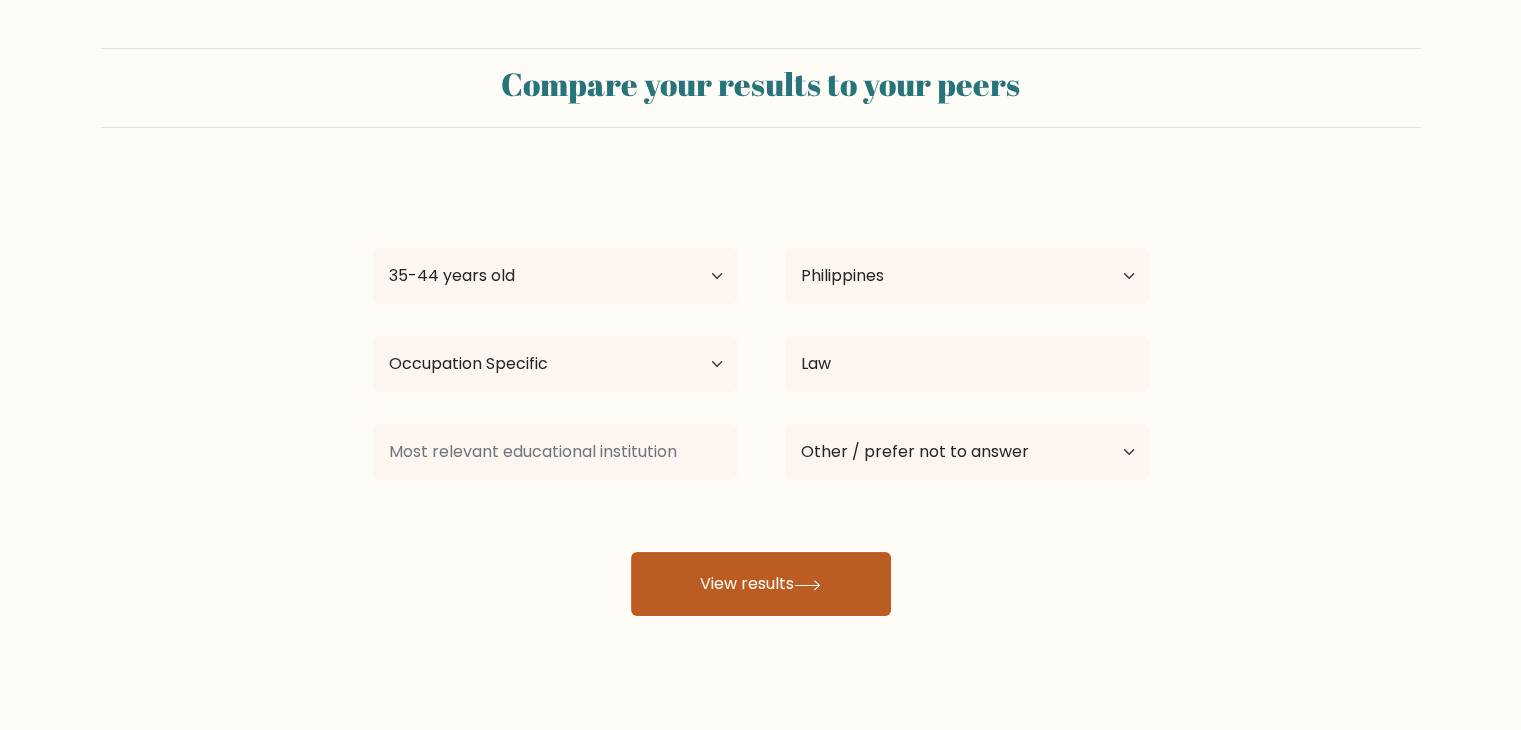 click on "View results" at bounding box center [761, 584] 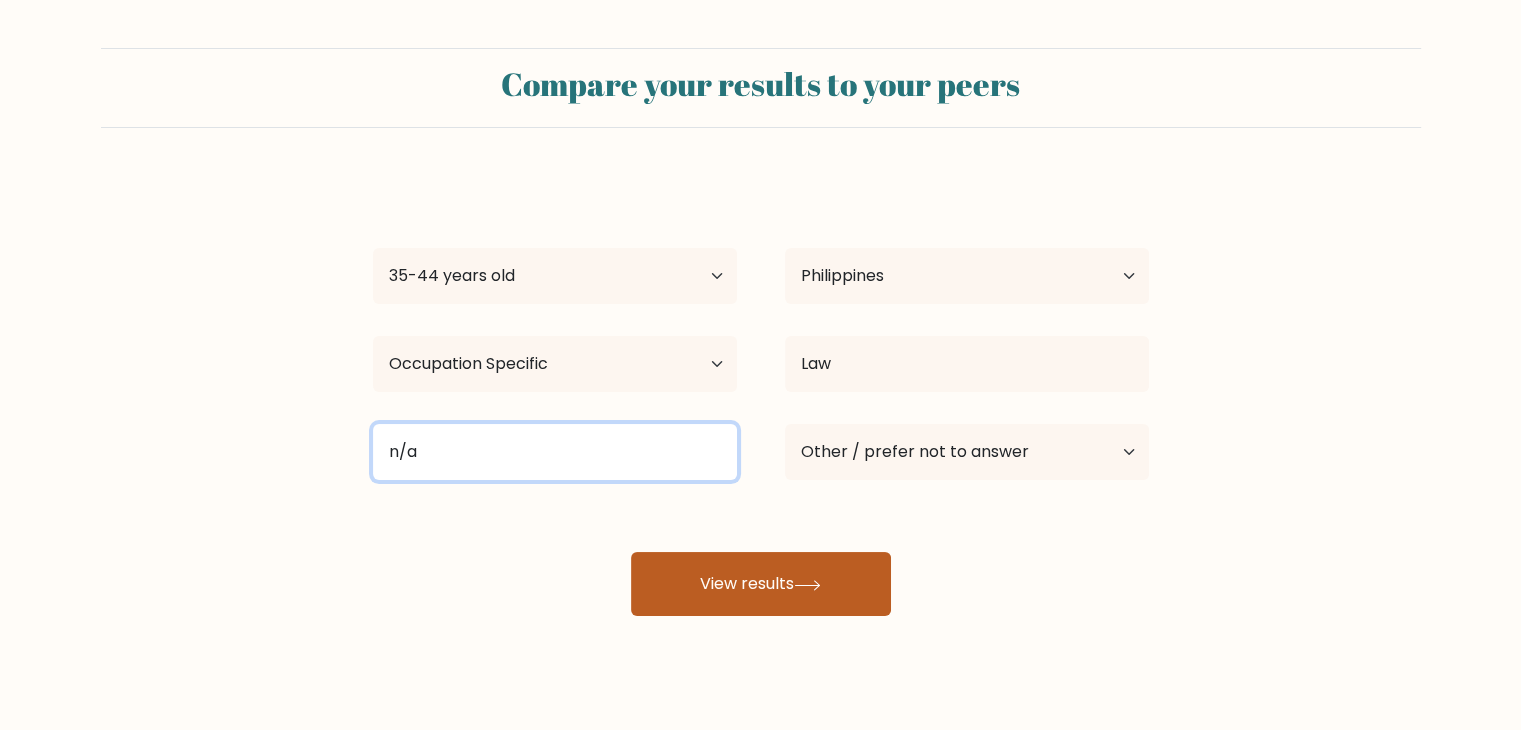 type on "n/a" 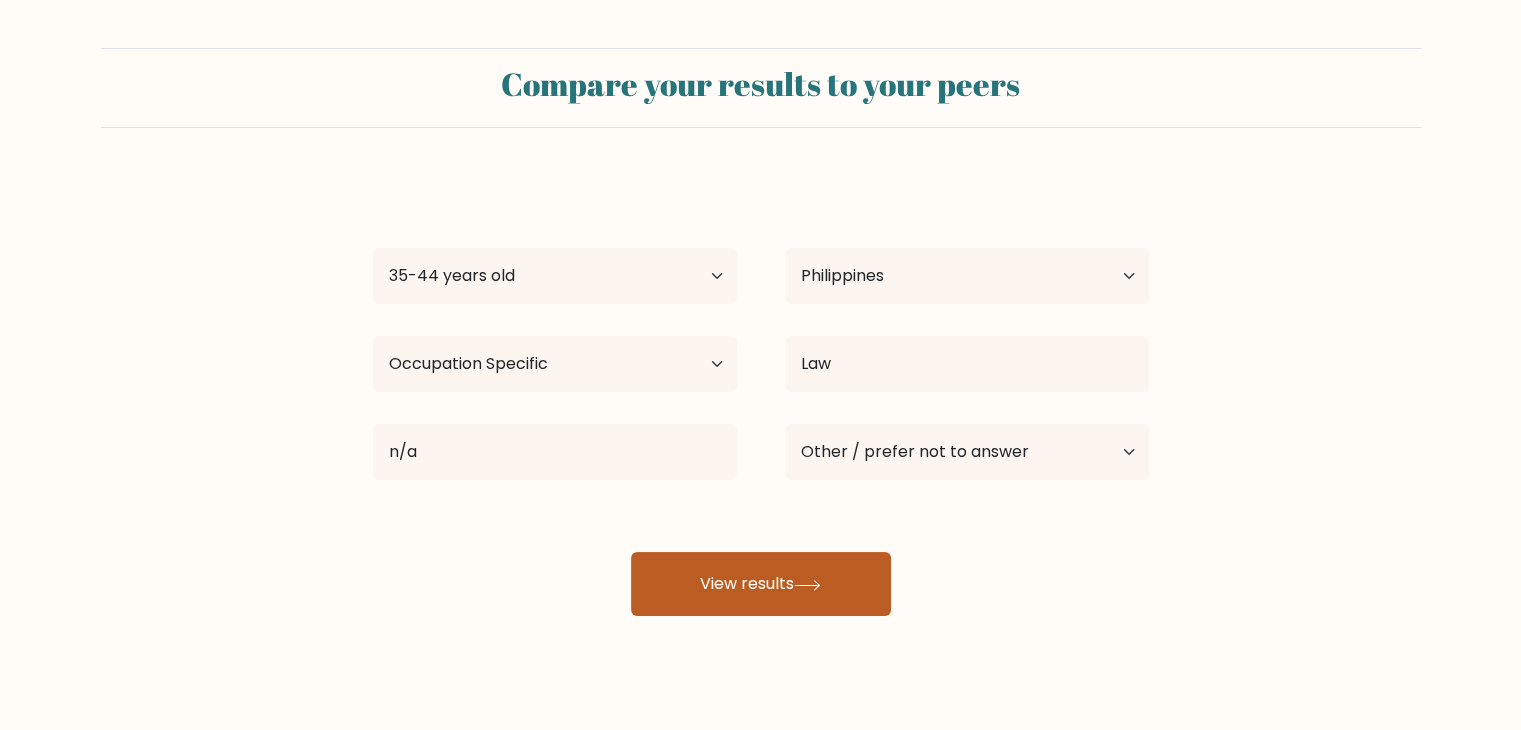 click on "View results" at bounding box center [761, 584] 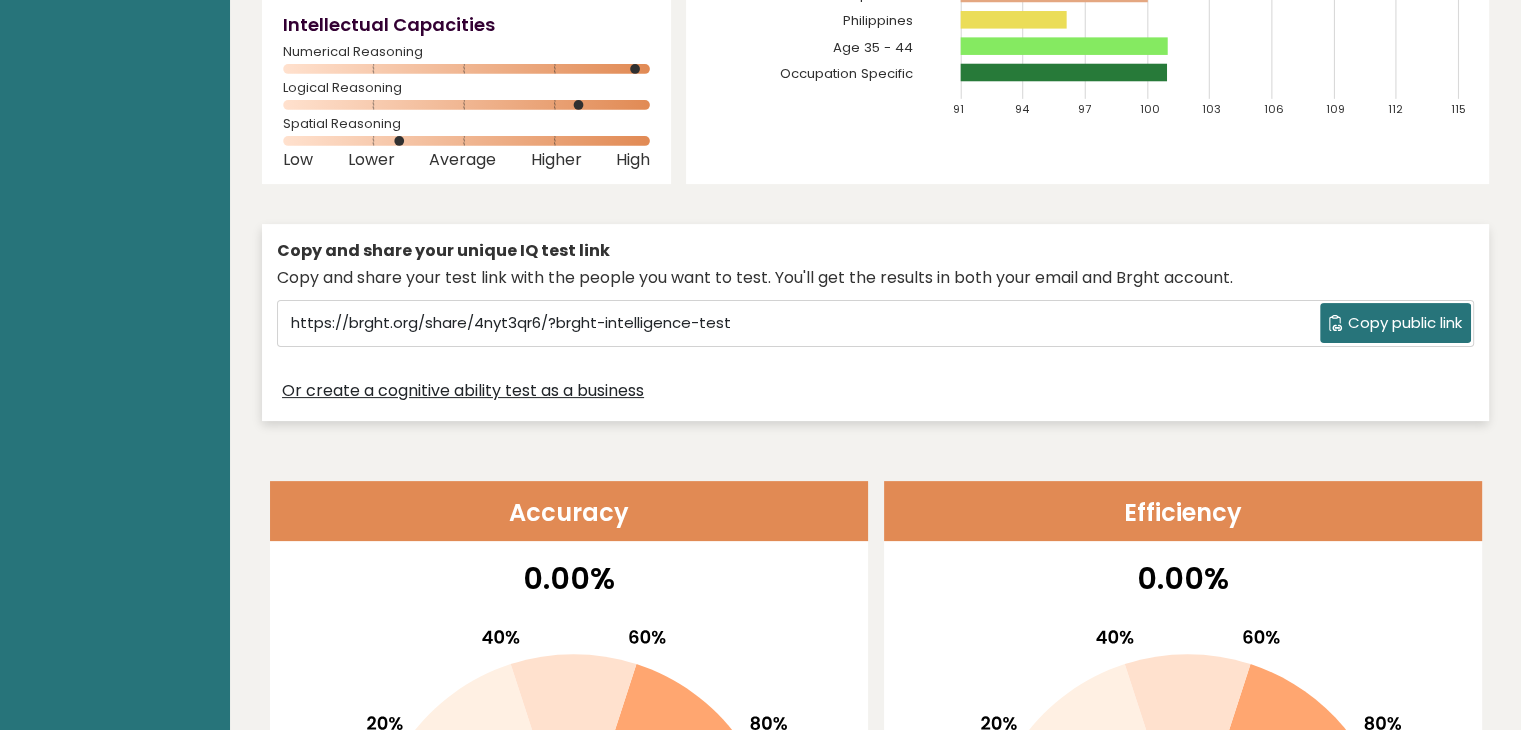 scroll, scrollTop: 400, scrollLeft: 0, axis: vertical 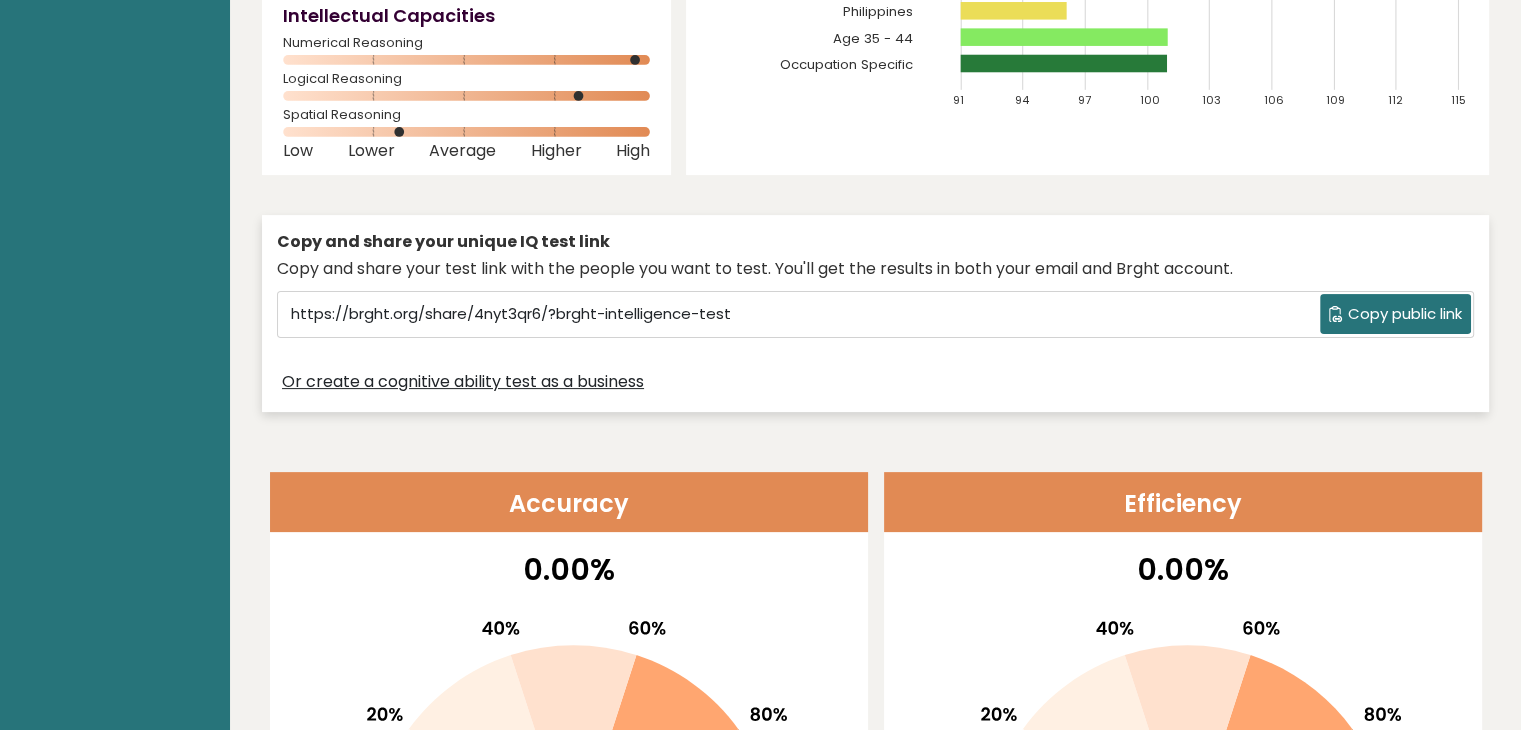 click on "Copy public link" at bounding box center (1405, 314) 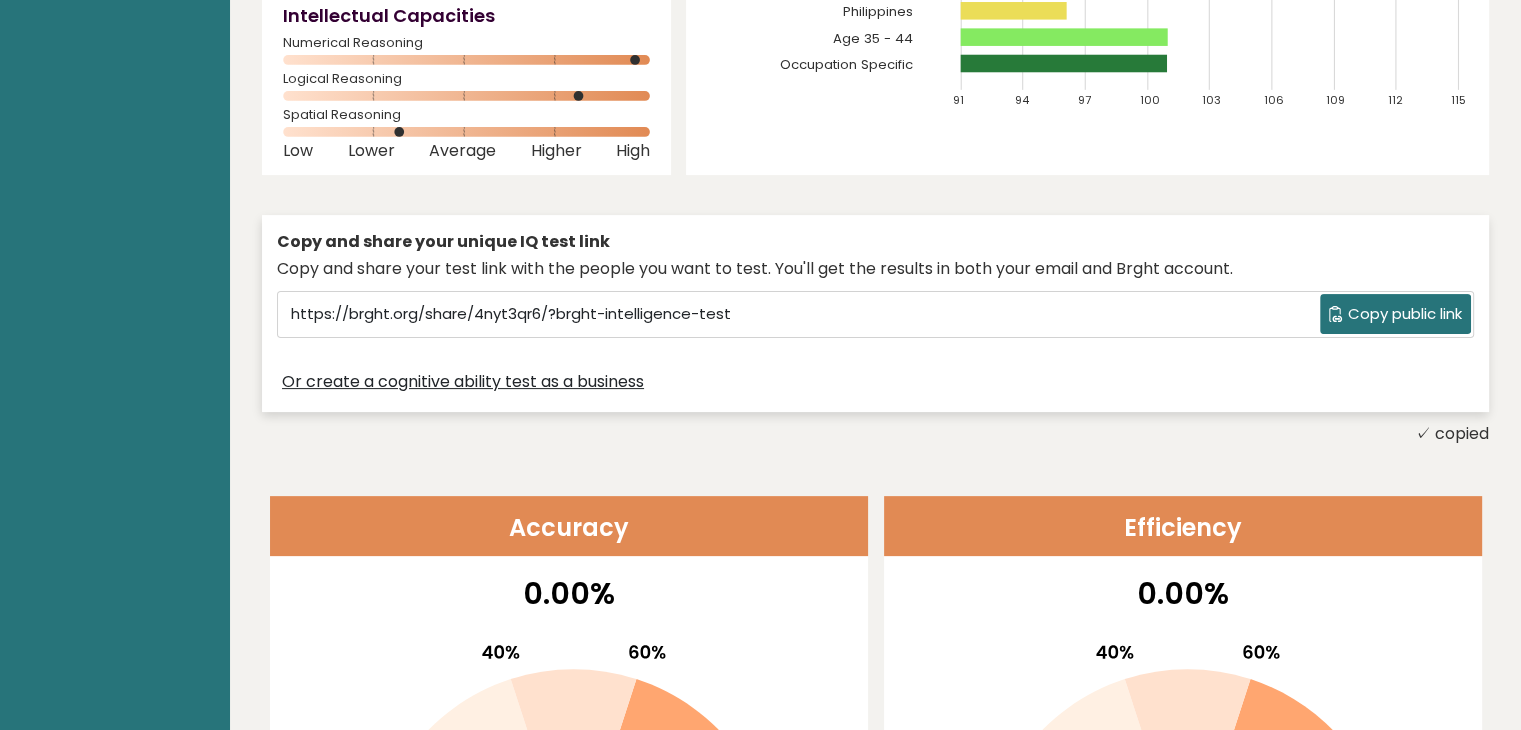 click on "Copy and share your unique IQ test link
Copy and share your test link with the people you want to test. You'll get the results in both your email and Brght account.
https://brght.org/share/4nyt3qr6/?brght-intelligence-test
Copy public link
Or create a cognitive ability test as a business" at bounding box center [875, 313] 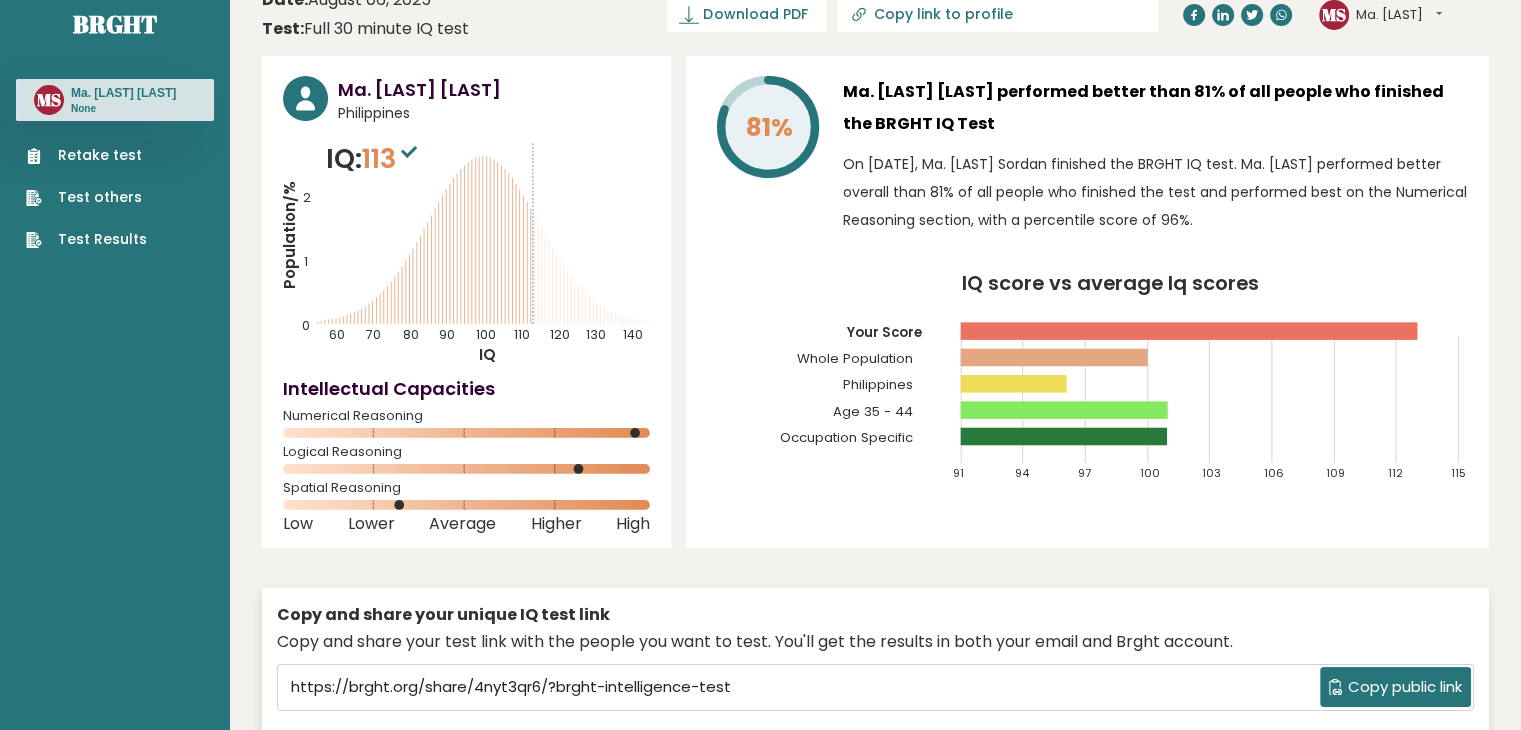 scroll, scrollTop: 0, scrollLeft: 0, axis: both 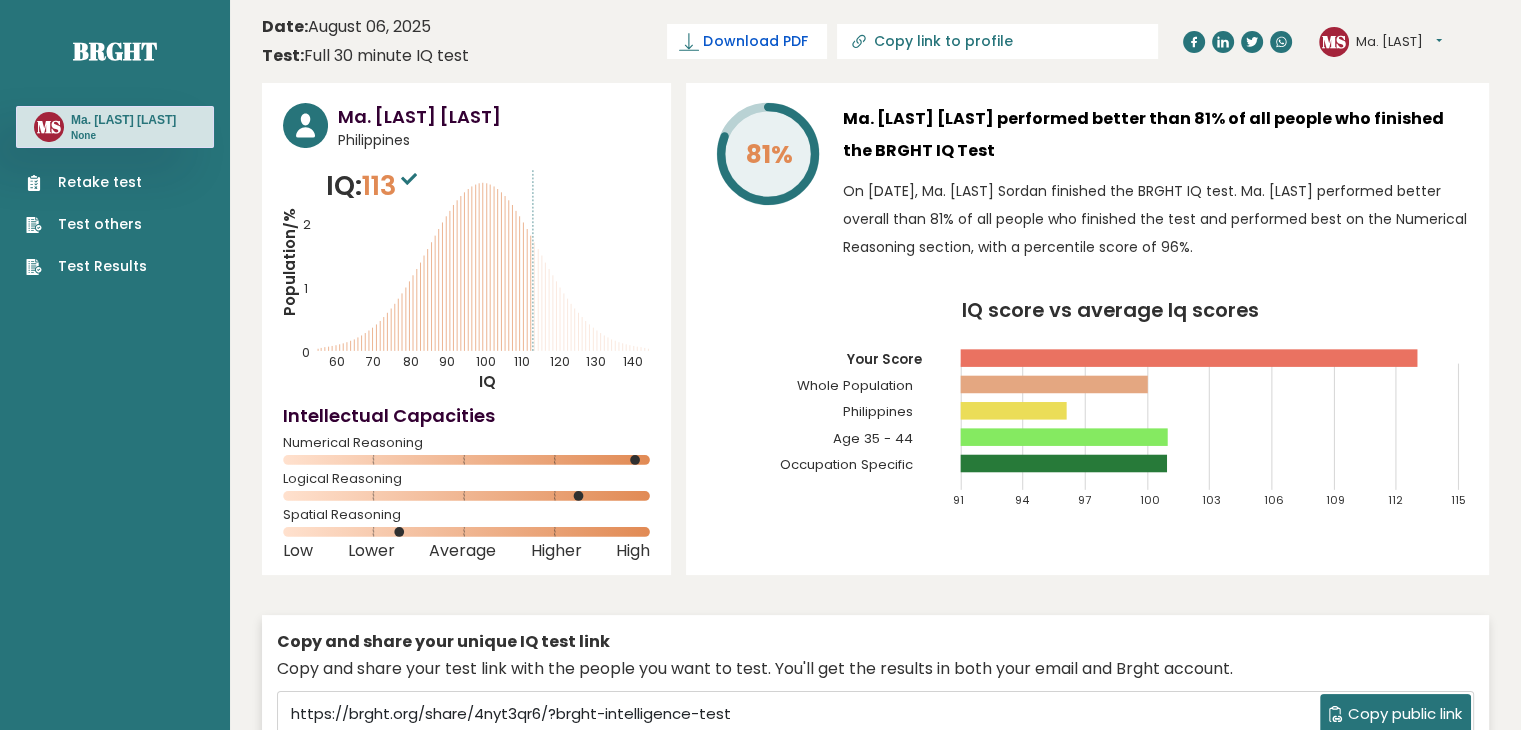 click on "Download PDF" at bounding box center (755, 41) 